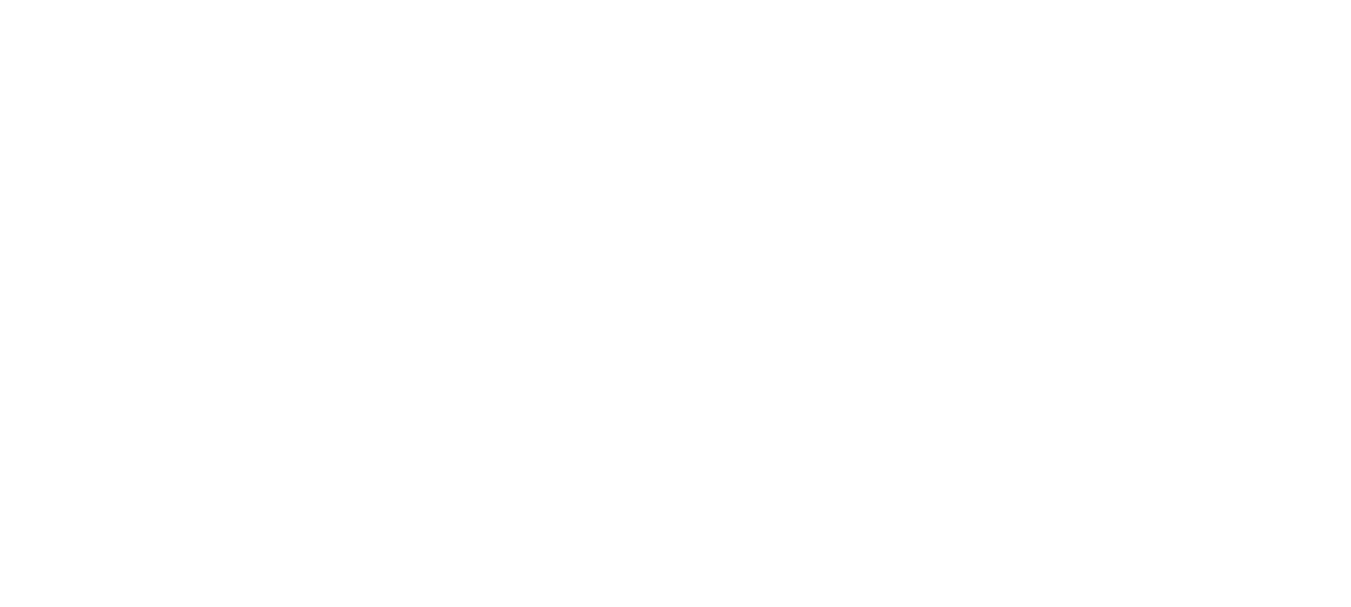 scroll, scrollTop: 0, scrollLeft: 0, axis: both 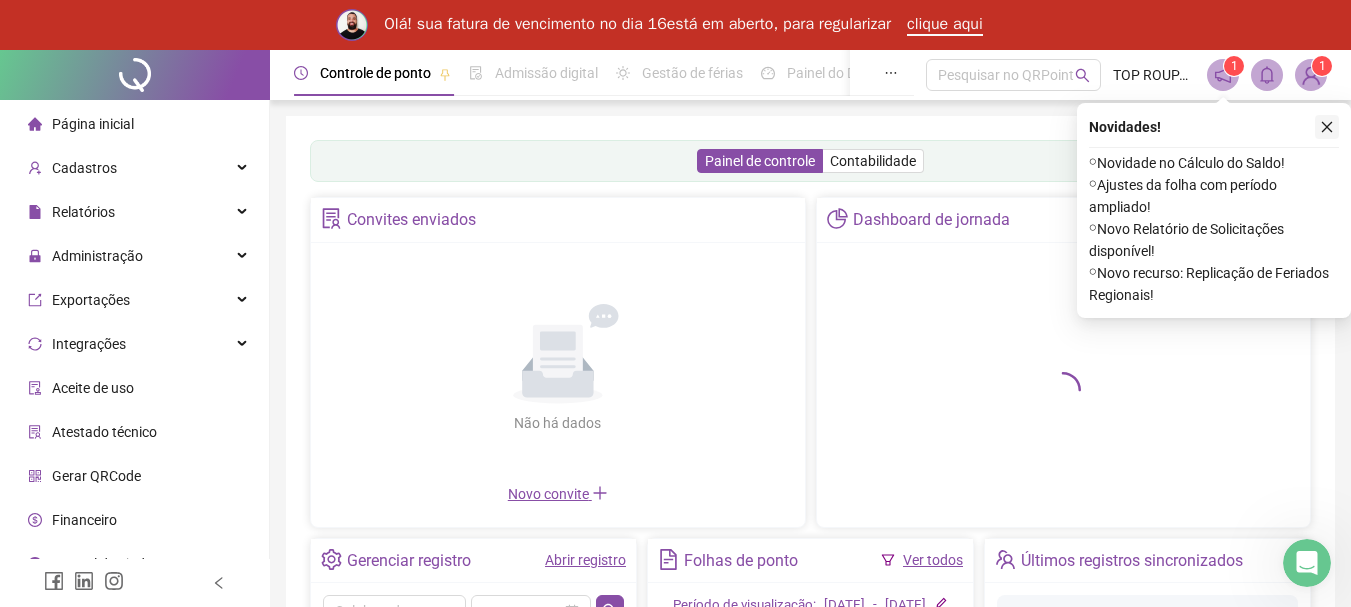 click at bounding box center (1327, 127) 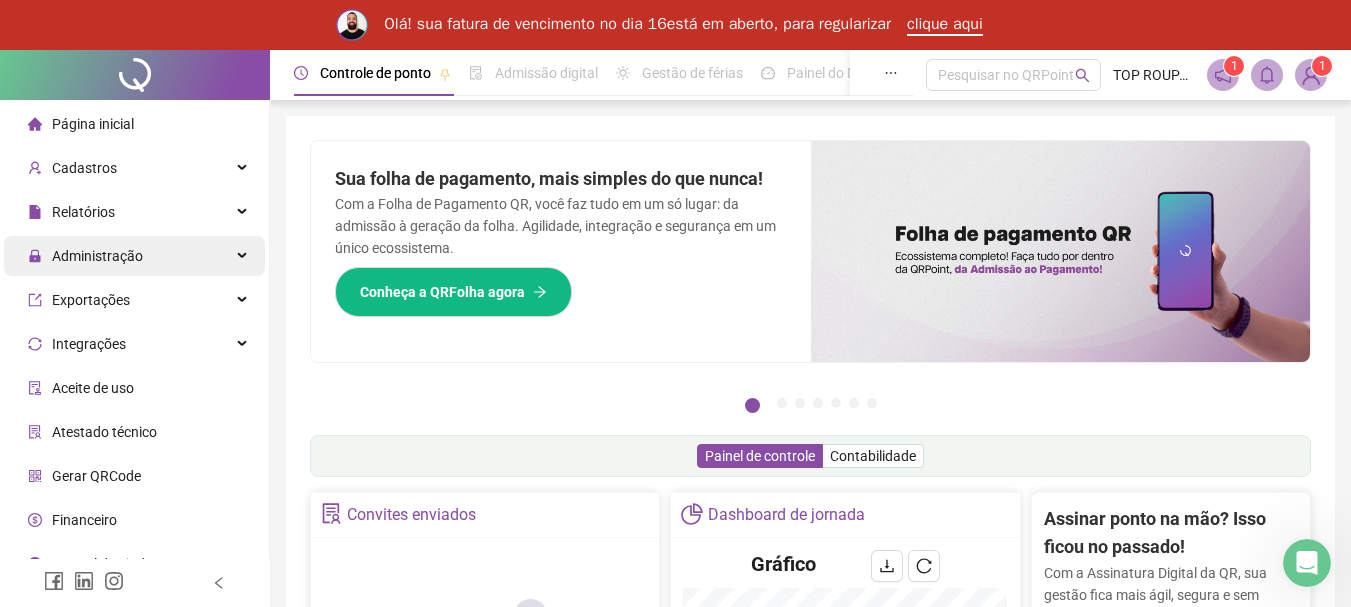click on "Administração" at bounding box center [134, 256] 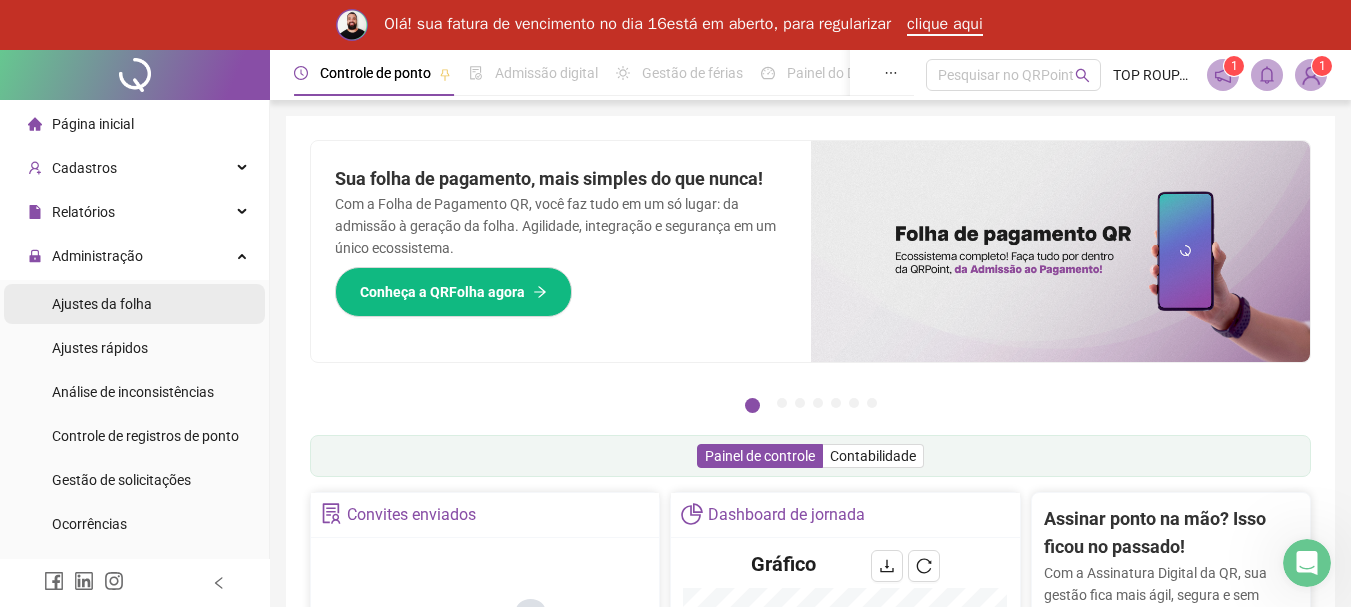 click on "Ajustes da folha" at bounding box center (134, 304) 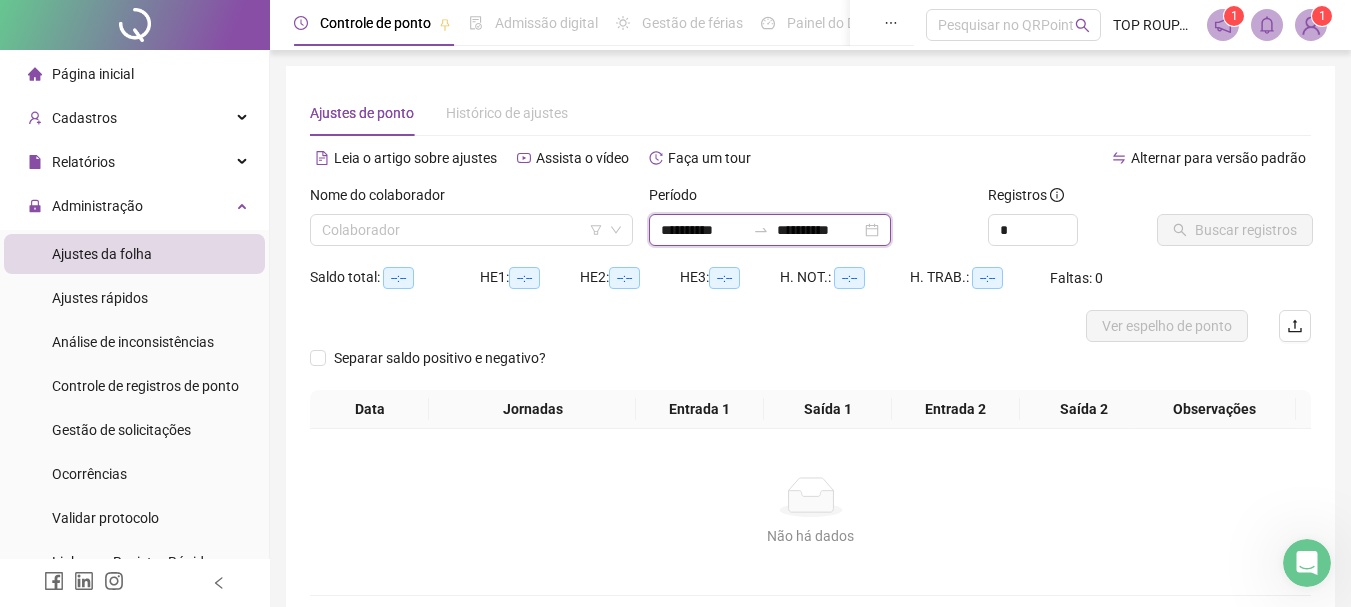 click on "**********" at bounding box center [703, 230] 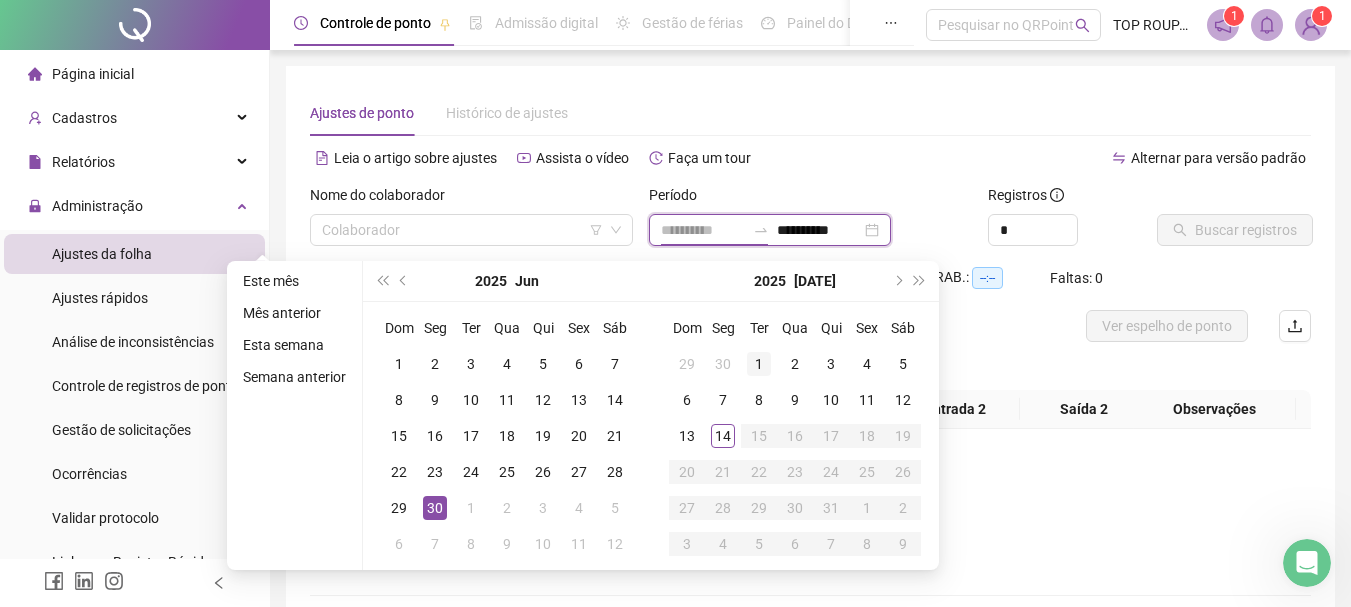 type on "**********" 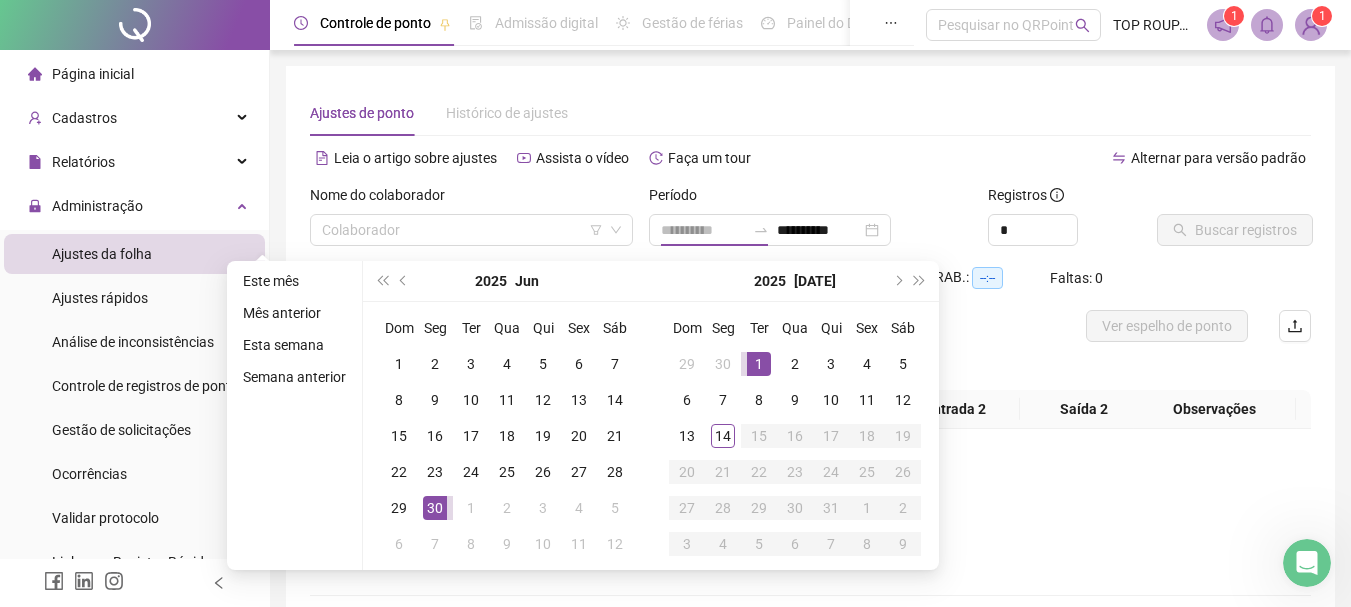 click on "1" at bounding box center (759, 364) 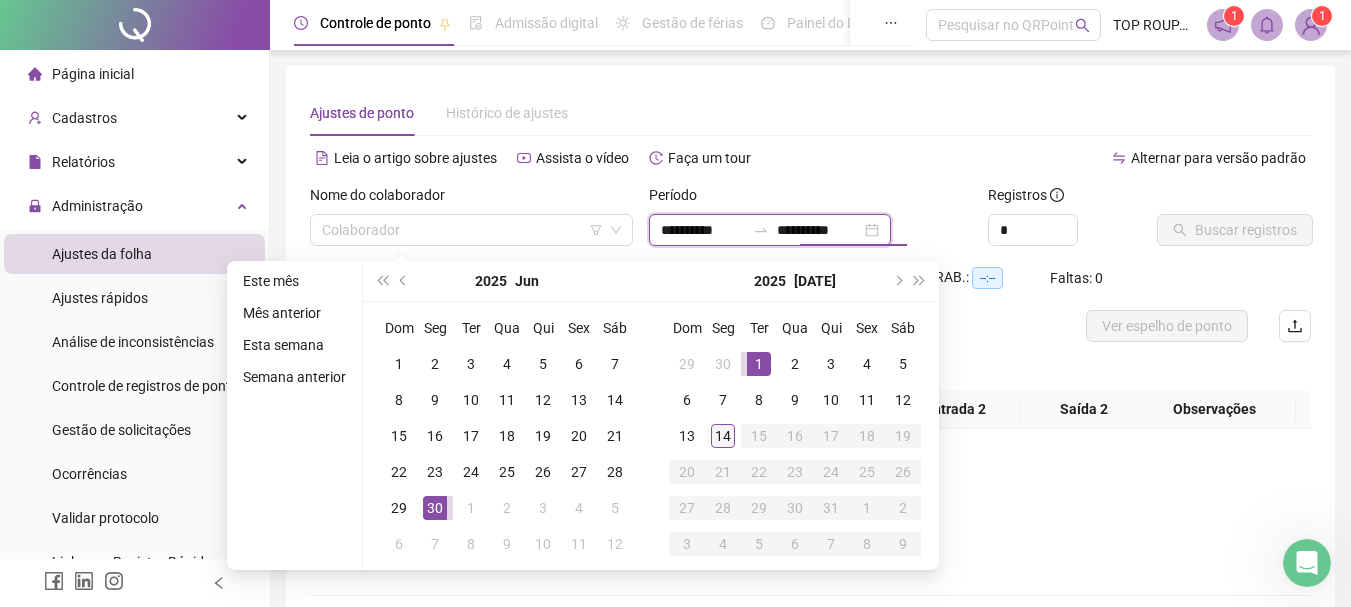 type on "**********" 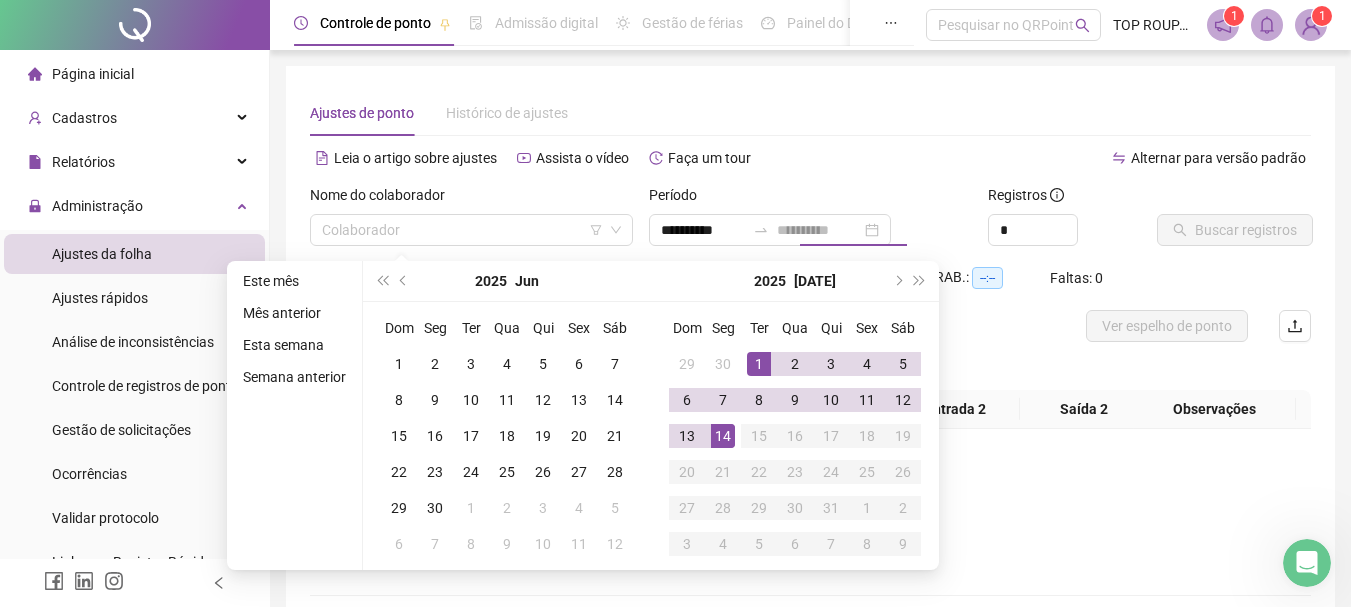 click on "14" at bounding box center (723, 436) 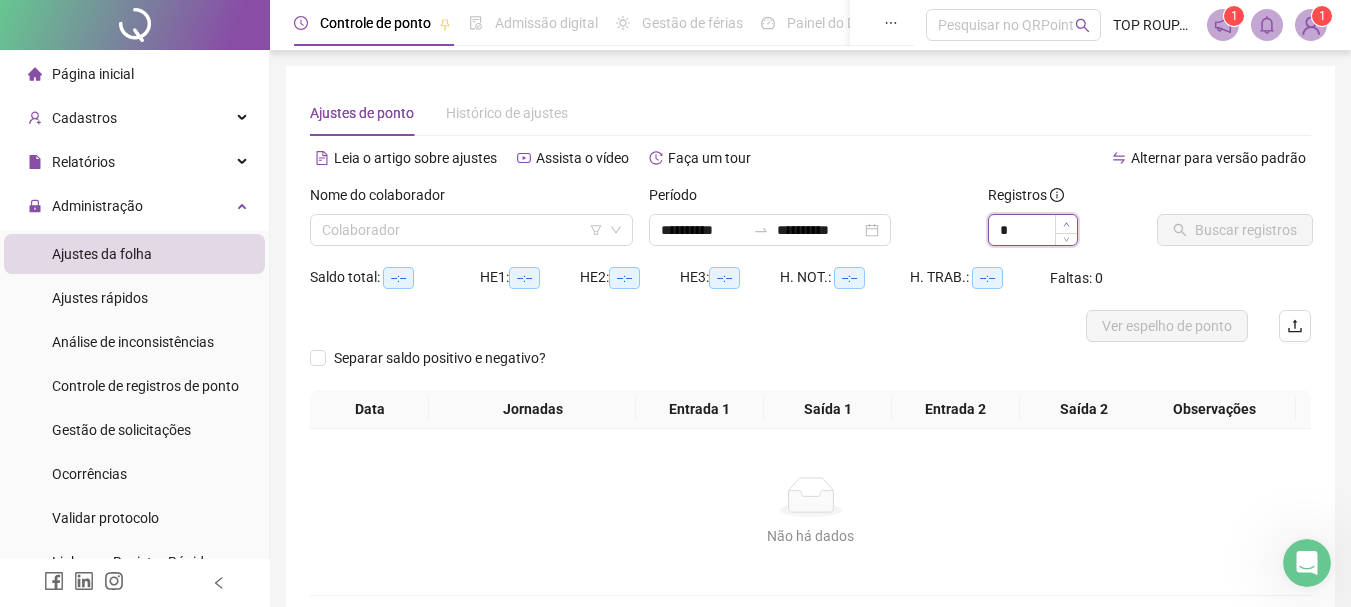type on "*" 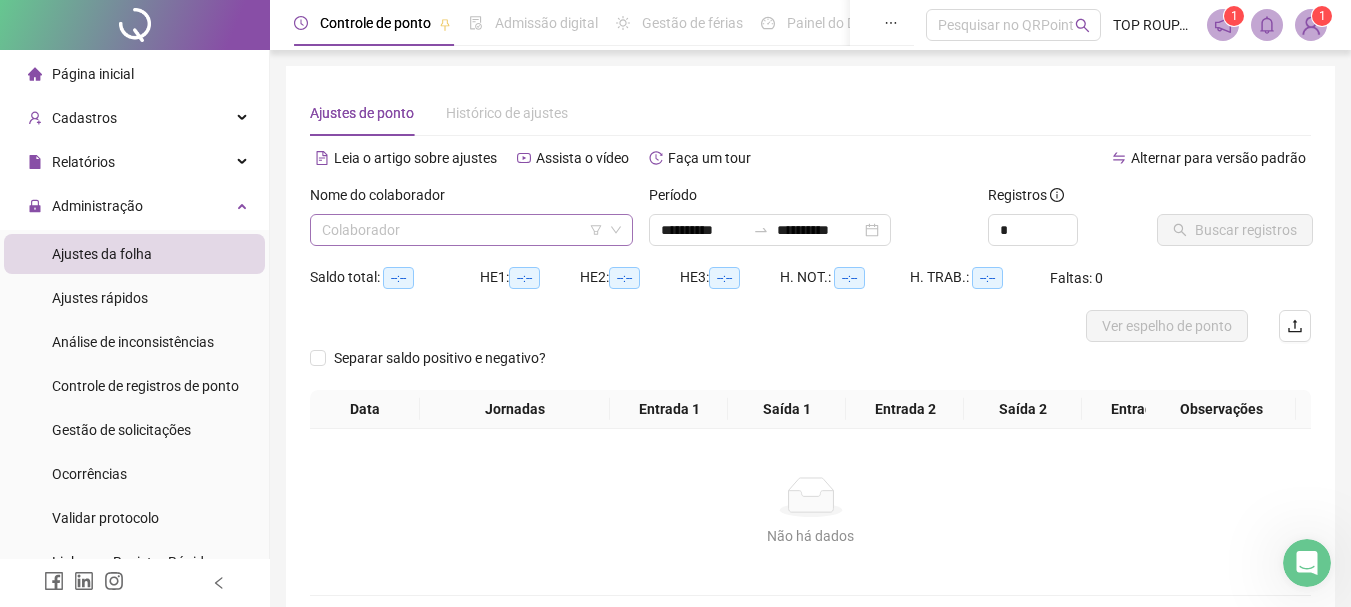 click at bounding box center [465, 230] 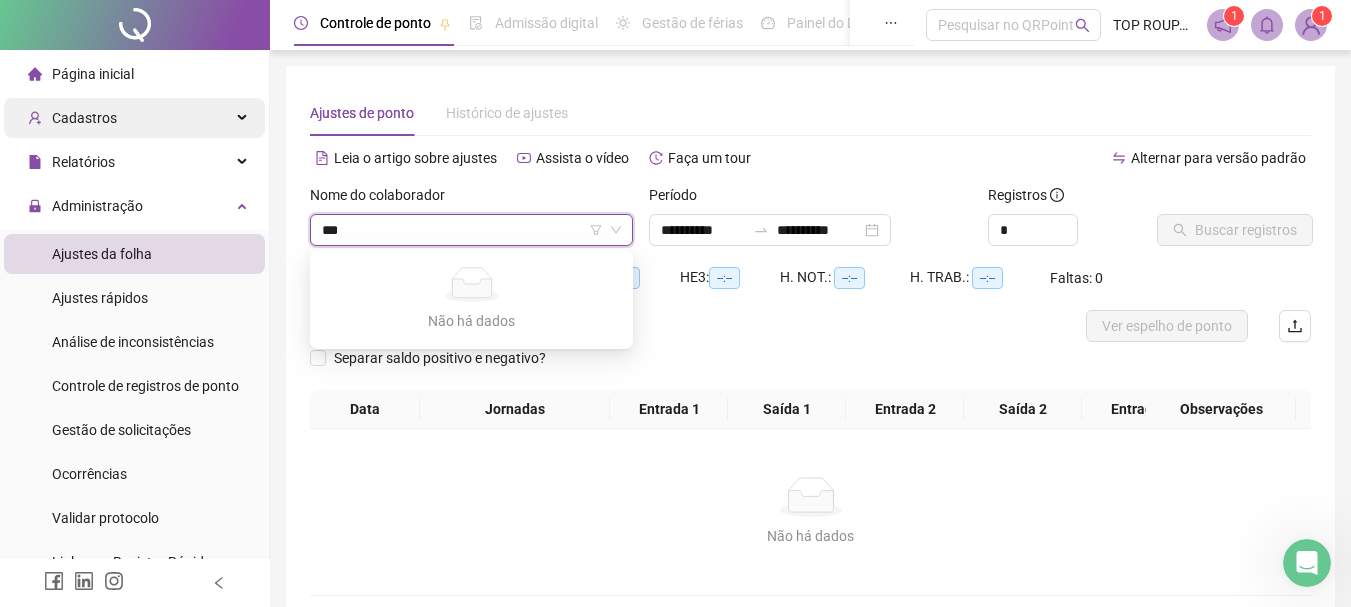 type on "**" 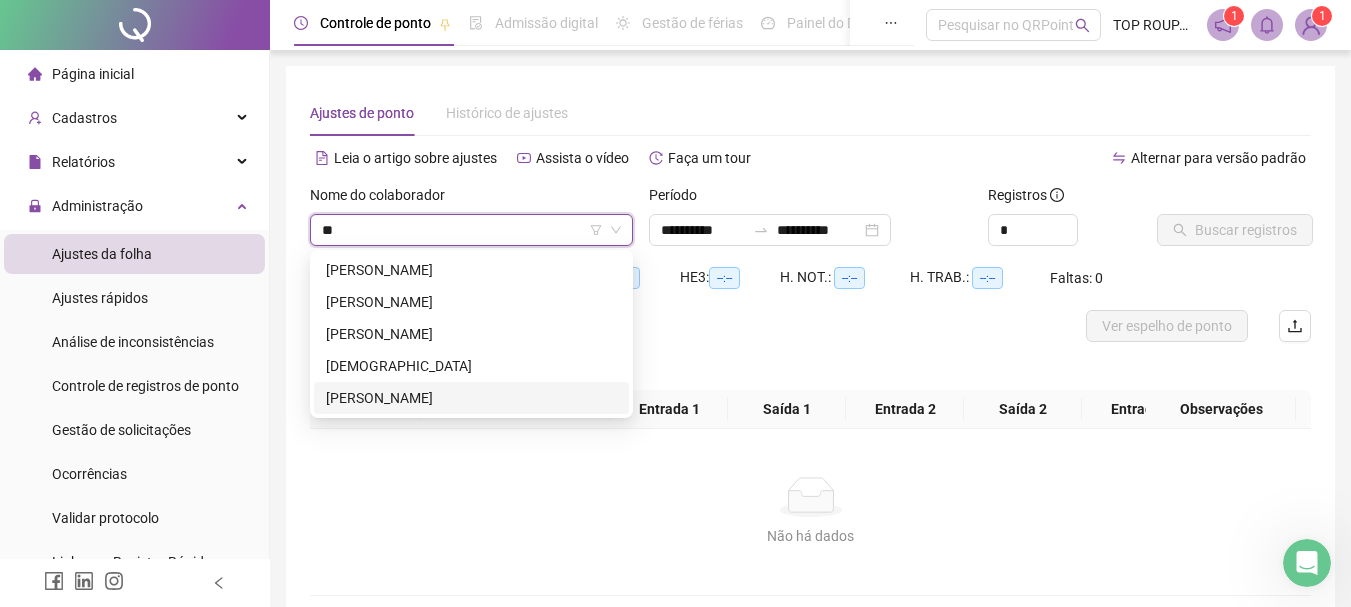 click on "[PERSON_NAME]" at bounding box center (471, 398) 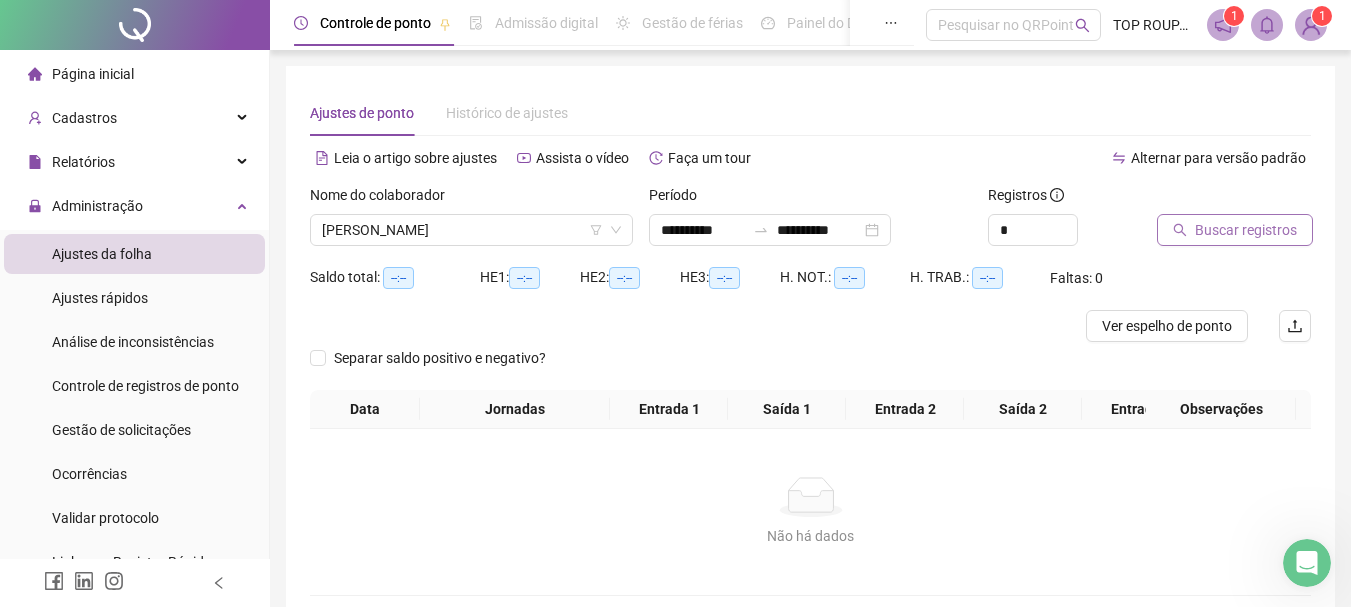 click on "Buscar registros" at bounding box center (1246, 230) 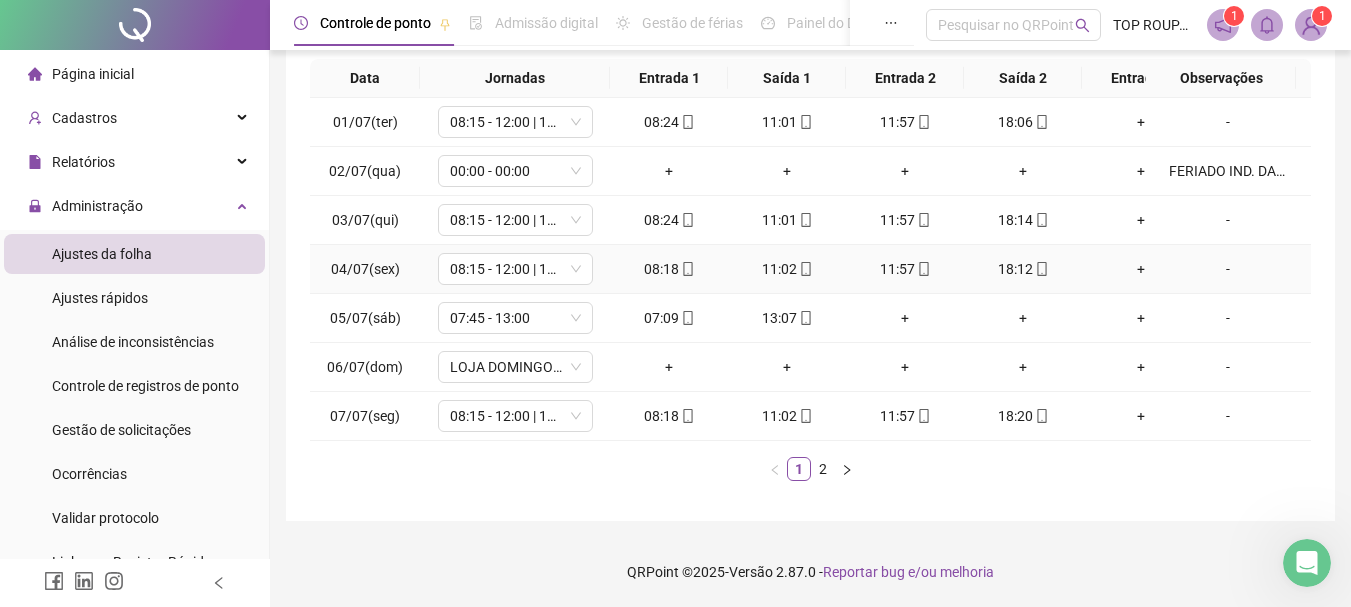 scroll, scrollTop: 362, scrollLeft: 0, axis: vertical 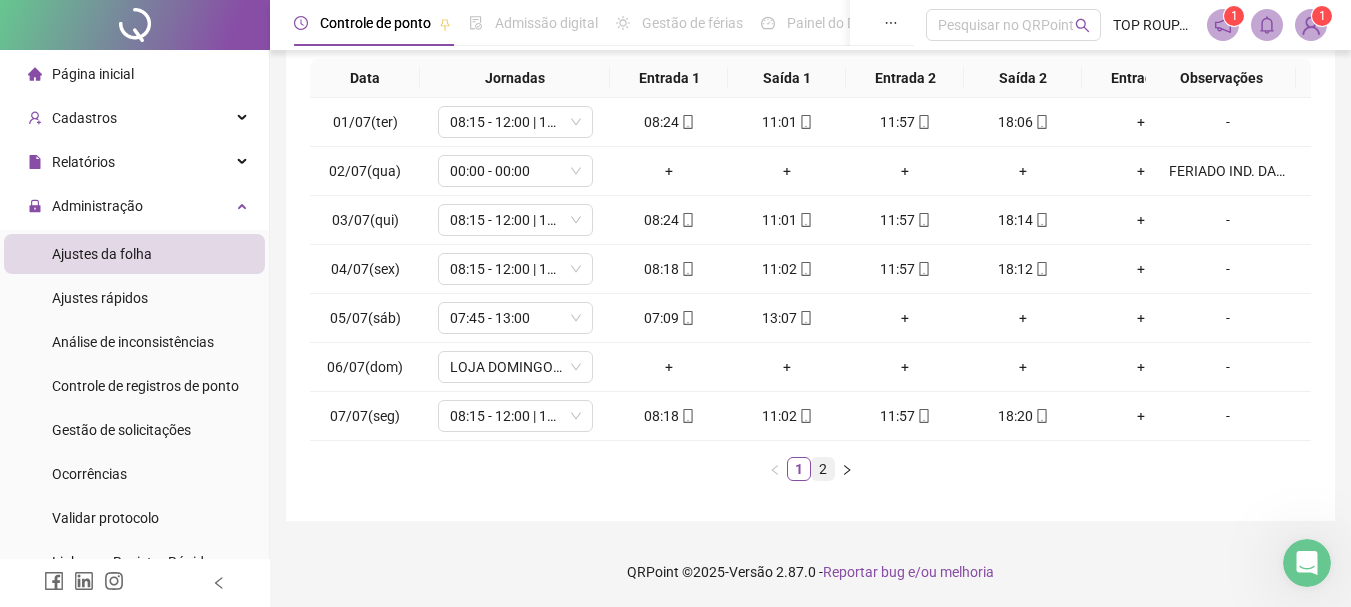 click on "2" at bounding box center [823, 469] 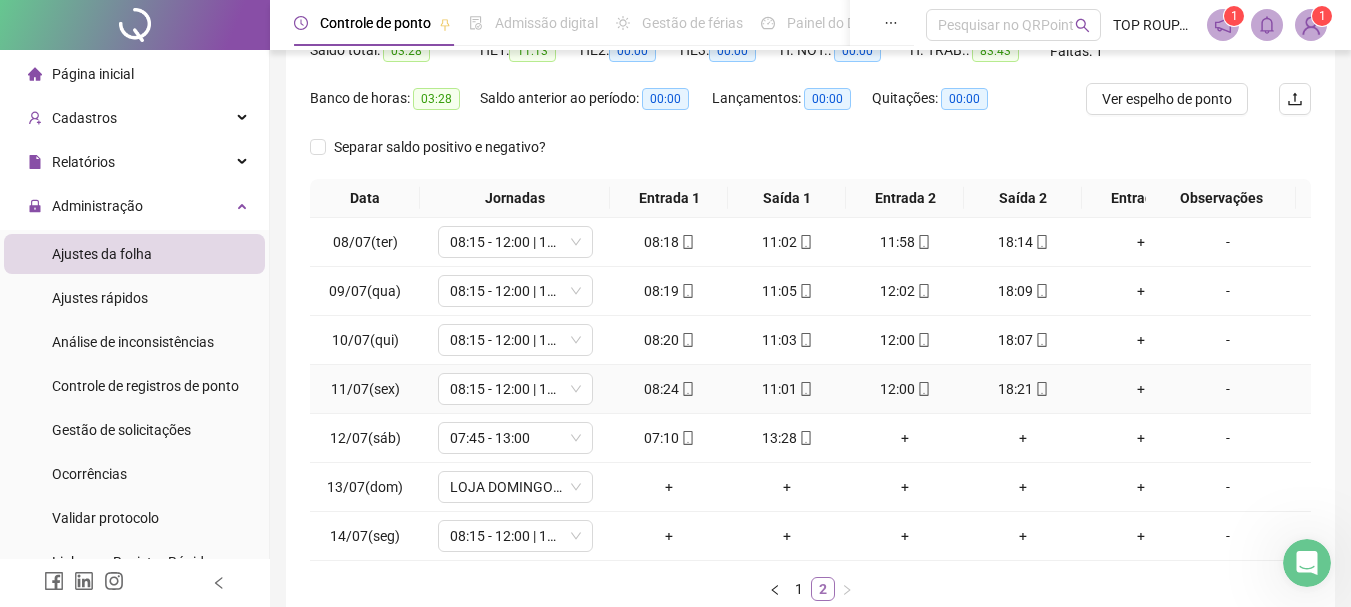 scroll, scrollTop: 262, scrollLeft: 0, axis: vertical 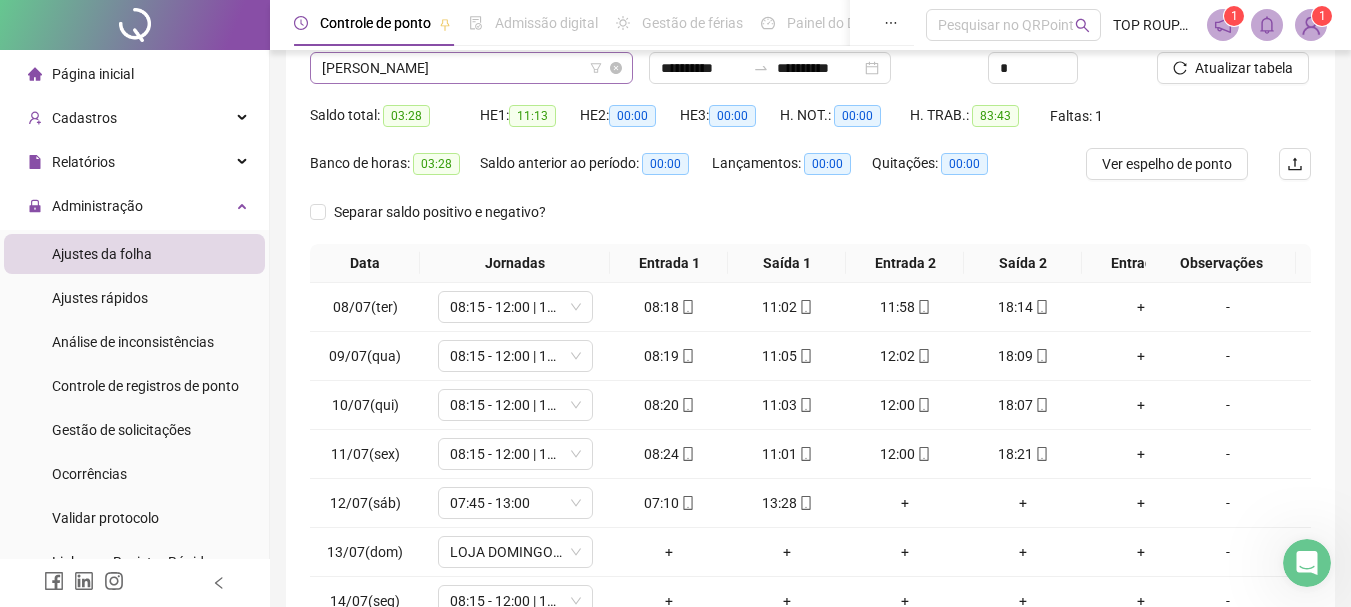 click on "[PERSON_NAME]" at bounding box center (471, 68) 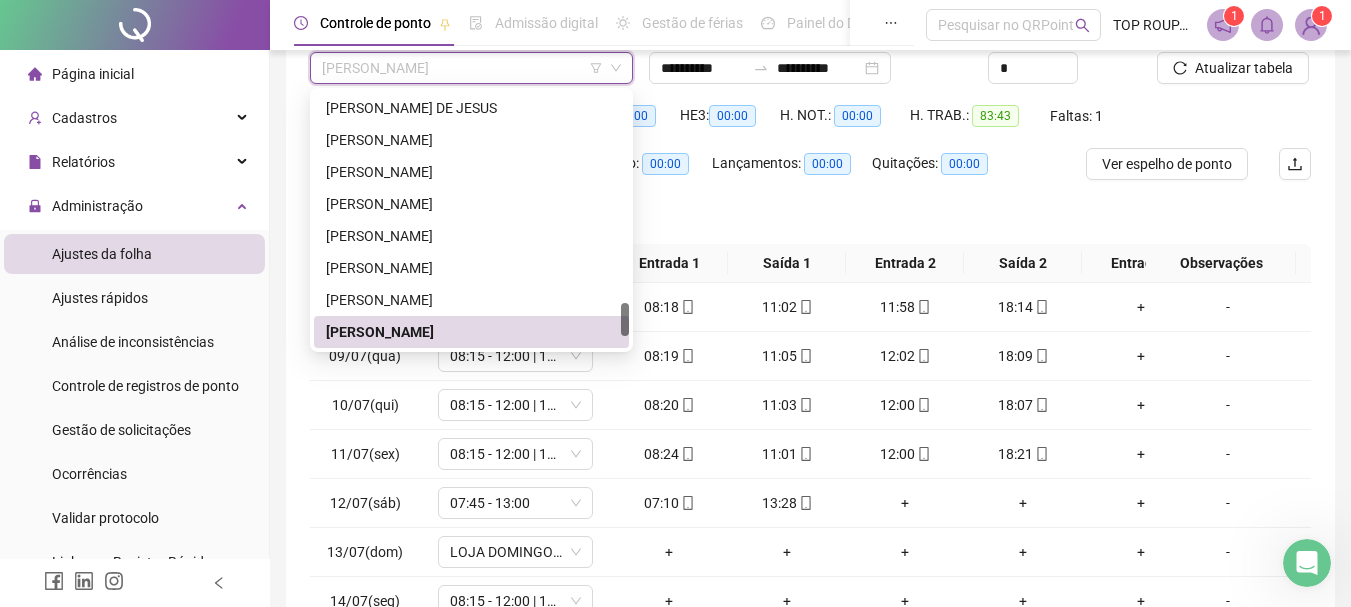 type on "*" 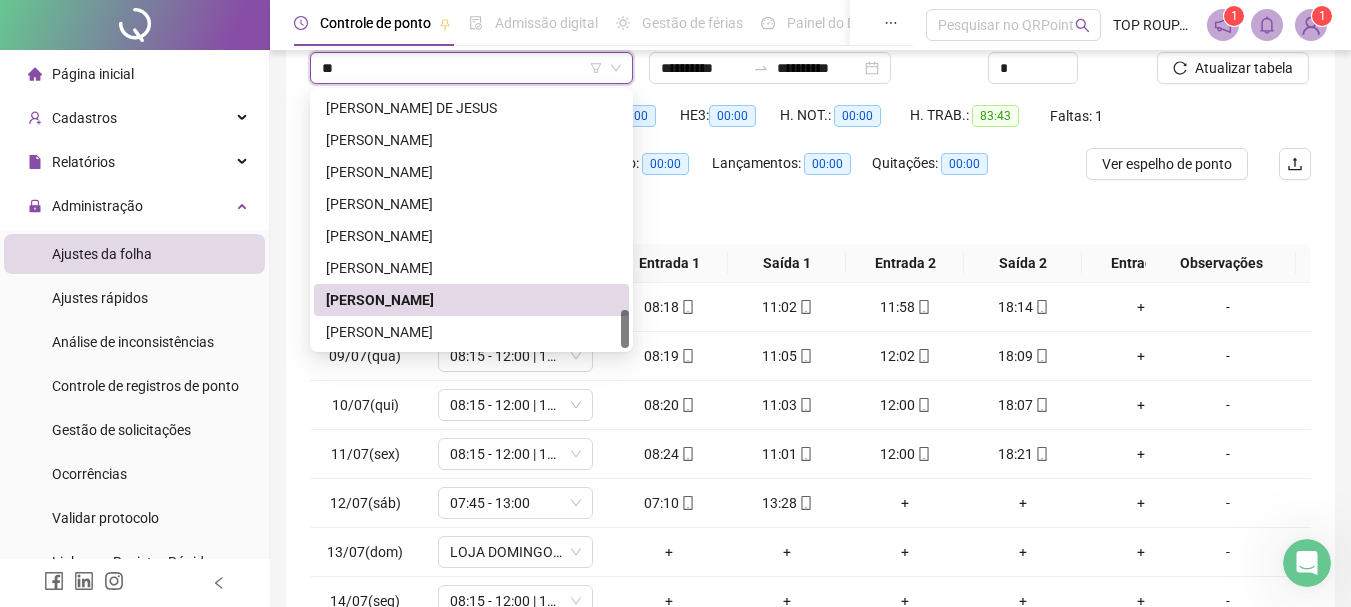 scroll, scrollTop: 96, scrollLeft: 0, axis: vertical 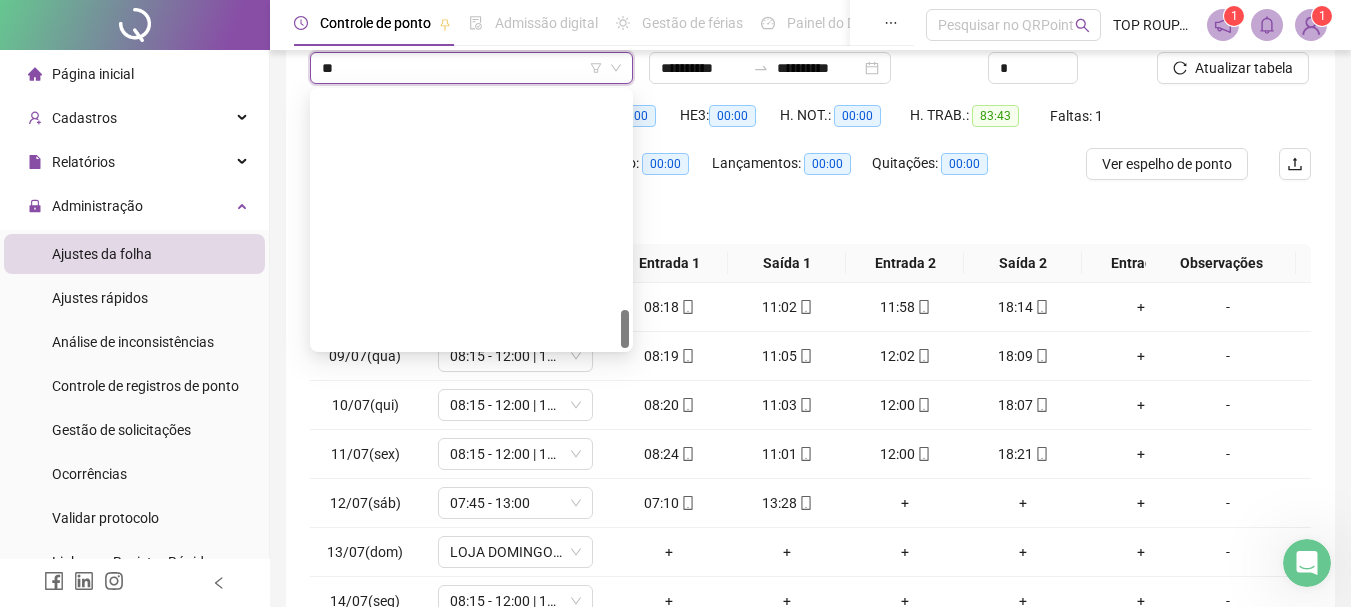 type on "***" 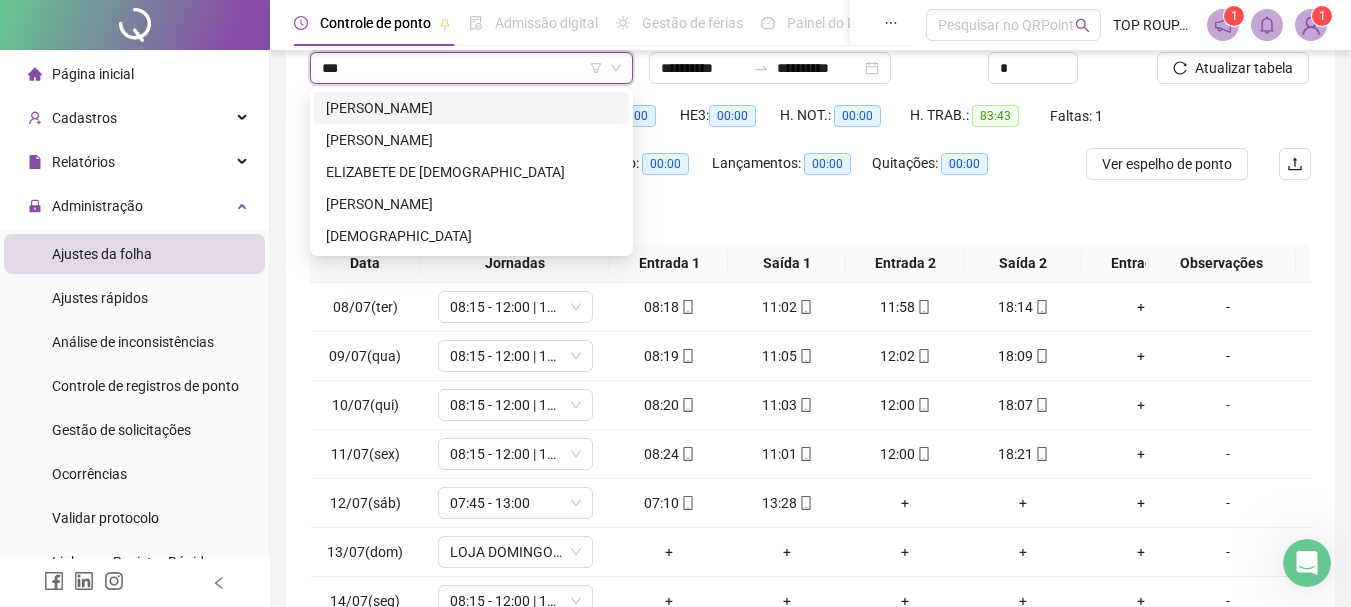 scroll, scrollTop: 0, scrollLeft: 0, axis: both 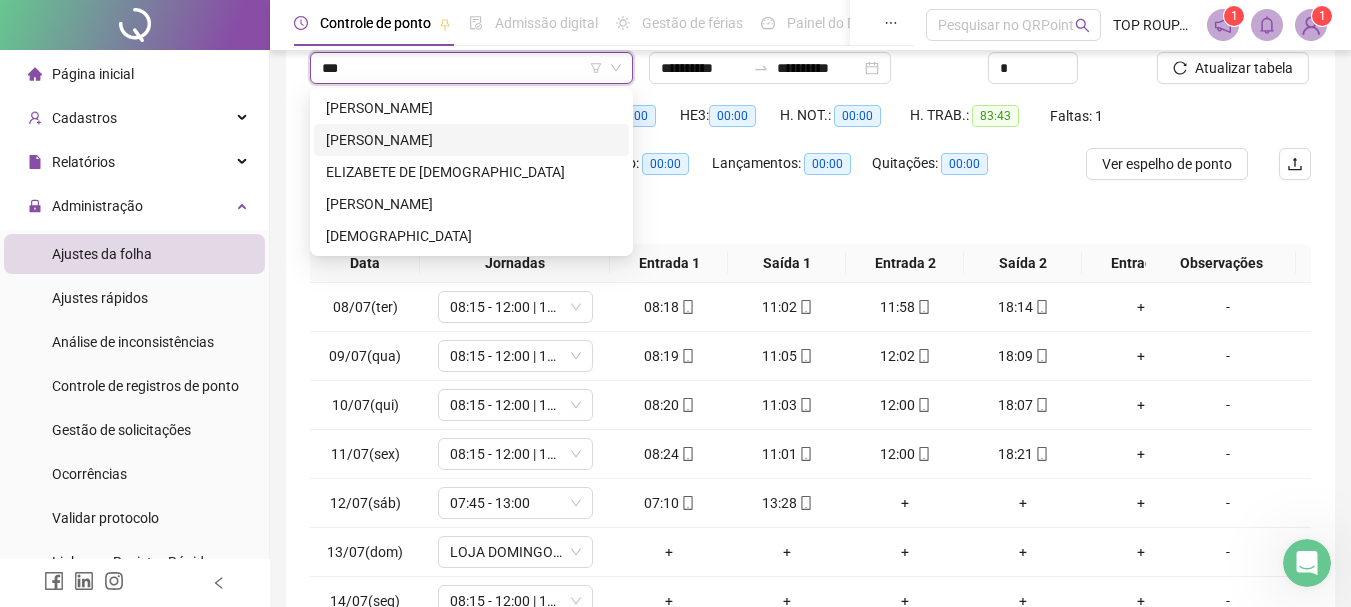 click on "[PERSON_NAME]" at bounding box center (471, 140) 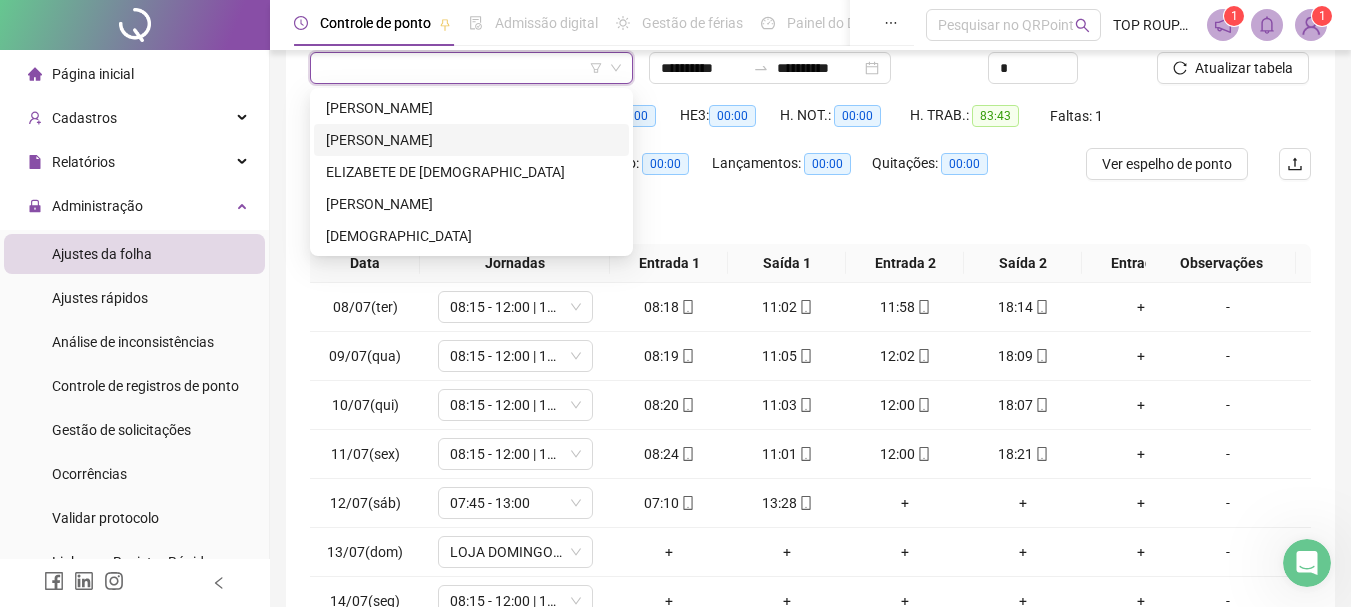 scroll, scrollTop: 114, scrollLeft: 0, axis: vertical 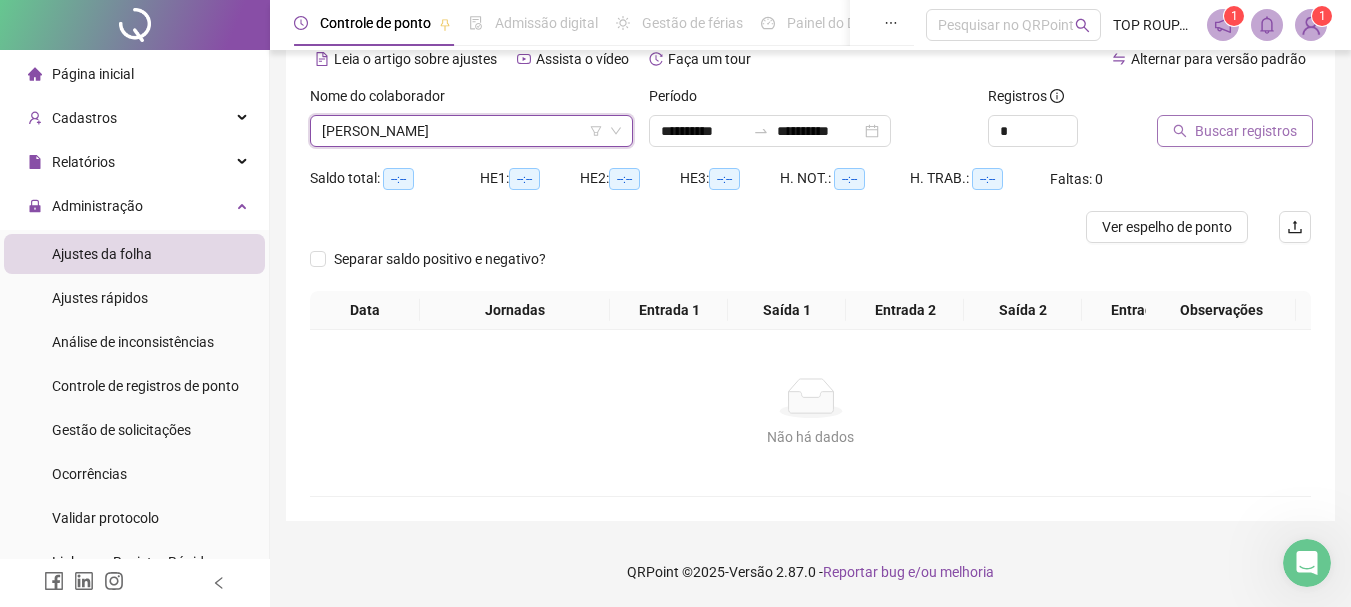 click on "Buscar registros" at bounding box center [1246, 131] 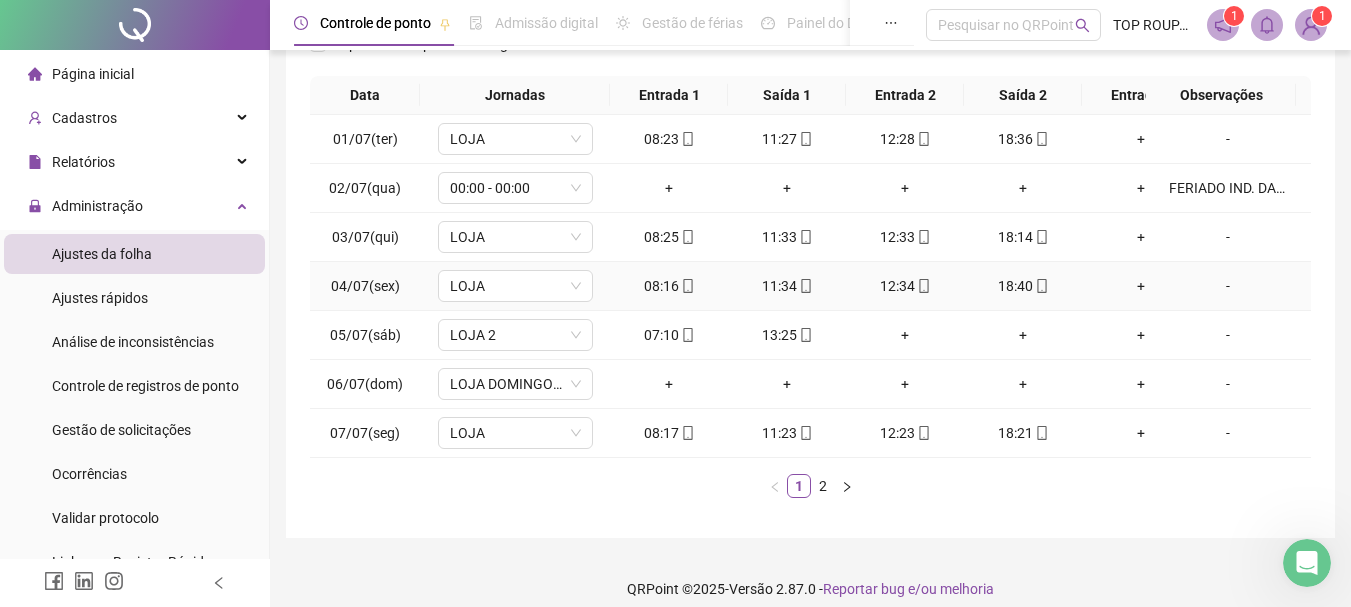 scroll, scrollTop: 362, scrollLeft: 0, axis: vertical 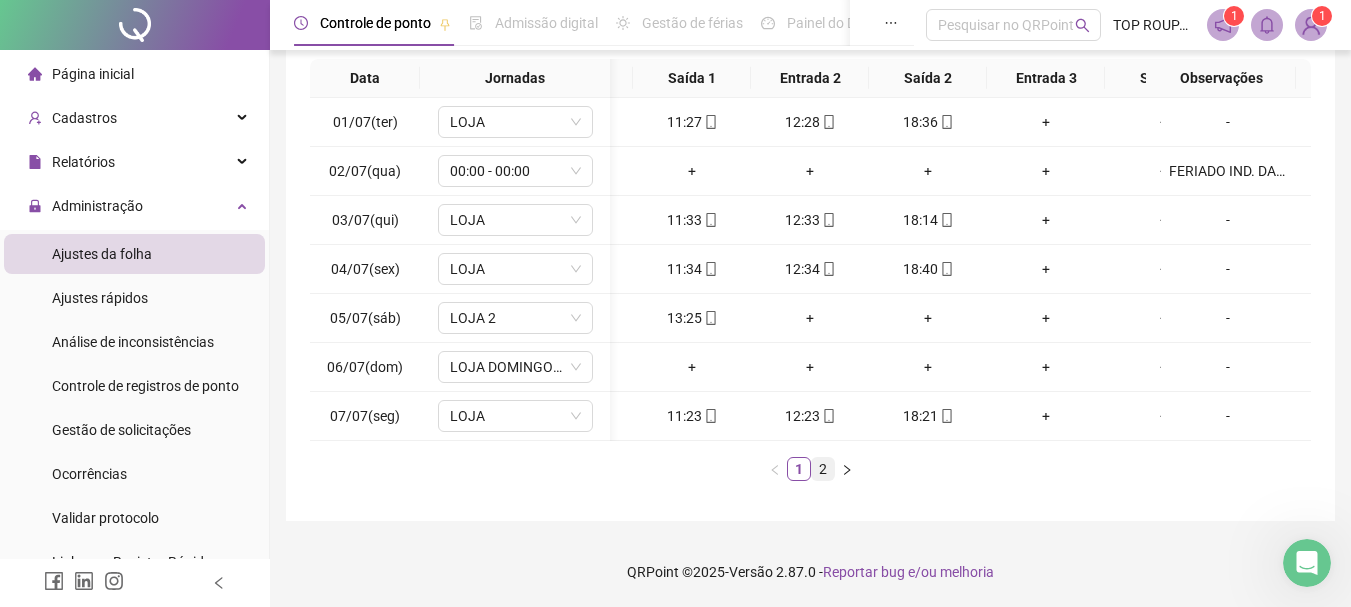 click on "2" at bounding box center (823, 469) 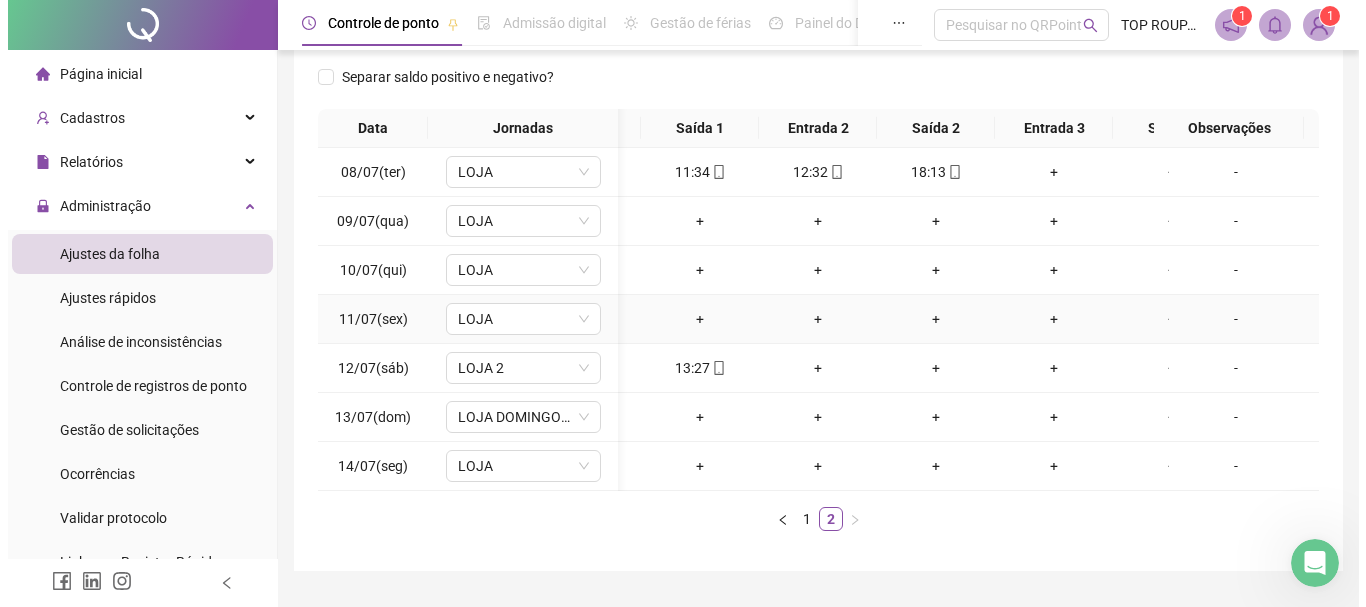 scroll, scrollTop: 262, scrollLeft: 0, axis: vertical 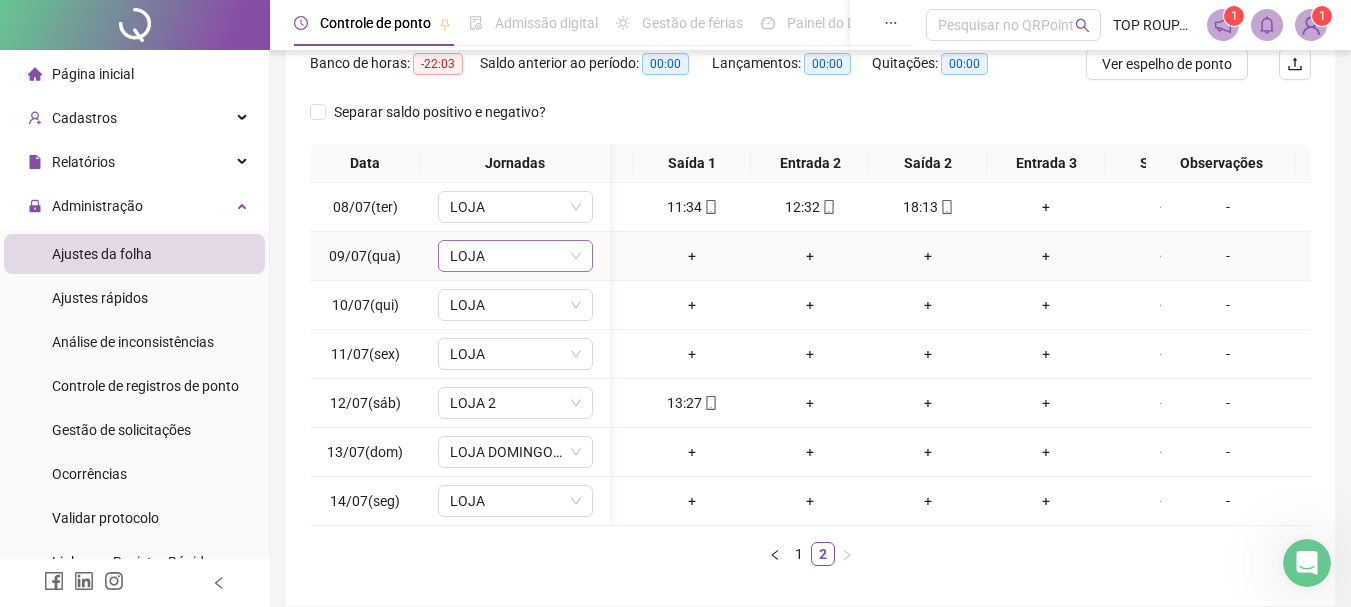 click on "LOJA" at bounding box center [515, 256] 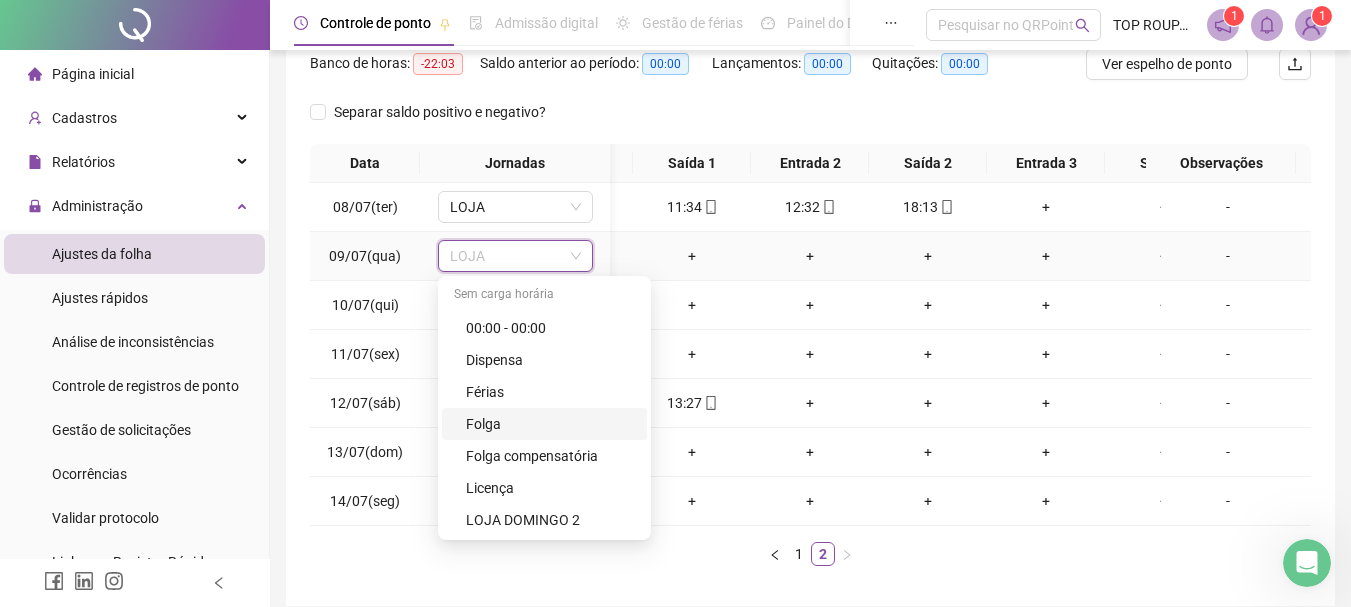click on "Folga" at bounding box center [550, 424] 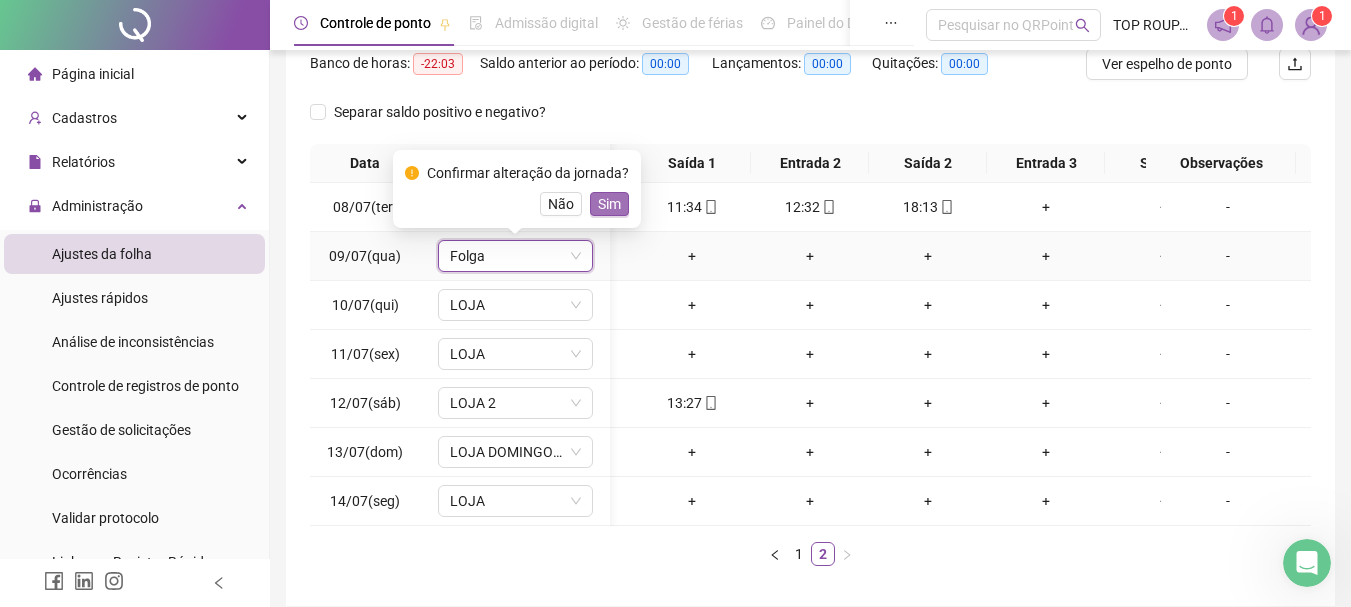 click on "Sim" at bounding box center (609, 204) 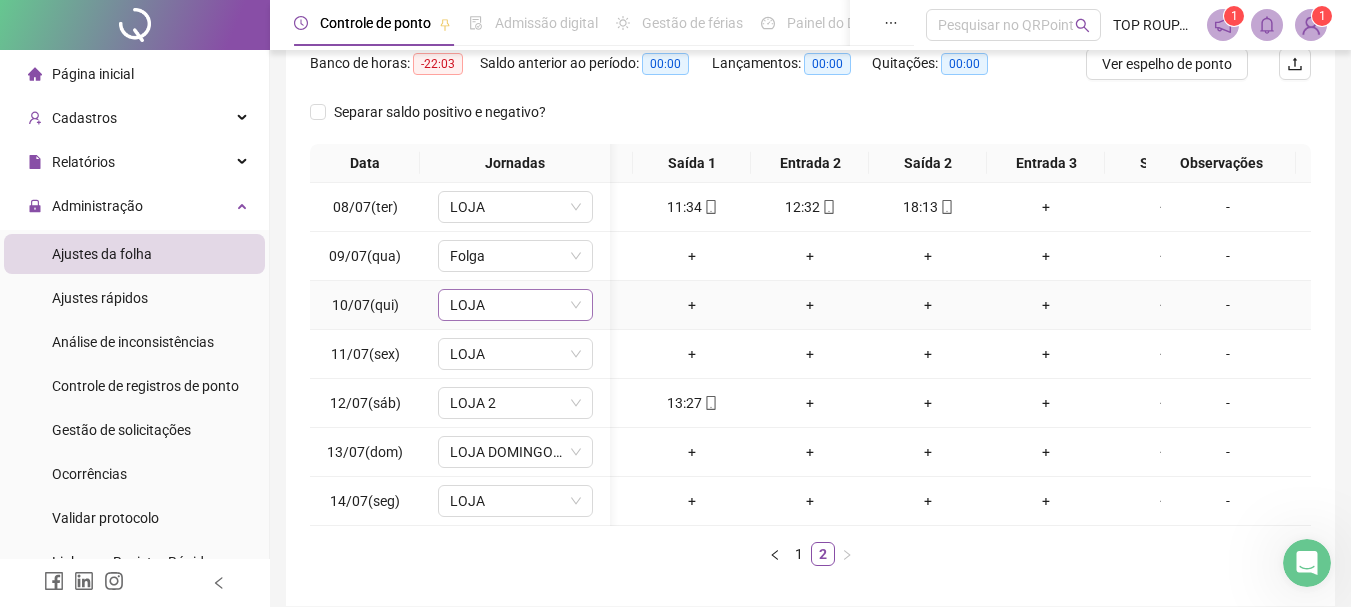 click on "LOJA" at bounding box center (515, 305) 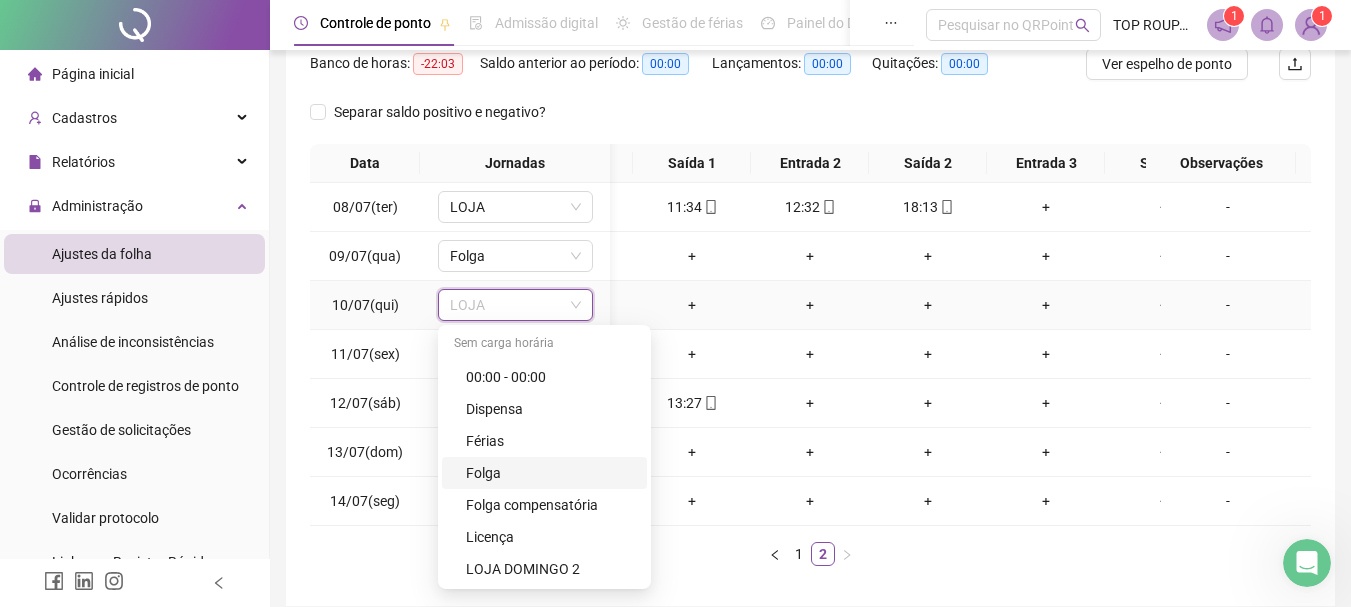 click on "Folga" at bounding box center (550, 473) 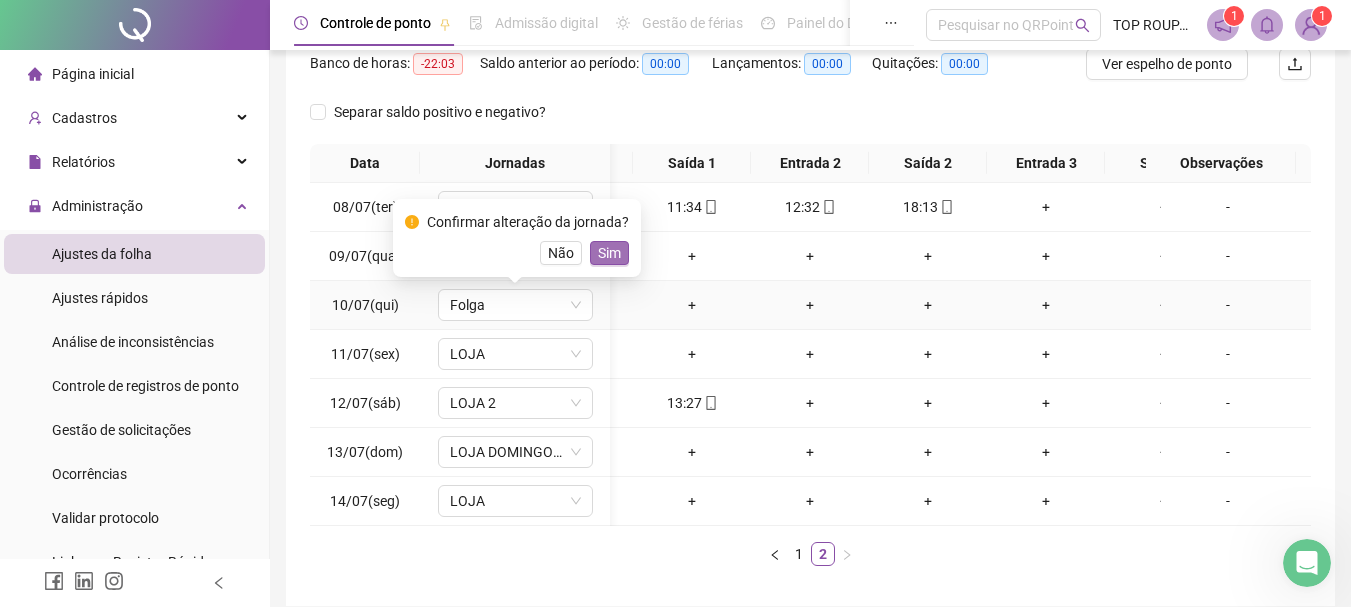 click on "Sim" at bounding box center [609, 253] 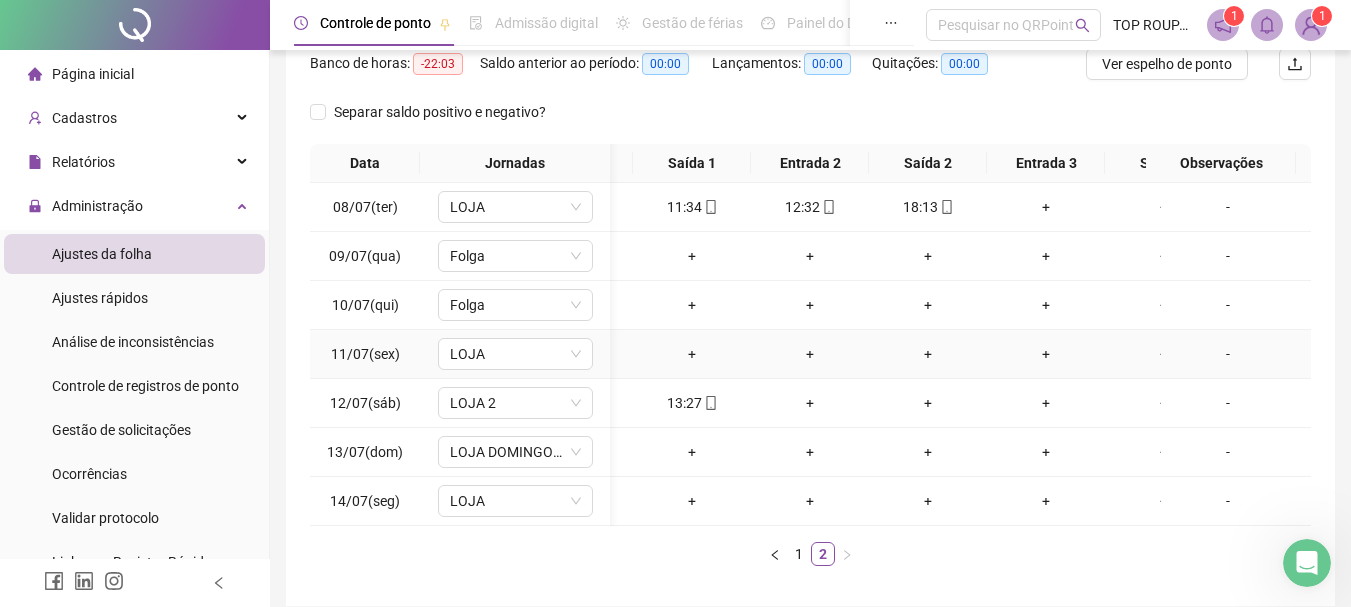click on "-" at bounding box center (1228, 354) 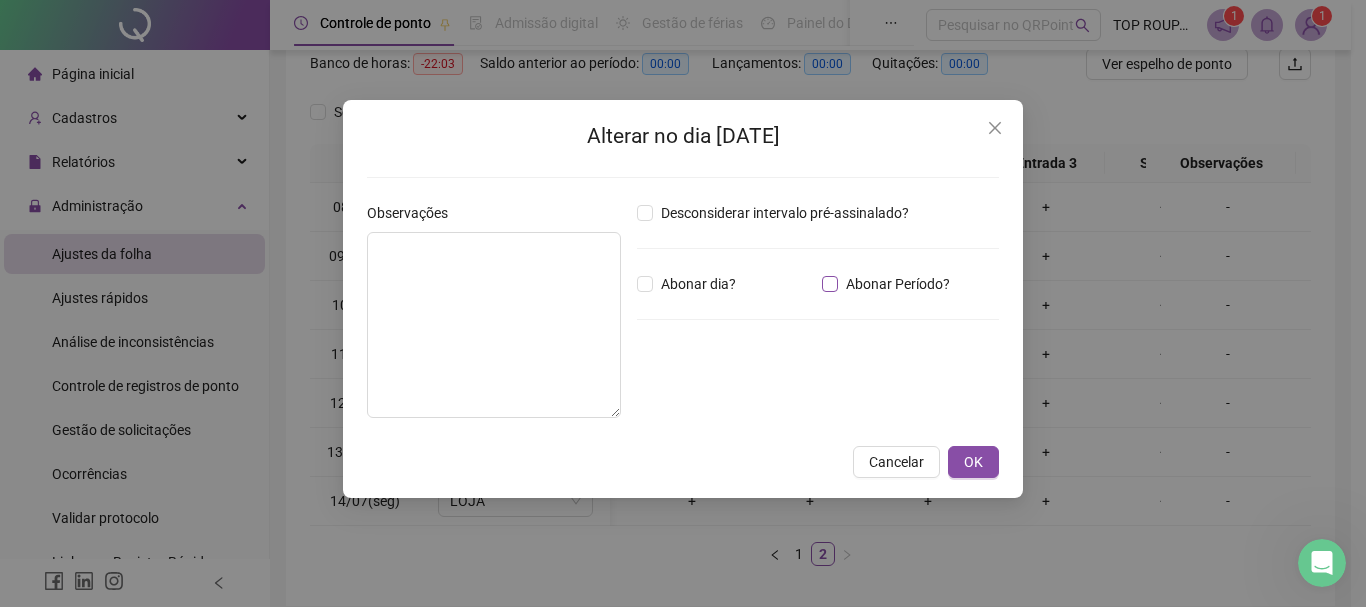 click on "Abonar Período?" at bounding box center (898, 284) 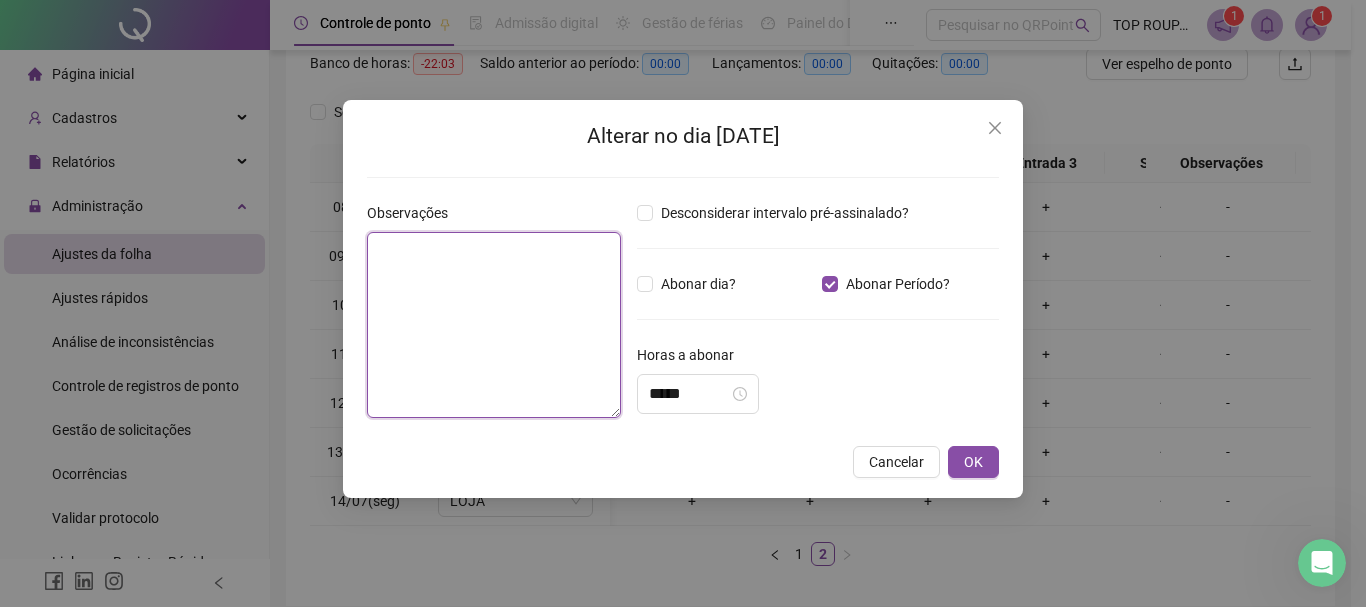 click at bounding box center [494, 325] 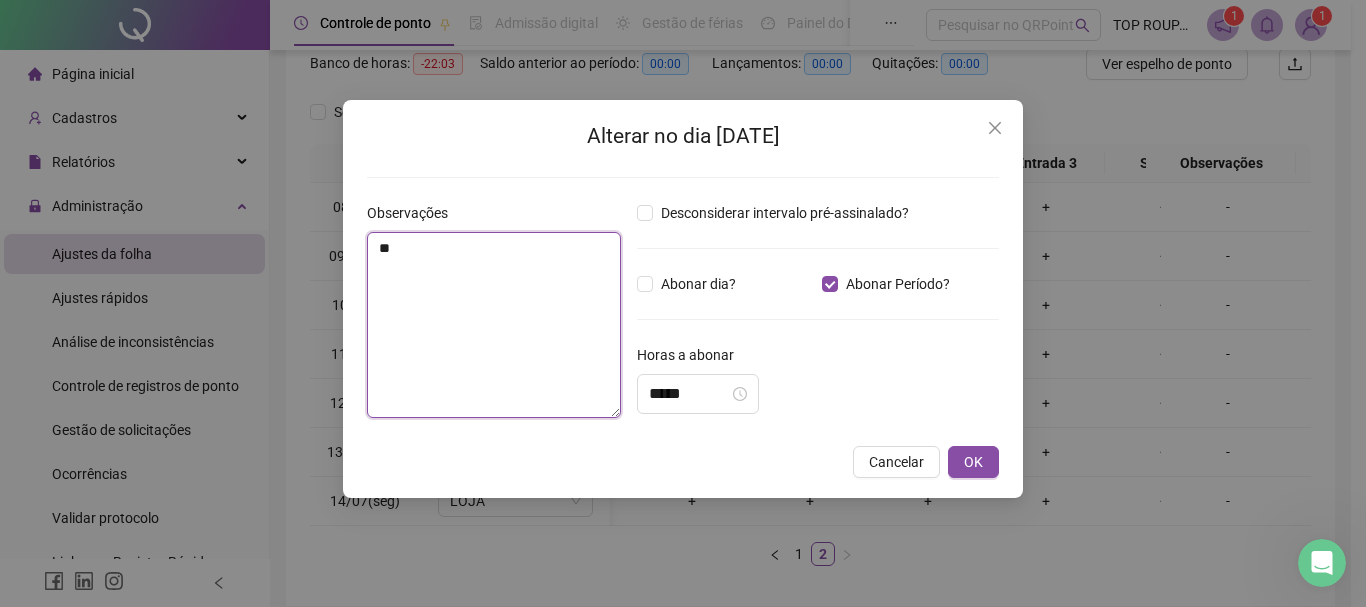 type on "*" 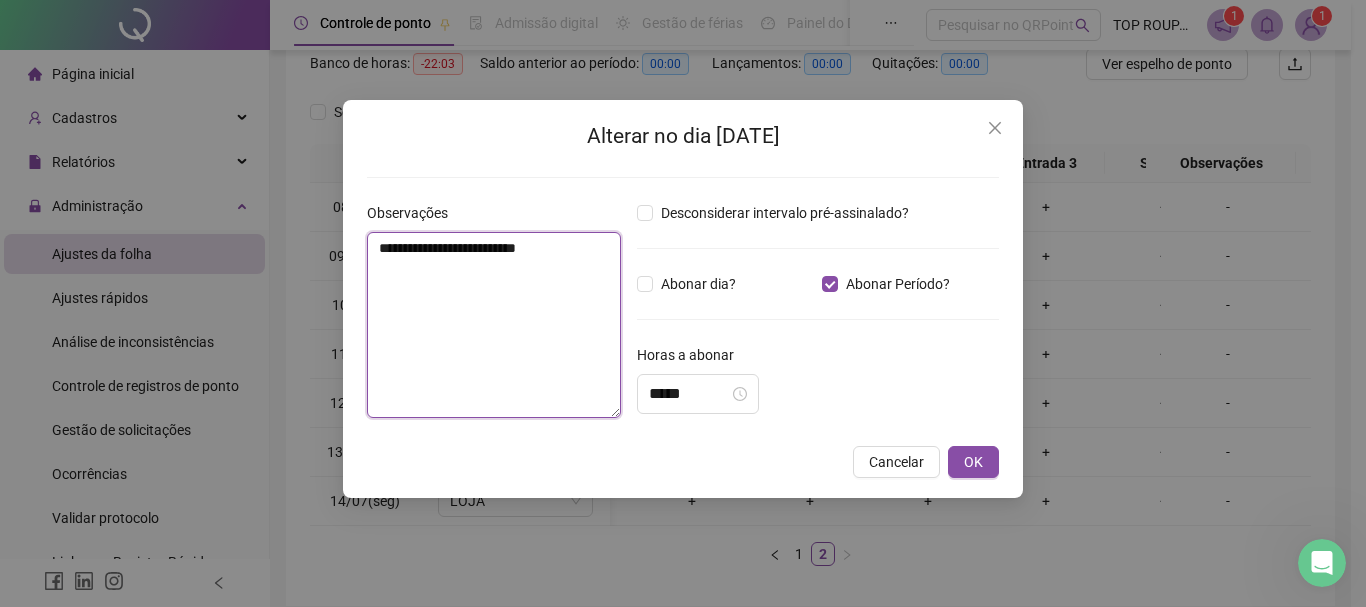 type on "**********" 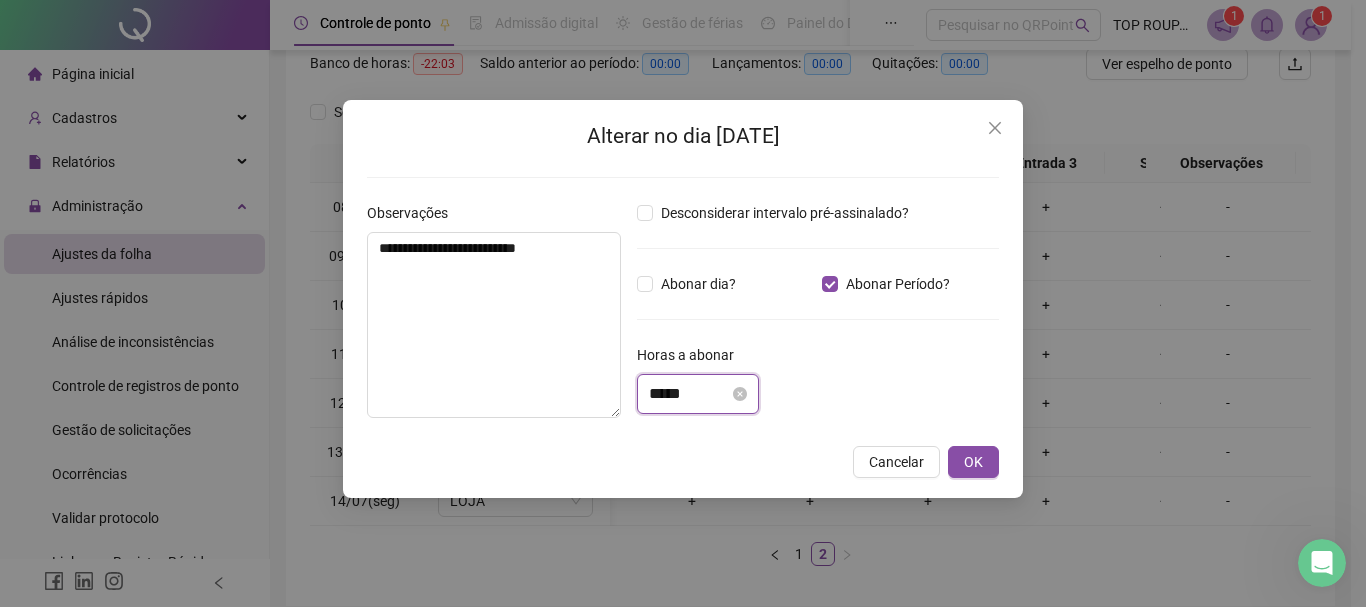 click on "*****" at bounding box center (689, 394) 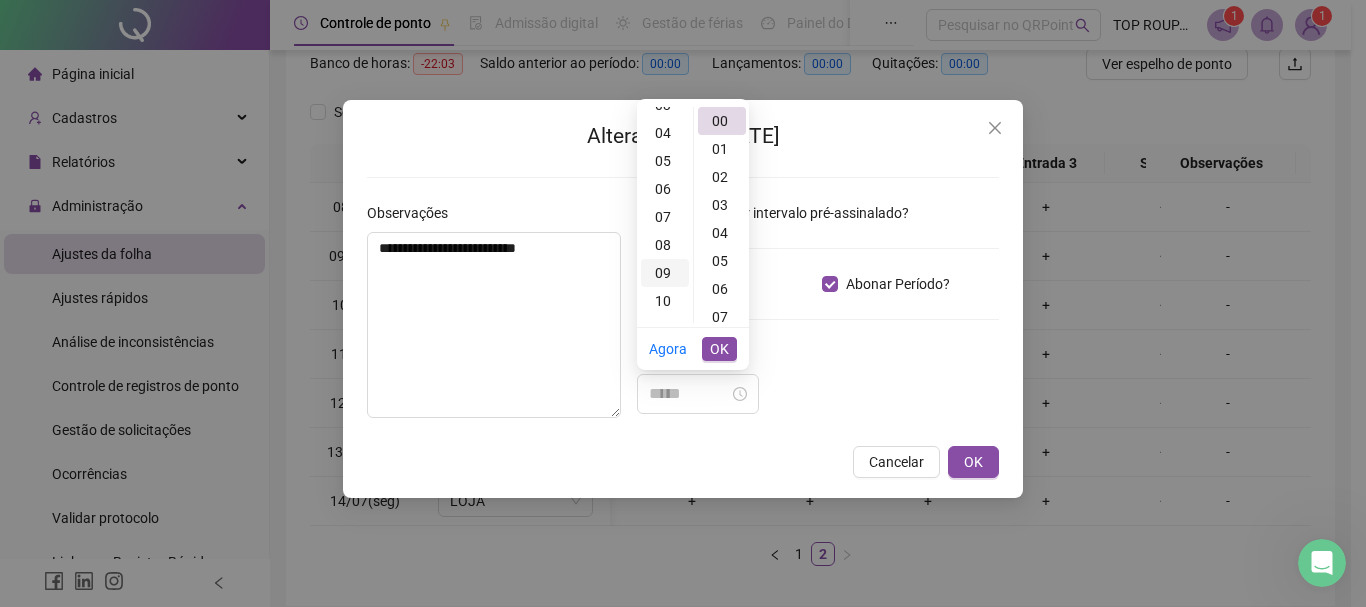 click on "09" at bounding box center [665, 273] 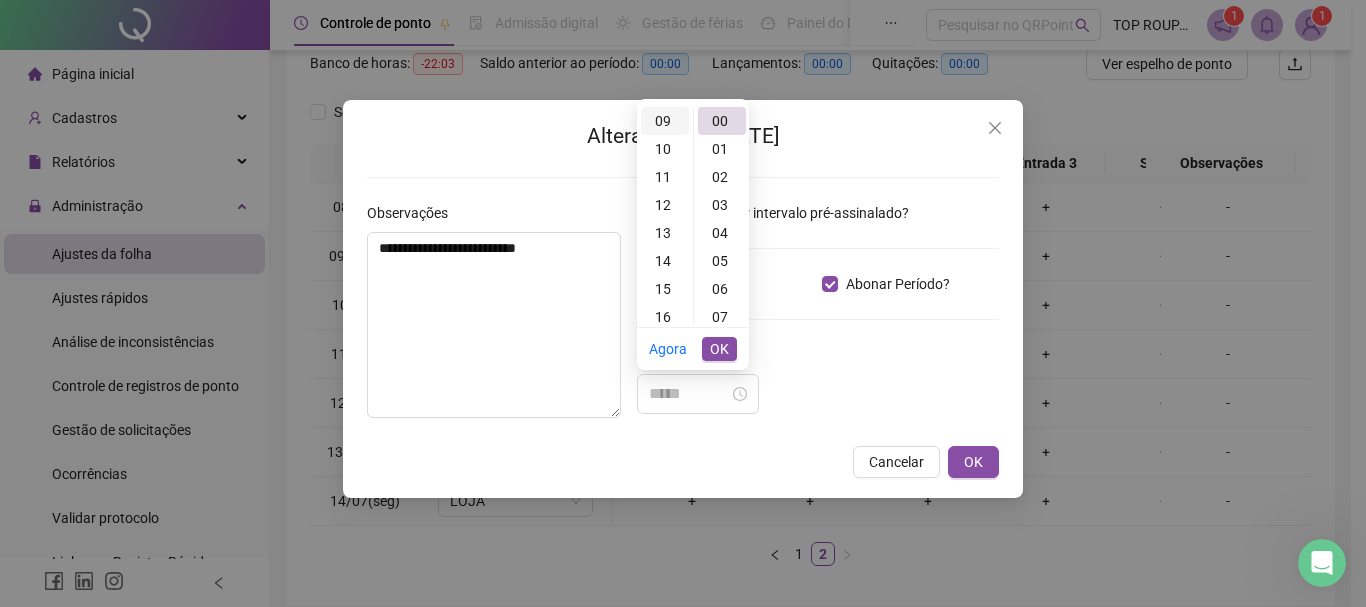 scroll, scrollTop: 252, scrollLeft: 0, axis: vertical 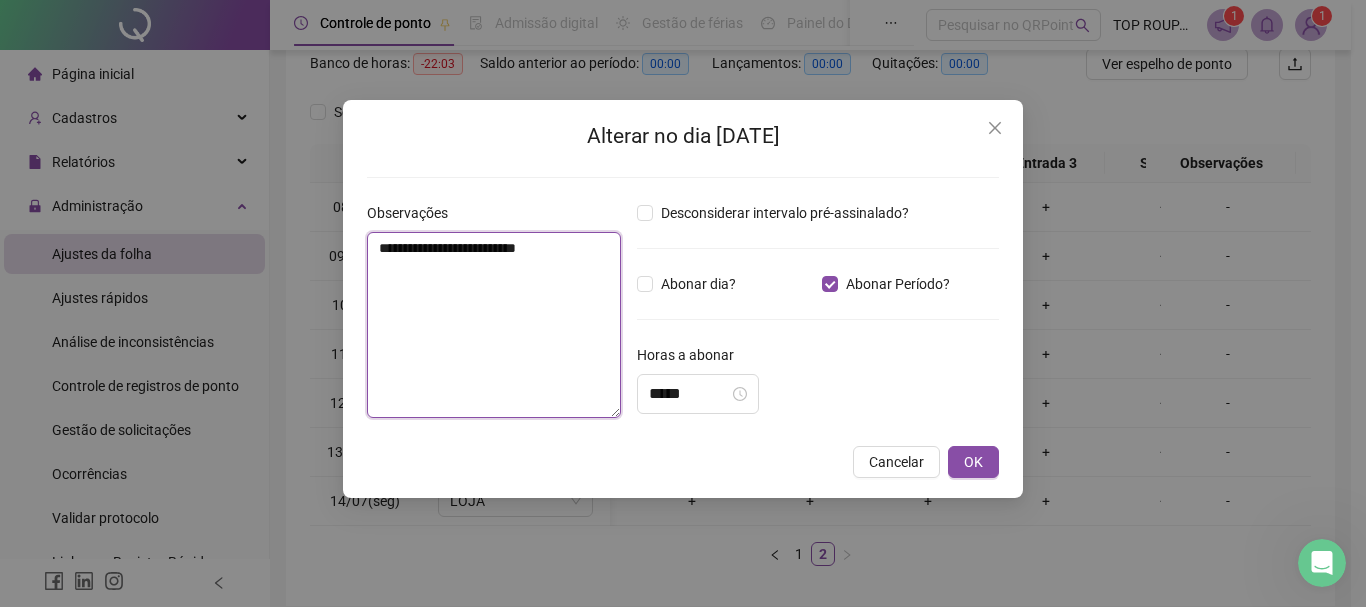 click on "**********" at bounding box center [494, 325] 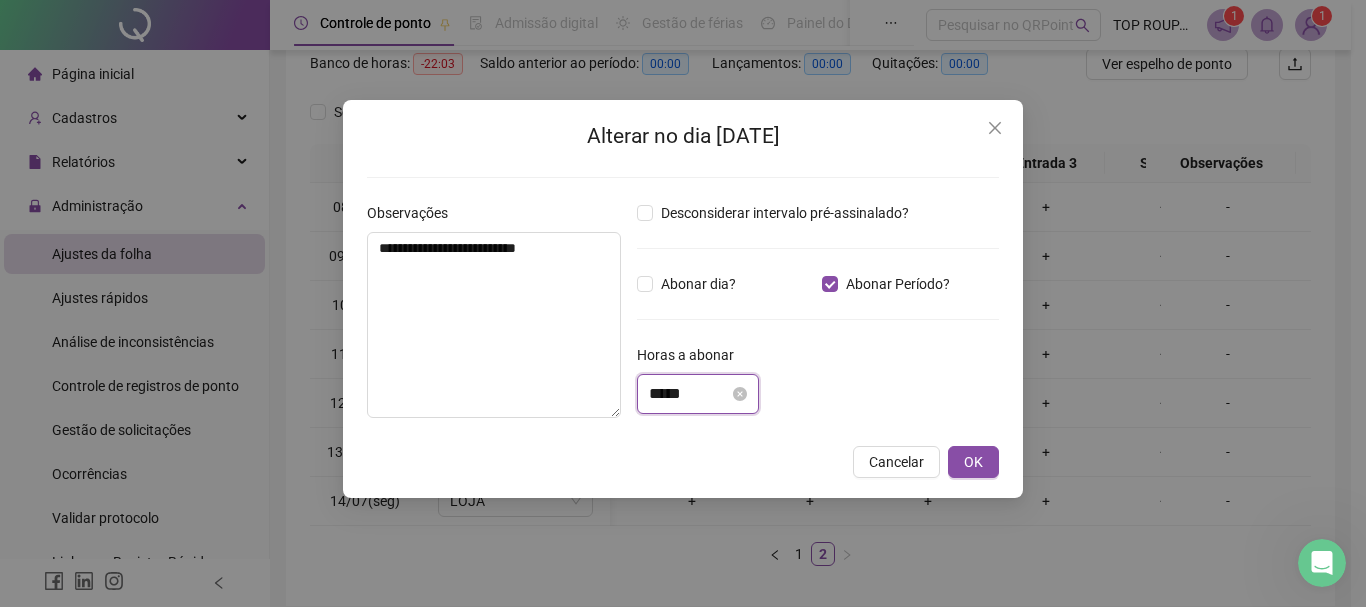 click on "*****" at bounding box center [689, 394] 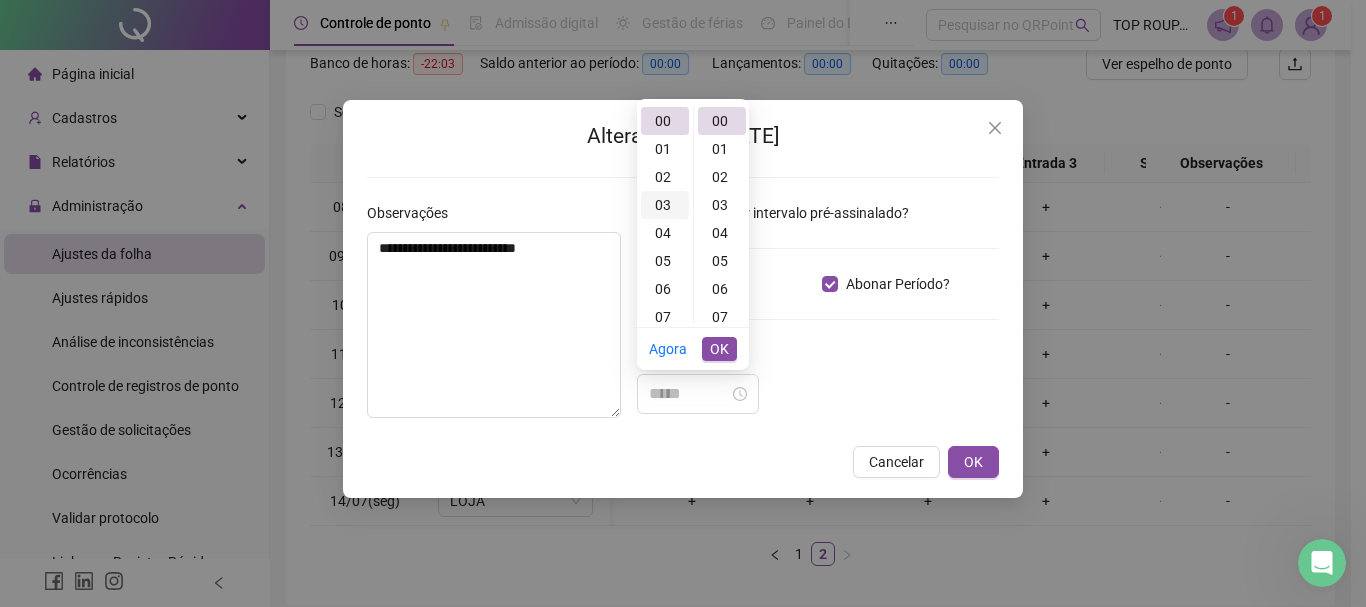 click on "03" at bounding box center [665, 205] 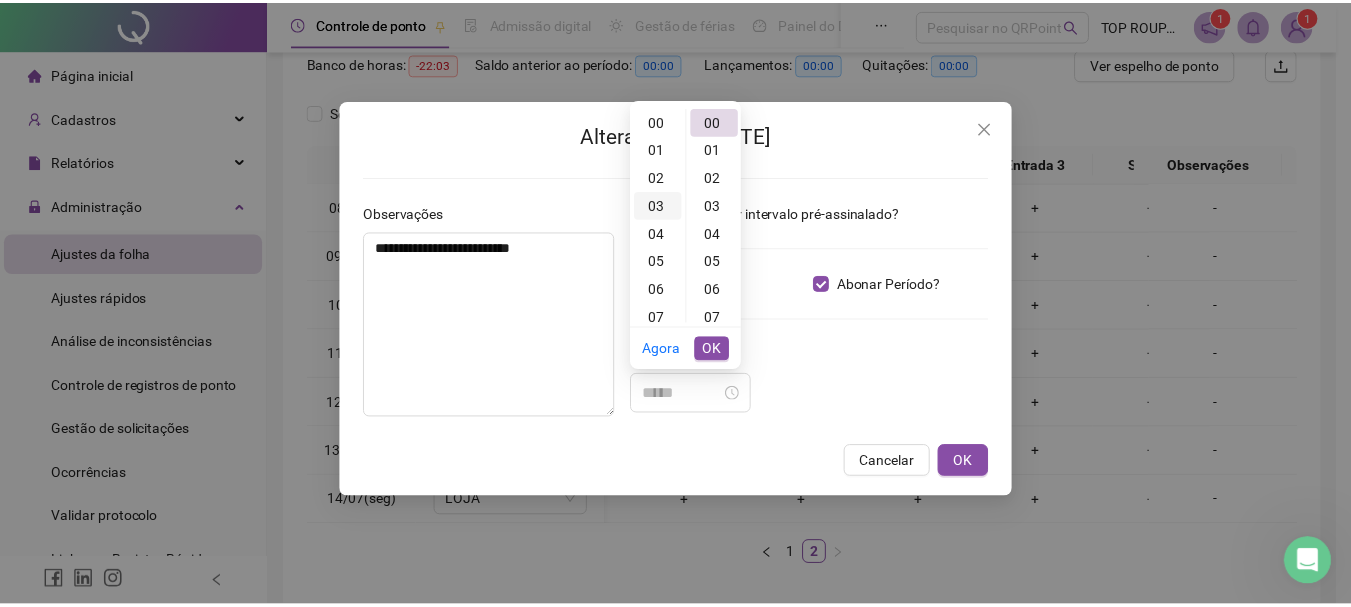 scroll, scrollTop: 84, scrollLeft: 0, axis: vertical 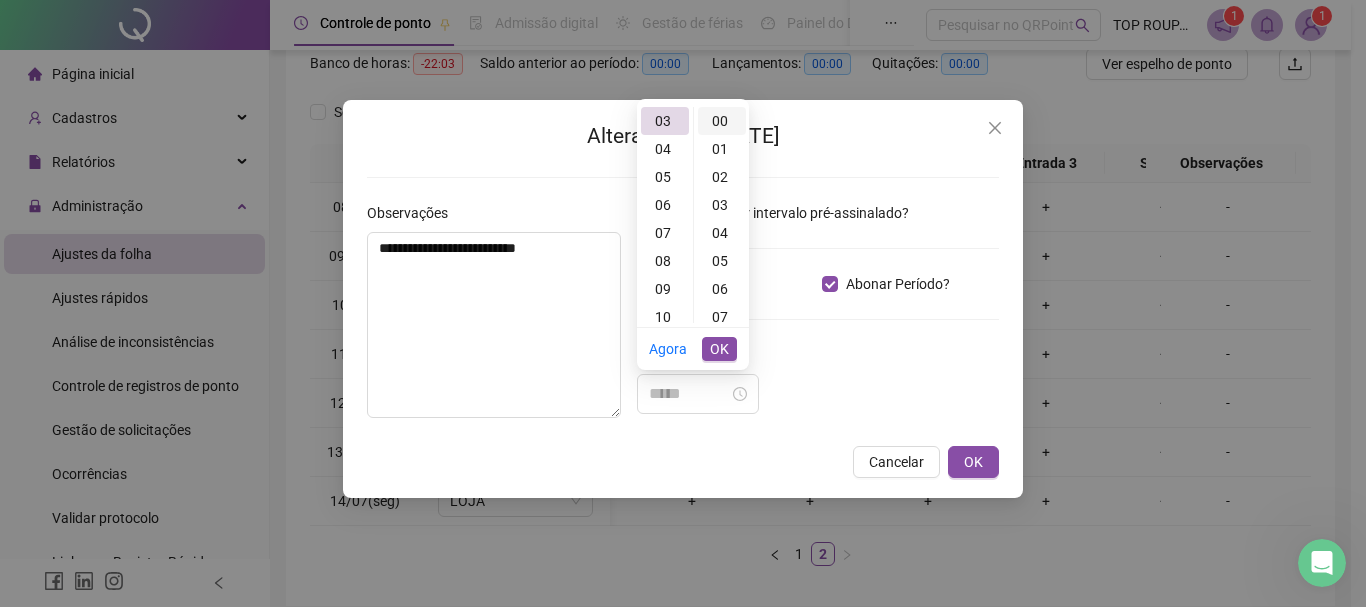 click on "00" at bounding box center (722, 121) 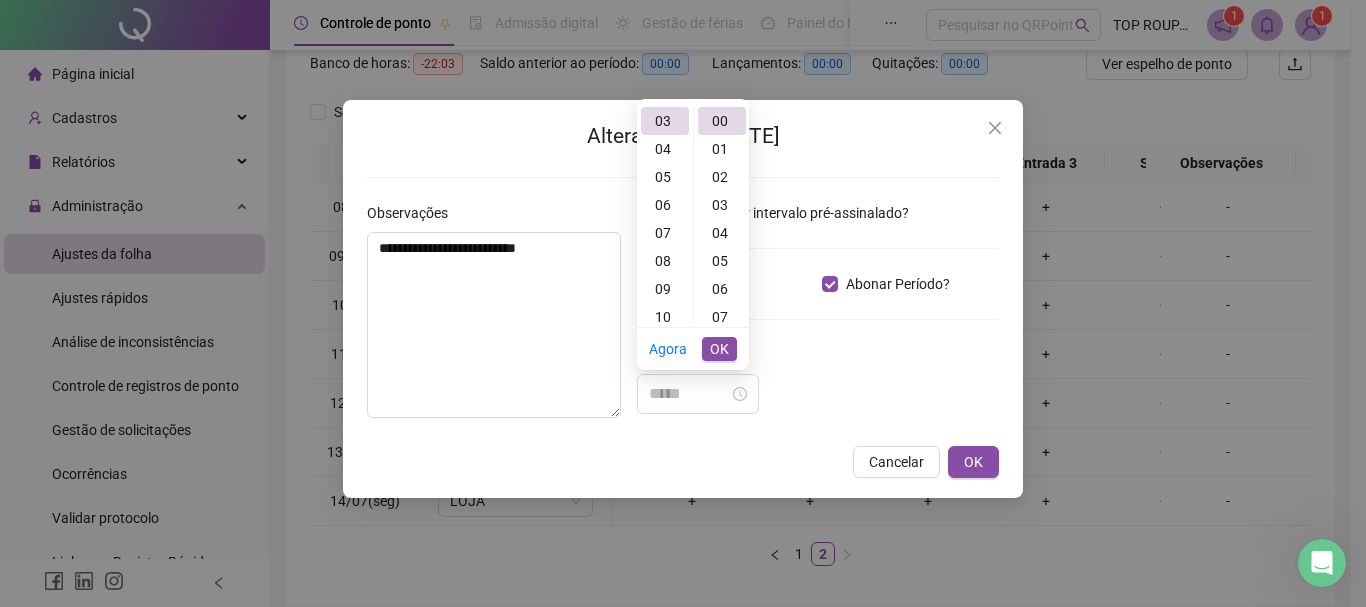type on "*****" 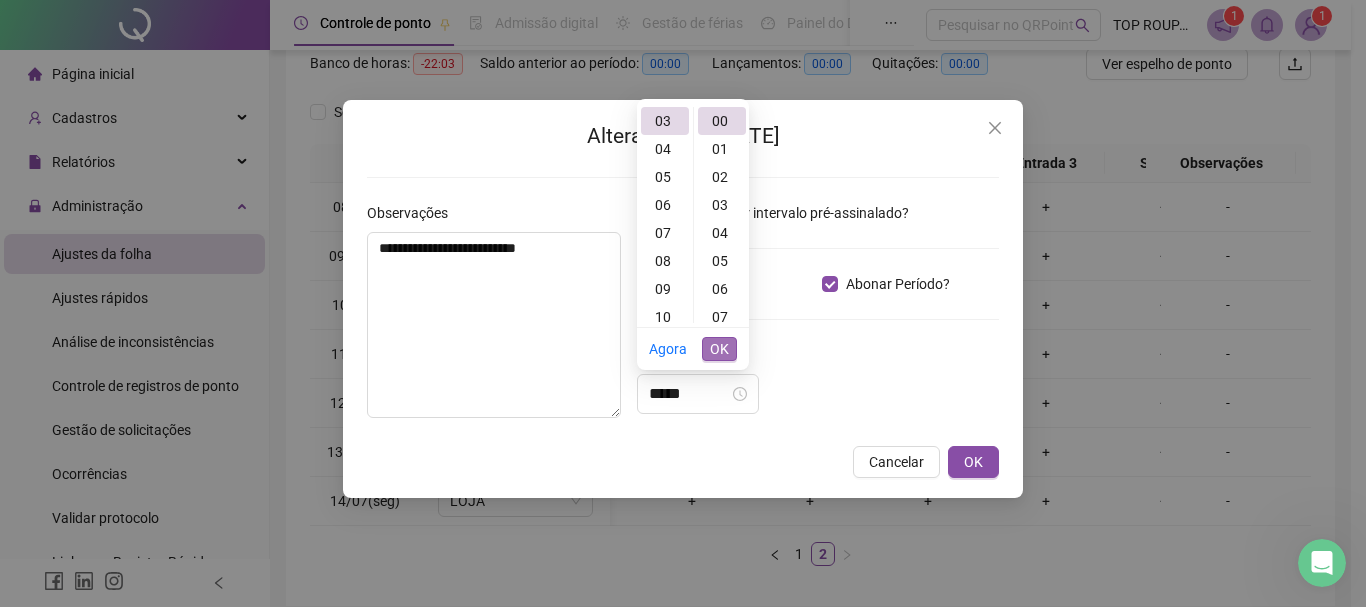click on "OK" at bounding box center [719, 349] 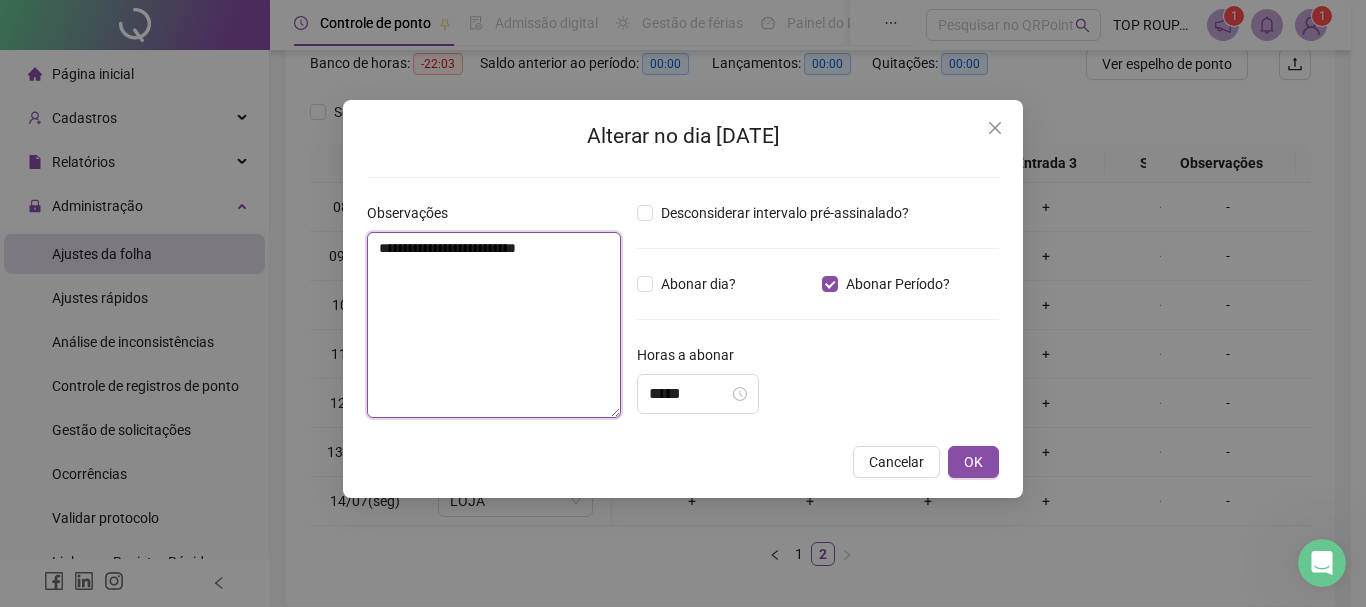 click on "**********" at bounding box center (494, 325) 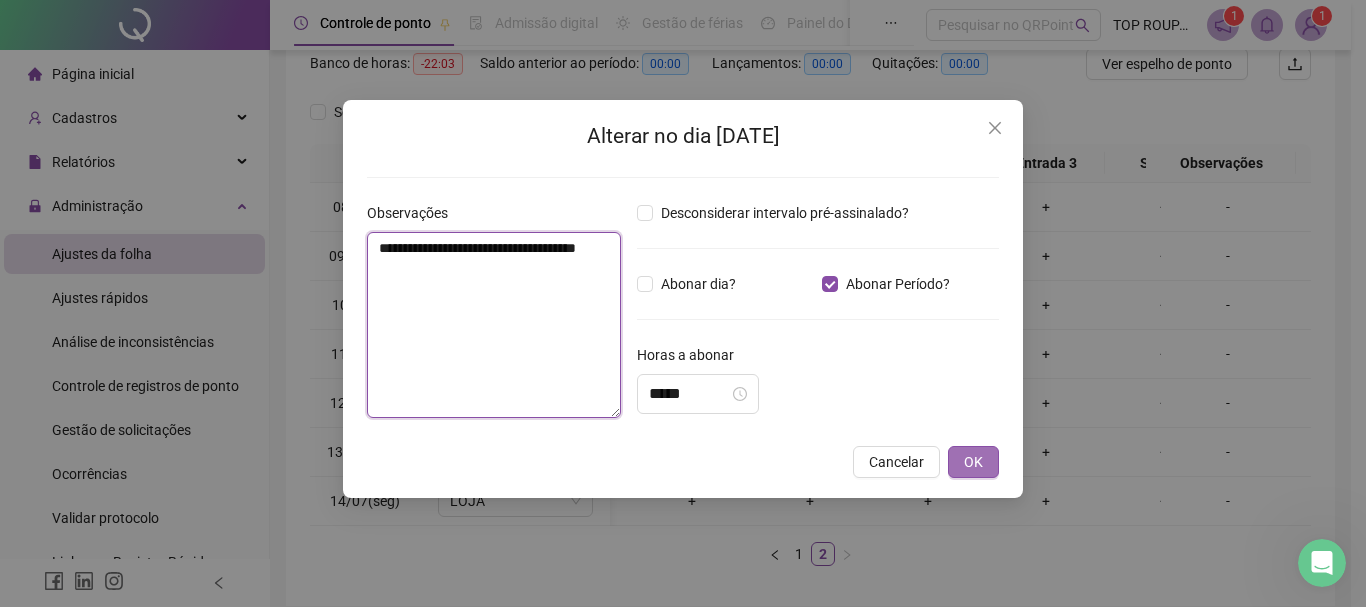 type on "**********" 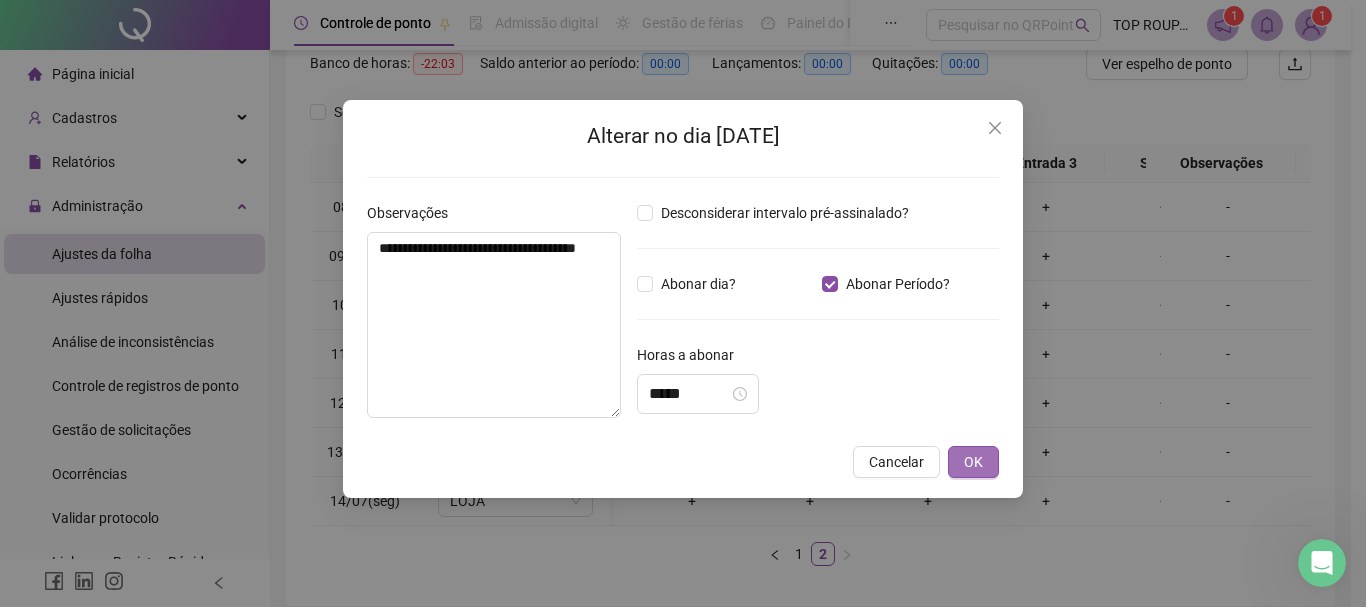 click on "OK" at bounding box center [973, 462] 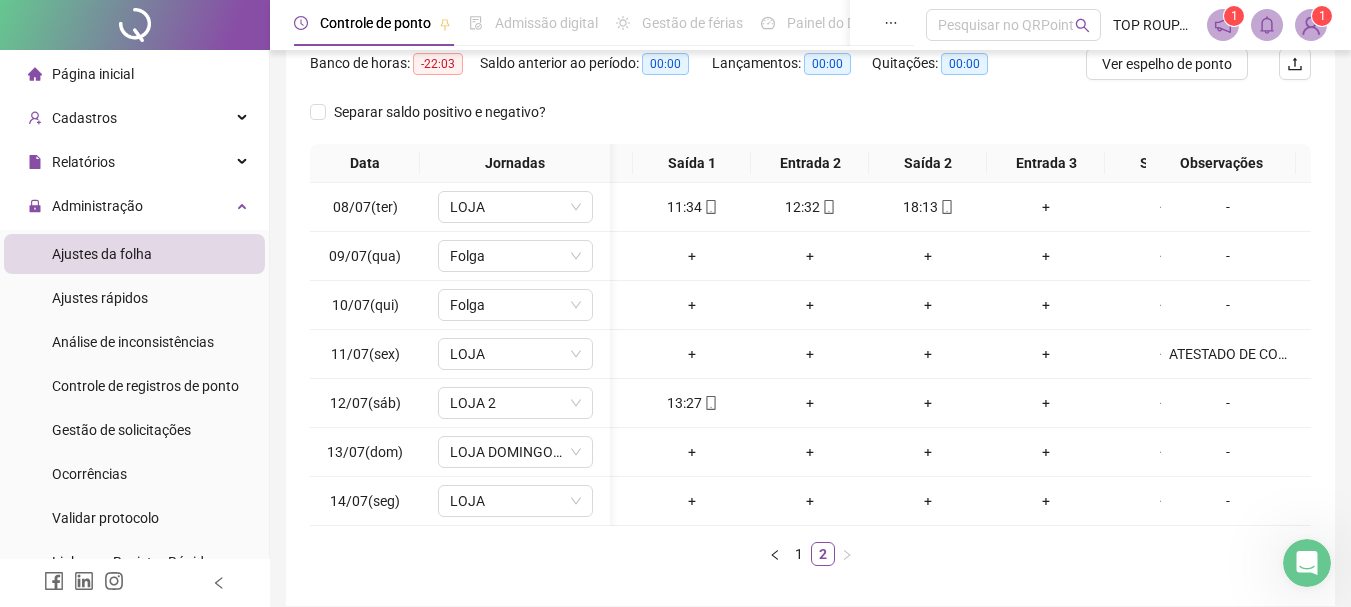 scroll, scrollTop: 0, scrollLeft: 160, axis: horizontal 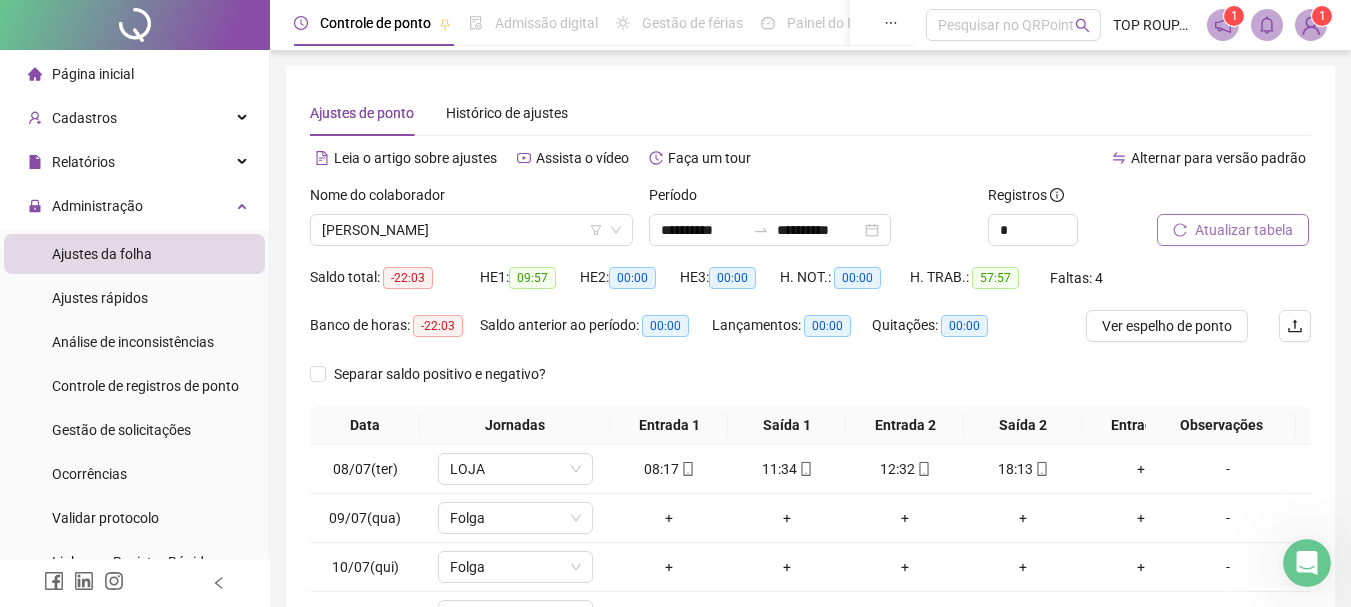 click on "Atualizar tabela" at bounding box center [1233, 230] 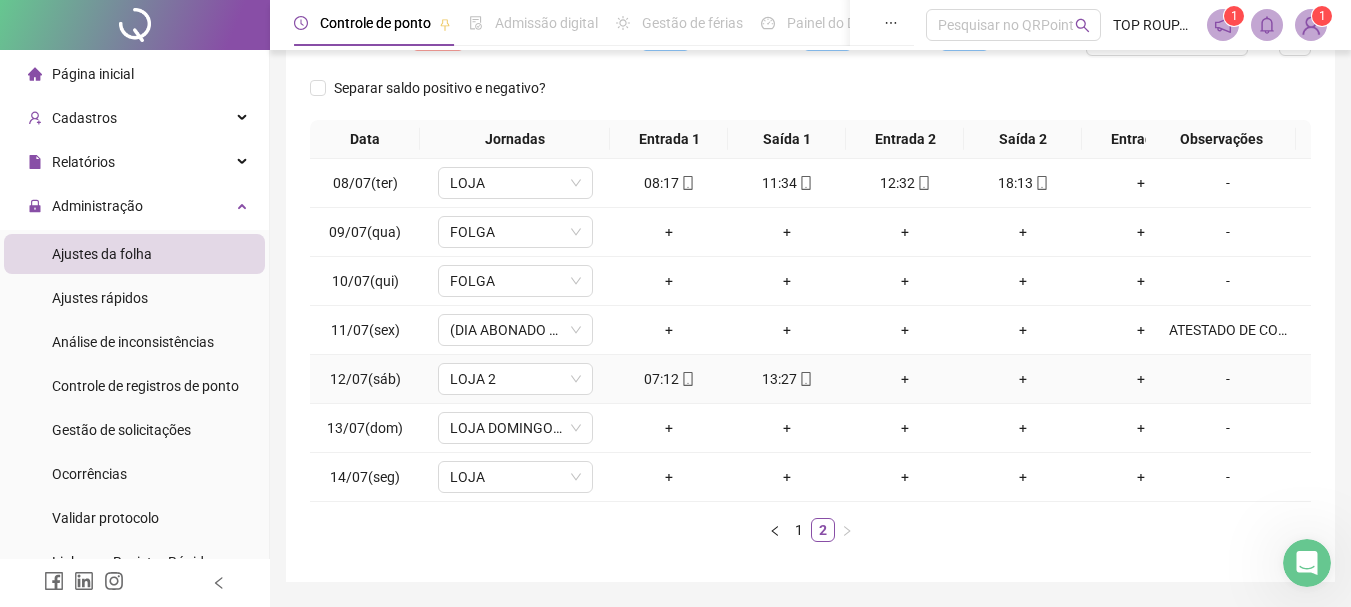 scroll, scrollTop: 362, scrollLeft: 0, axis: vertical 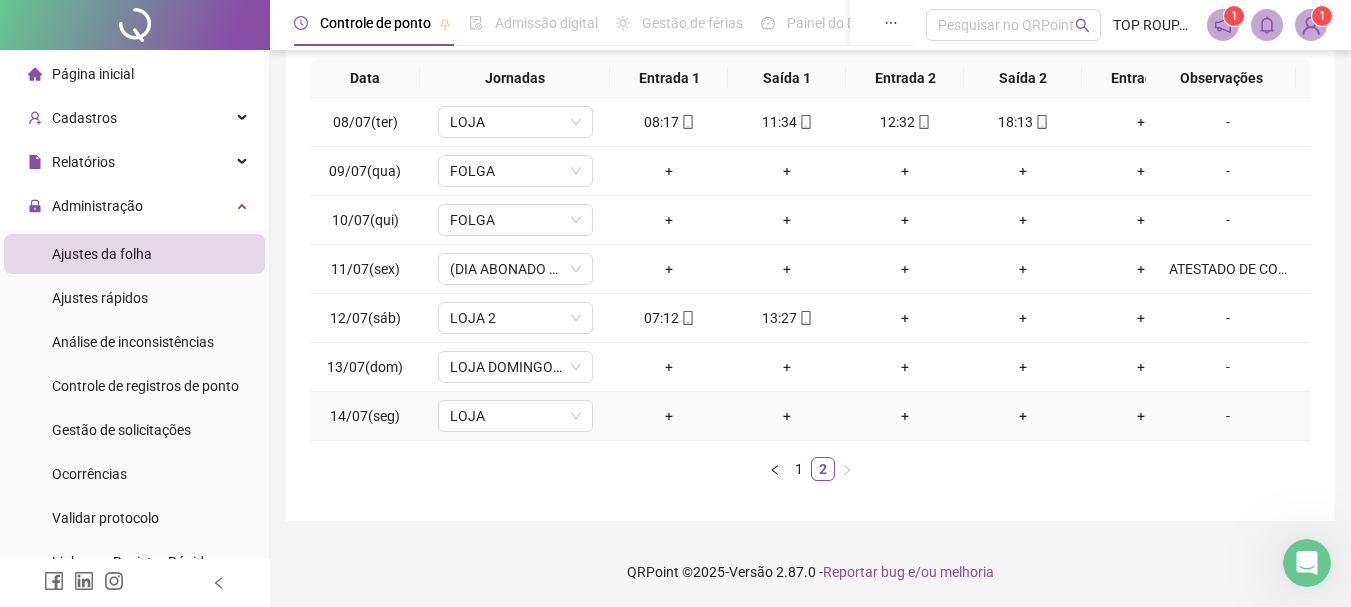 click on "+" at bounding box center (905, 416) 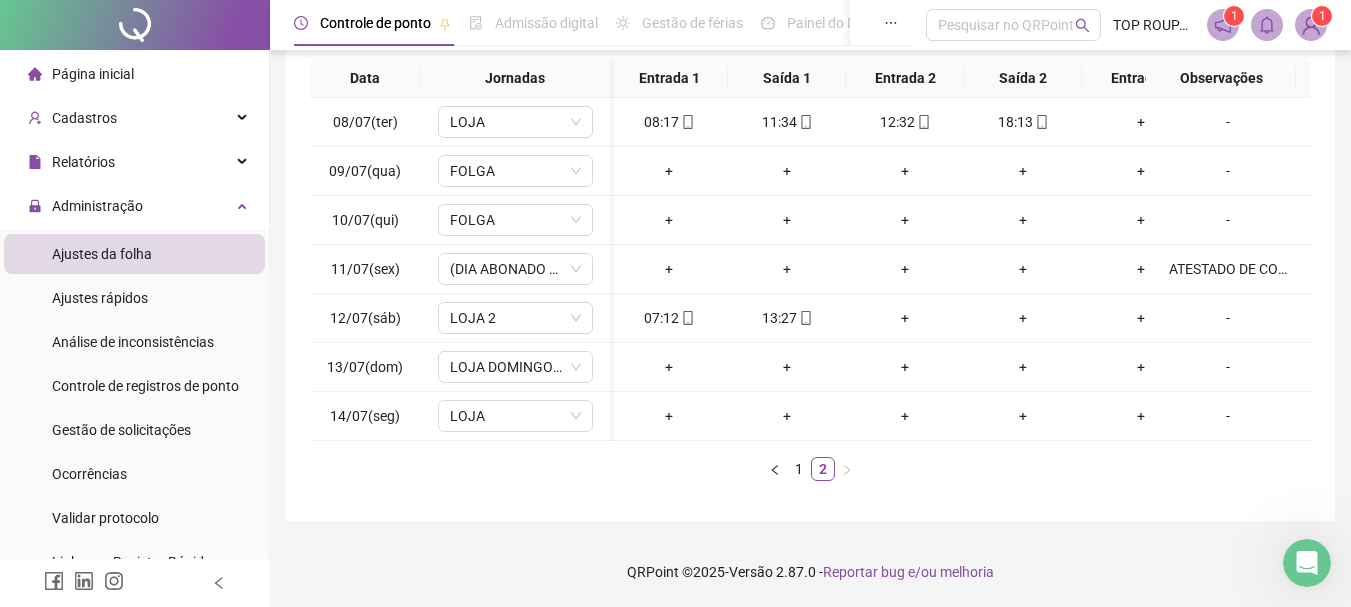 scroll, scrollTop: 0, scrollLeft: 60, axis: horizontal 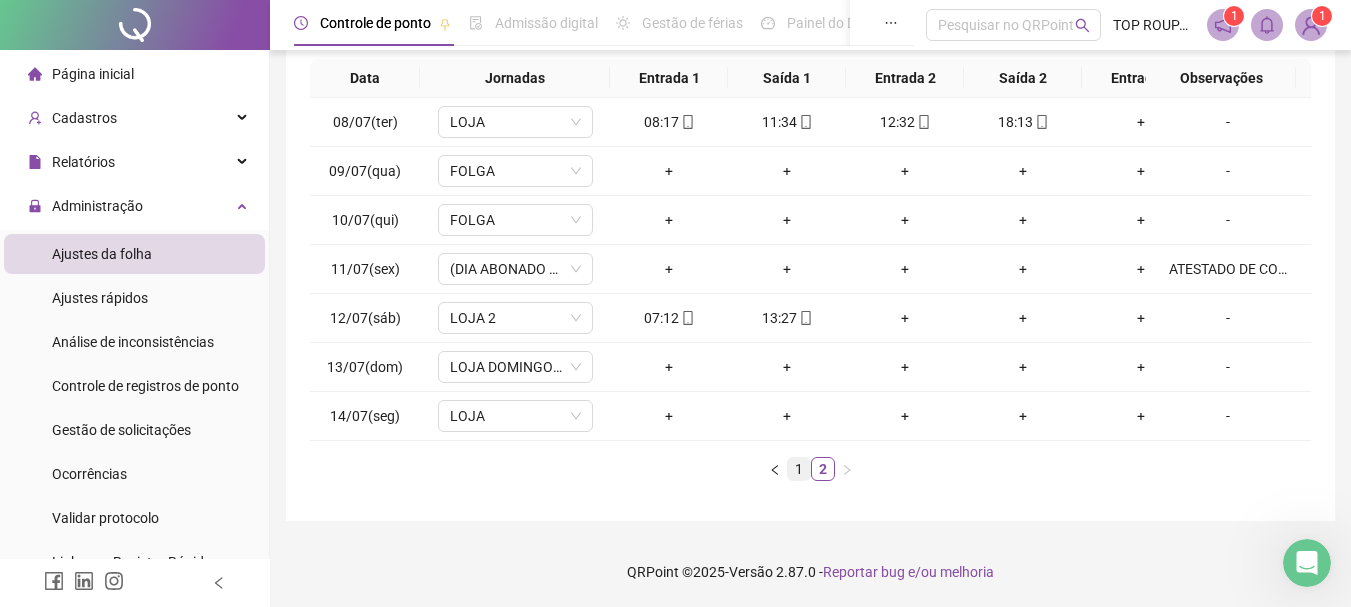 click on "1" at bounding box center [799, 469] 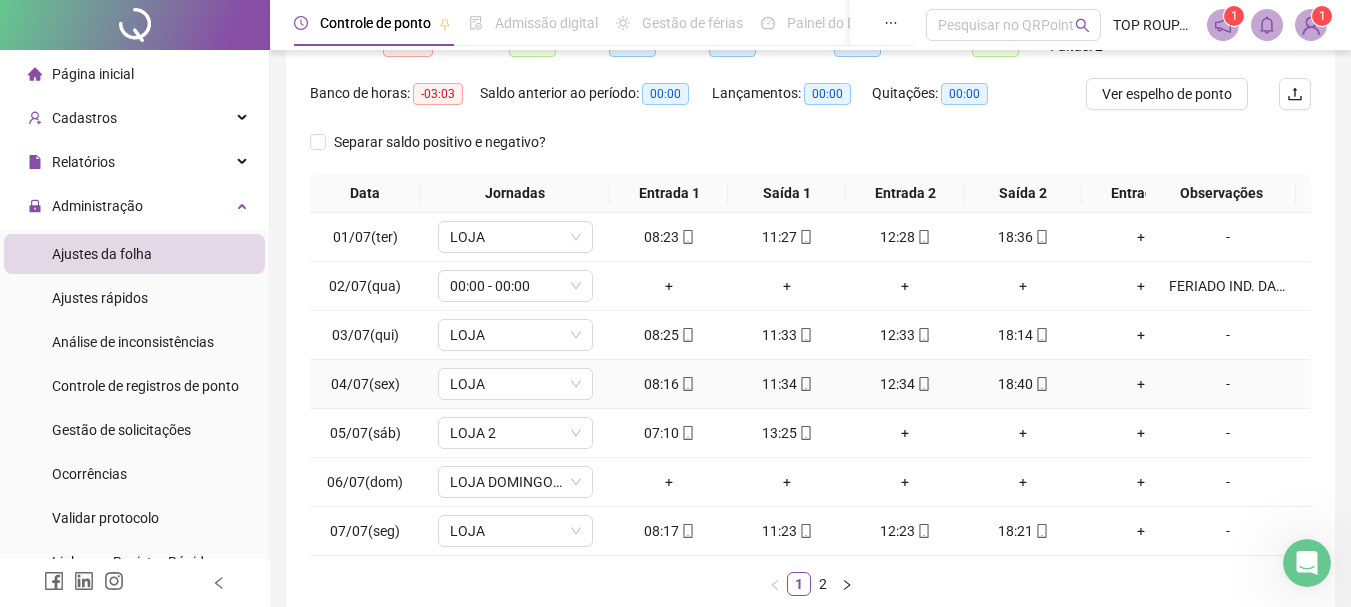 scroll, scrollTop: 262, scrollLeft: 0, axis: vertical 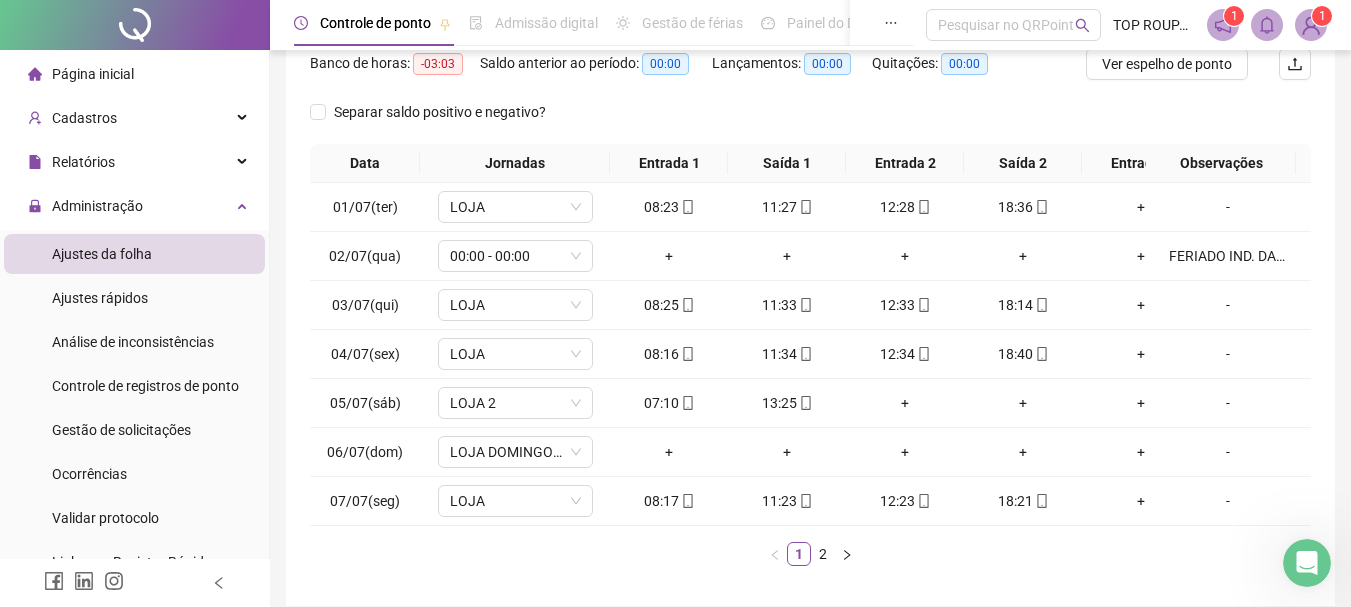 click on "Data Jornadas Entrada 1 Saída 1 Entrada 2 Saída 2 Entrada 3 Saída 3 Observações                   01/07(ter) [GEOGRAPHIC_DATA]  08:23 11:27 12:28 18:36 + + - 02/07(qua) 00:00 - 00:00 + + + + + + FERIADO IND. DA BAHIA 03/07(qui) LOJA  08:25 11:33 12:33 18:14 + + - 04/07(sex) [GEOGRAPHIC_DATA]  08:16 11:34 12:34 18:40 + + - 05/07(sáb) LOJA 2 07:10 13:25 + + + + - 06/07(dom) [GEOGRAPHIC_DATA] DOMINGO 2 + + + + + + - 07/07(seg) [GEOGRAPHIC_DATA]  08:17 11:23 12:23 18:21 + + - 1 2" at bounding box center [810, 355] 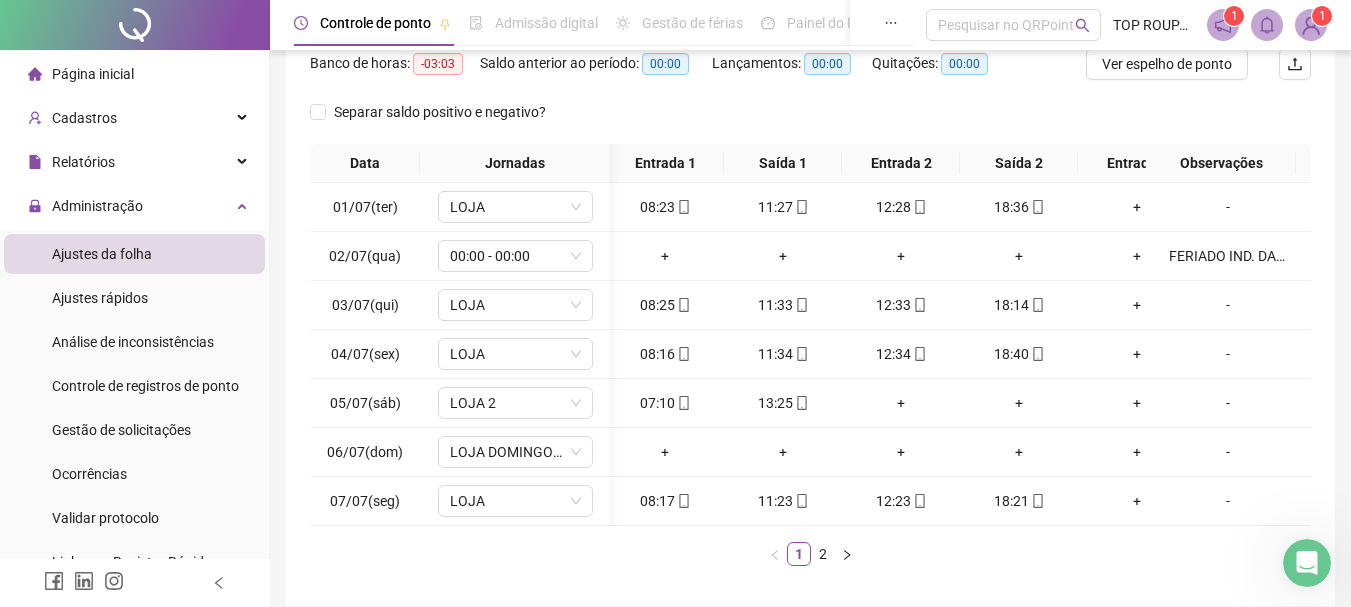 scroll, scrollTop: 0, scrollLeft: 46, axis: horizontal 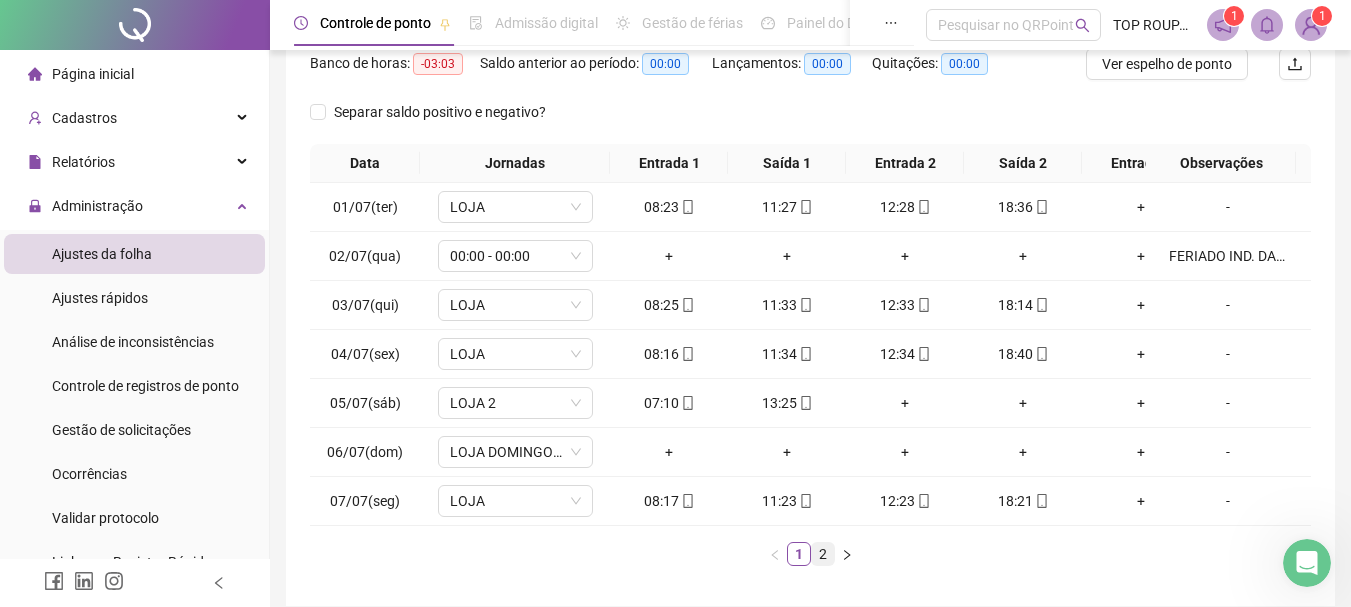 click on "2" at bounding box center (823, 554) 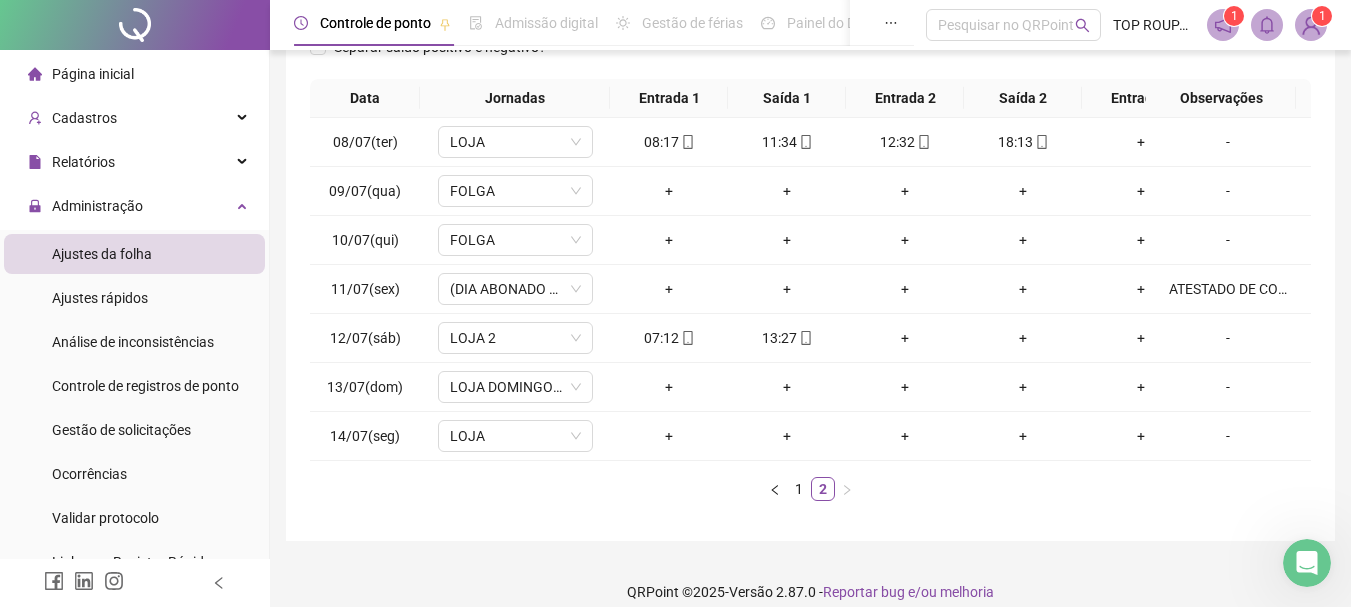 scroll, scrollTop: 362, scrollLeft: 0, axis: vertical 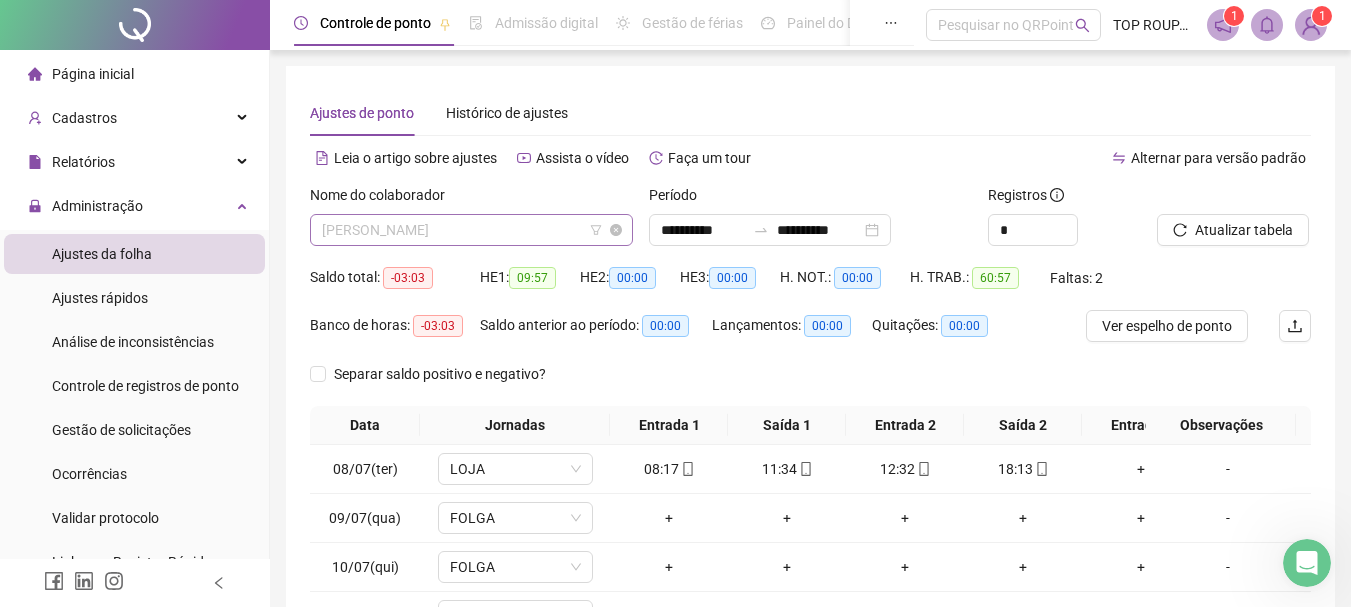 click on "[PERSON_NAME]" at bounding box center [471, 230] 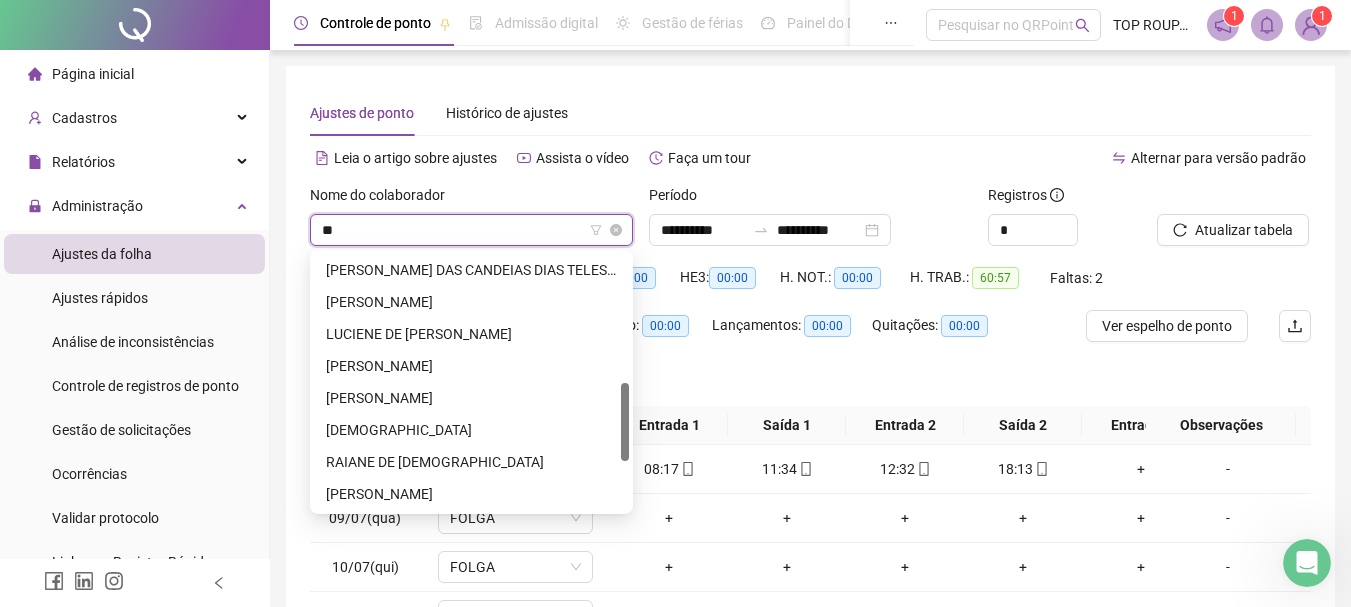 scroll, scrollTop: 0, scrollLeft: 0, axis: both 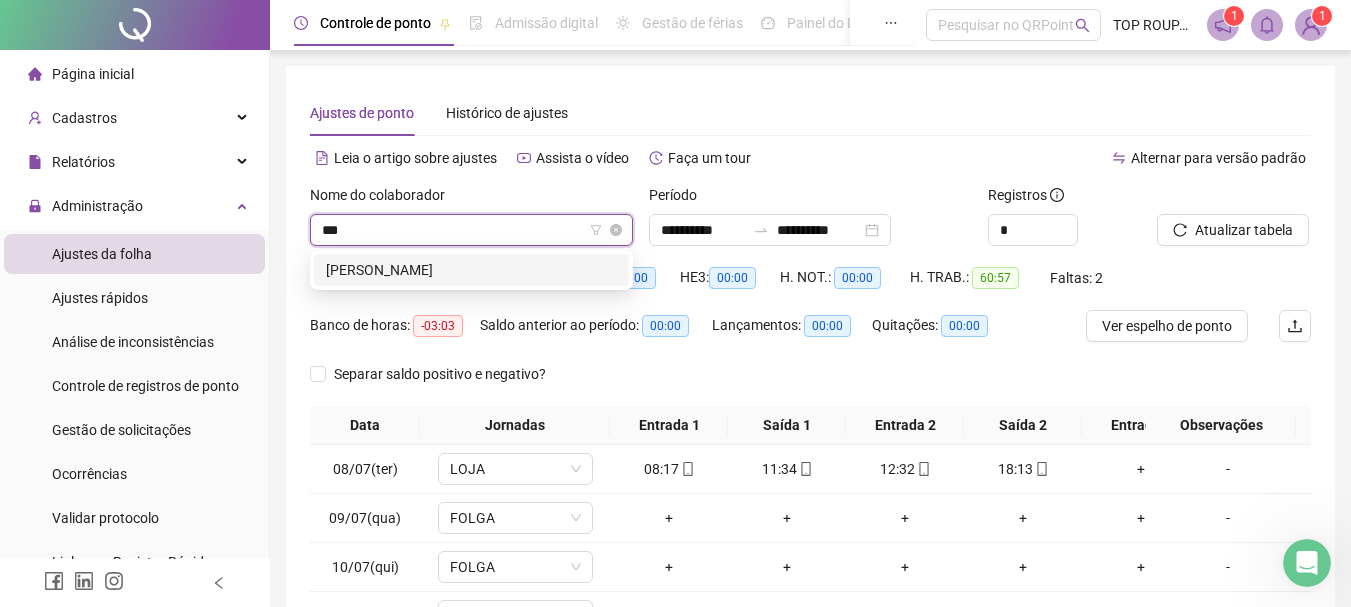 type on "****" 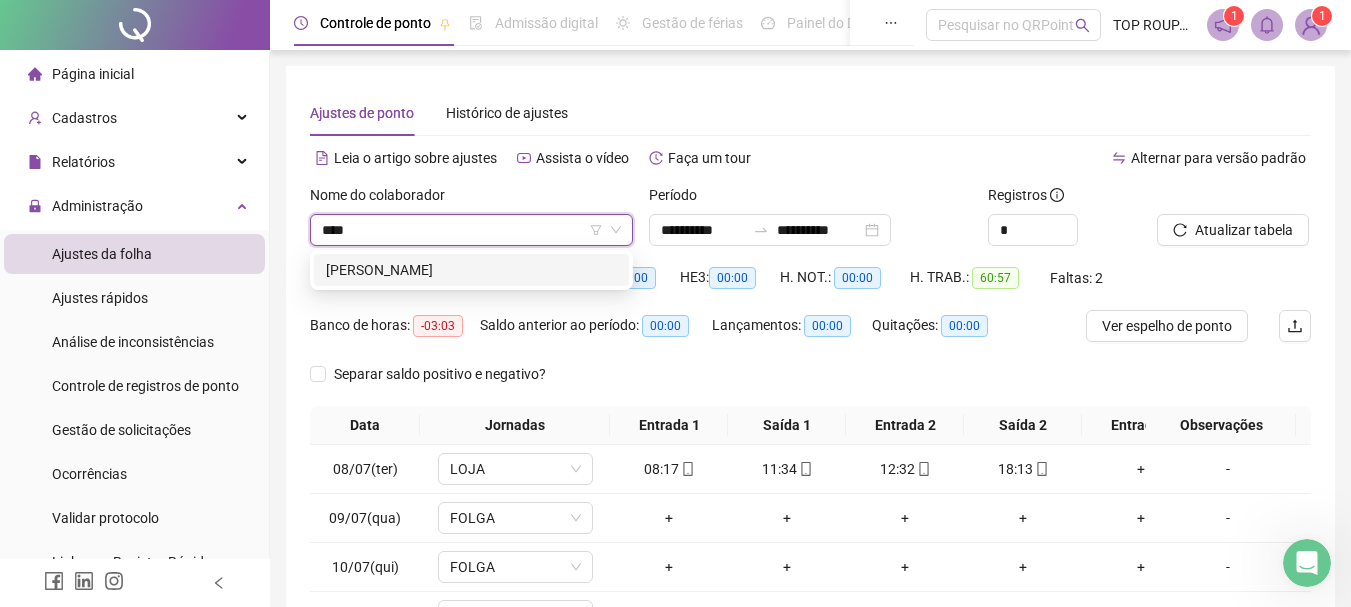 click on "[PERSON_NAME]" at bounding box center [471, 270] 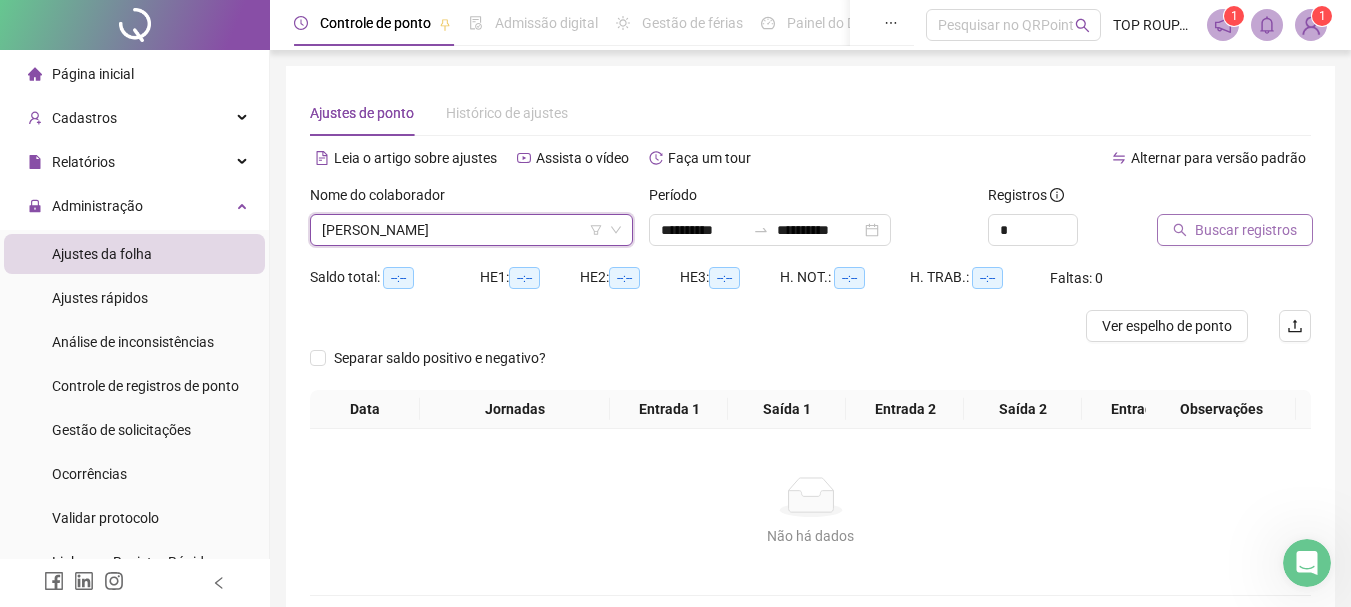 click on "Buscar registros" at bounding box center (1246, 230) 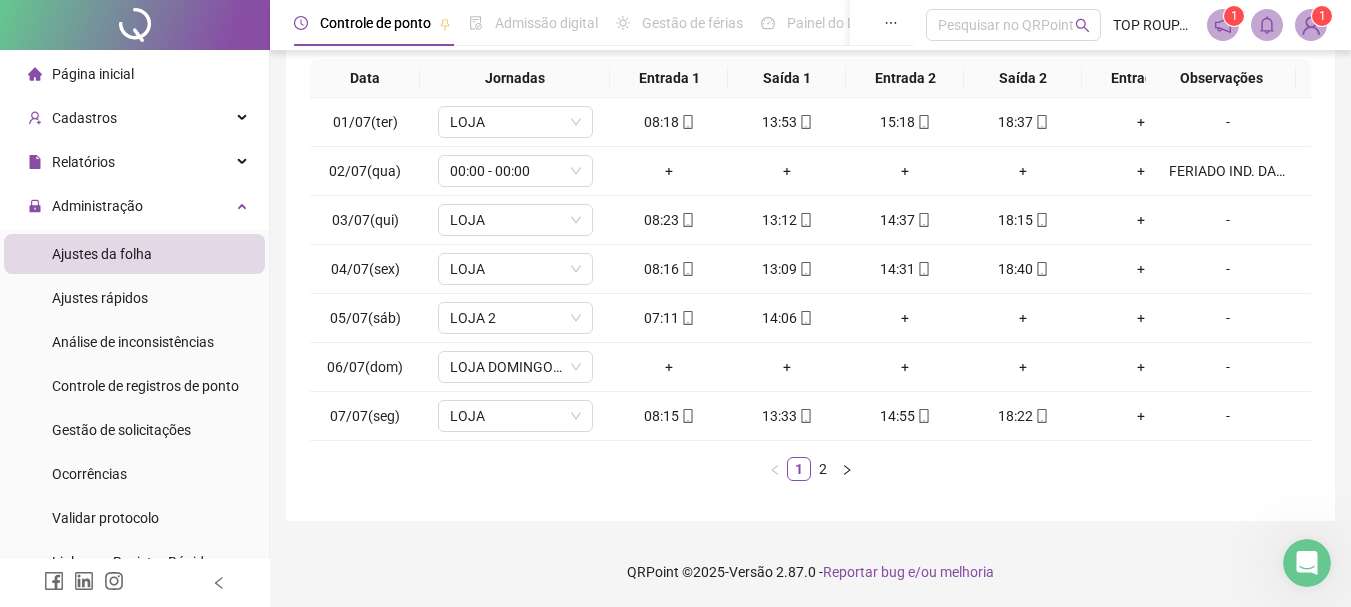 scroll, scrollTop: 362, scrollLeft: 0, axis: vertical 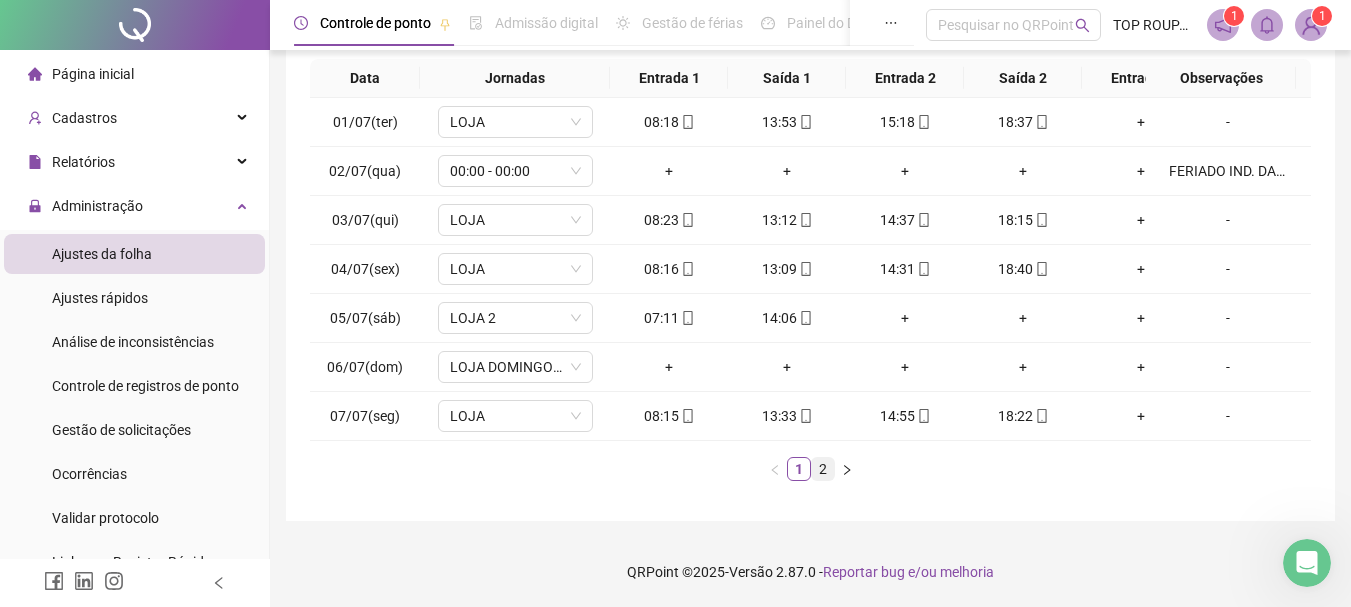click on "2" at bounding box center [823, 469] 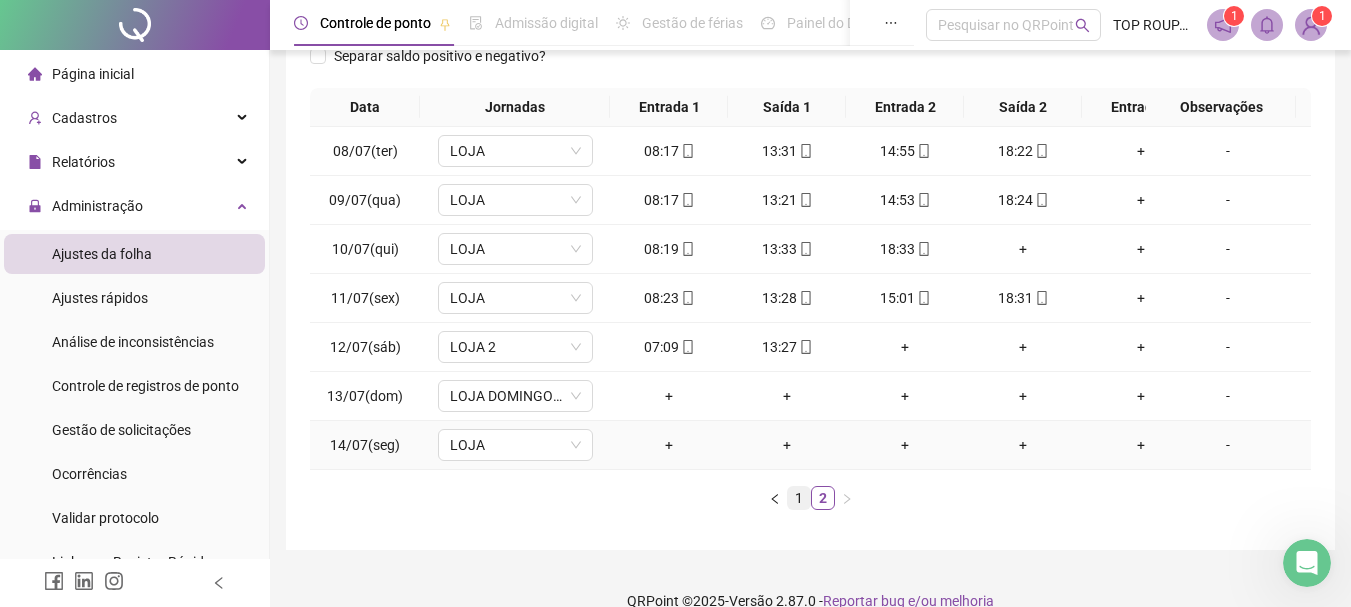 scroll, scrollTop: 362, scrollLeft: 0, axis: vertical 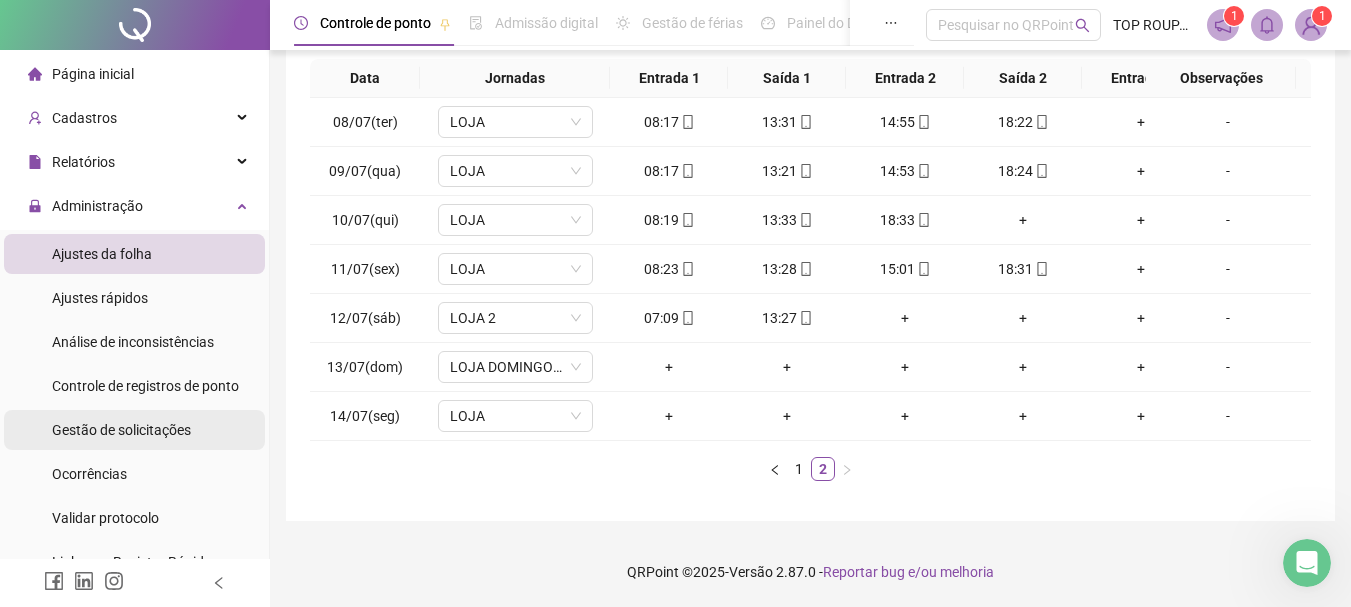 click on "Gestão de solicitações" at bounding box center [121, 430] 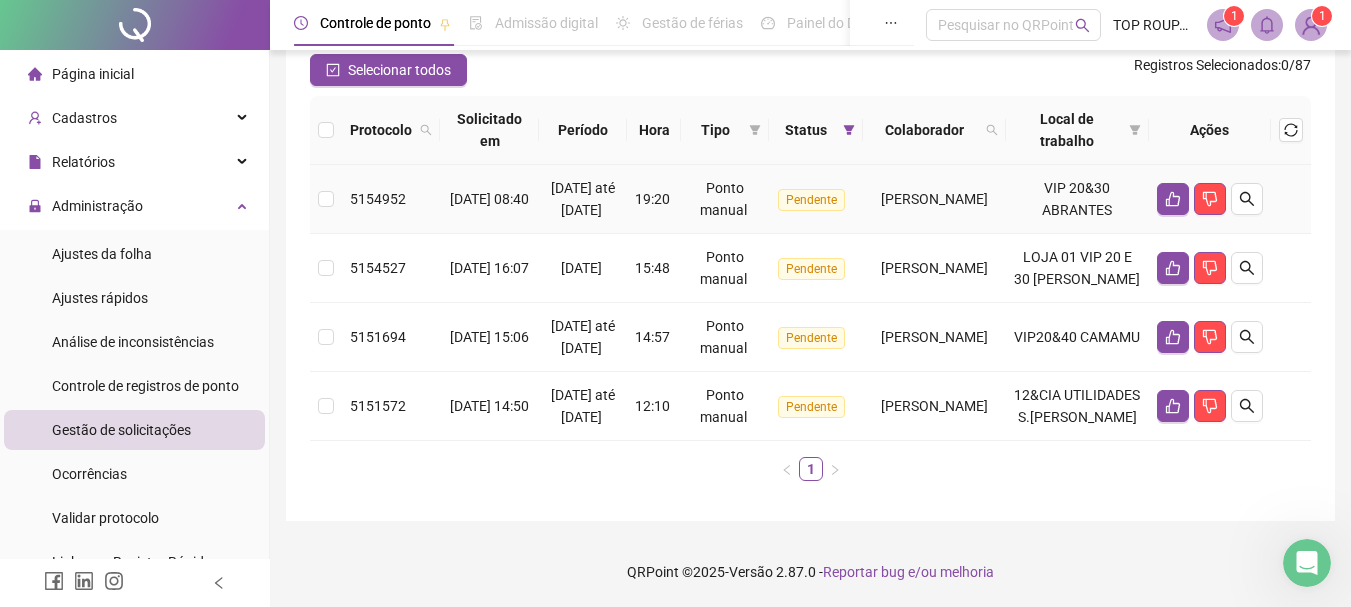scroll, scrollTop: 188, scrollLeft: 0, axis: vertical 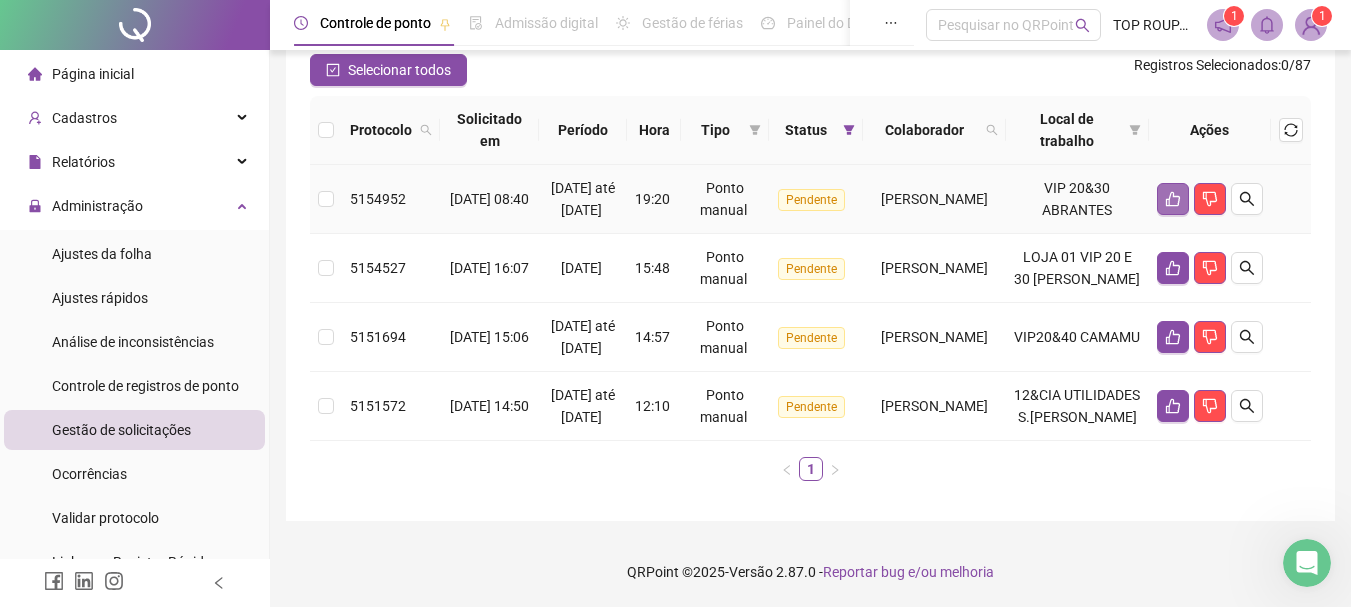 click at bounding box center [1173, 199] 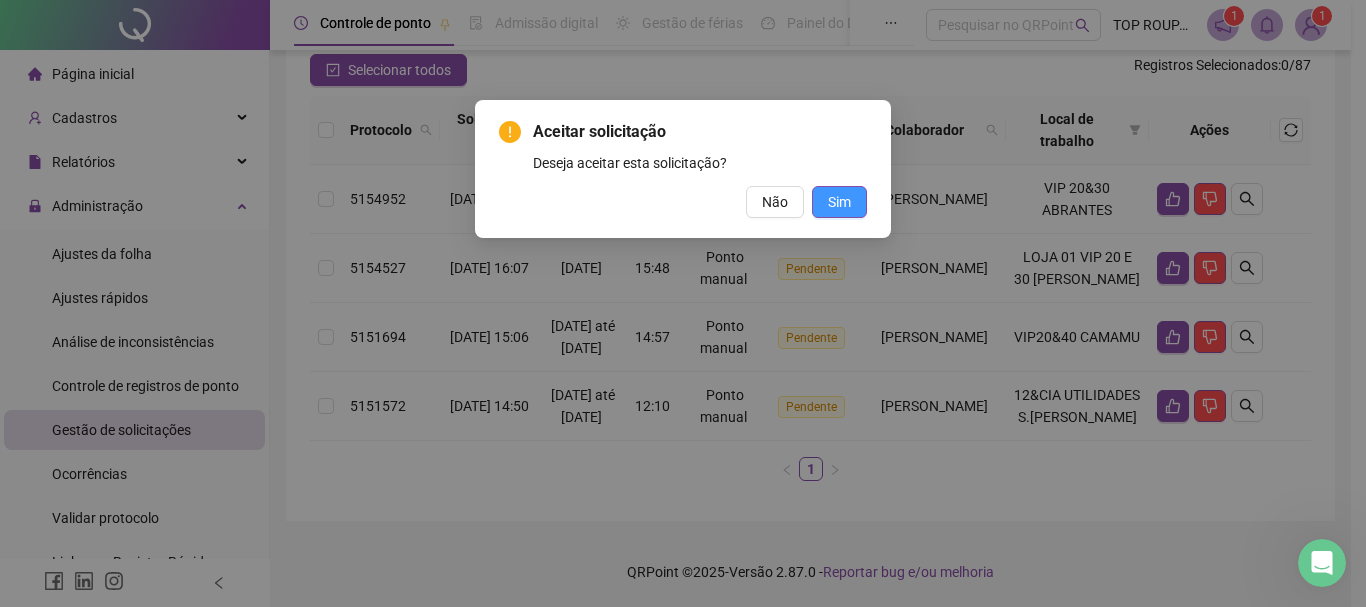 click on "Sim" at bounding box center (839, 202) 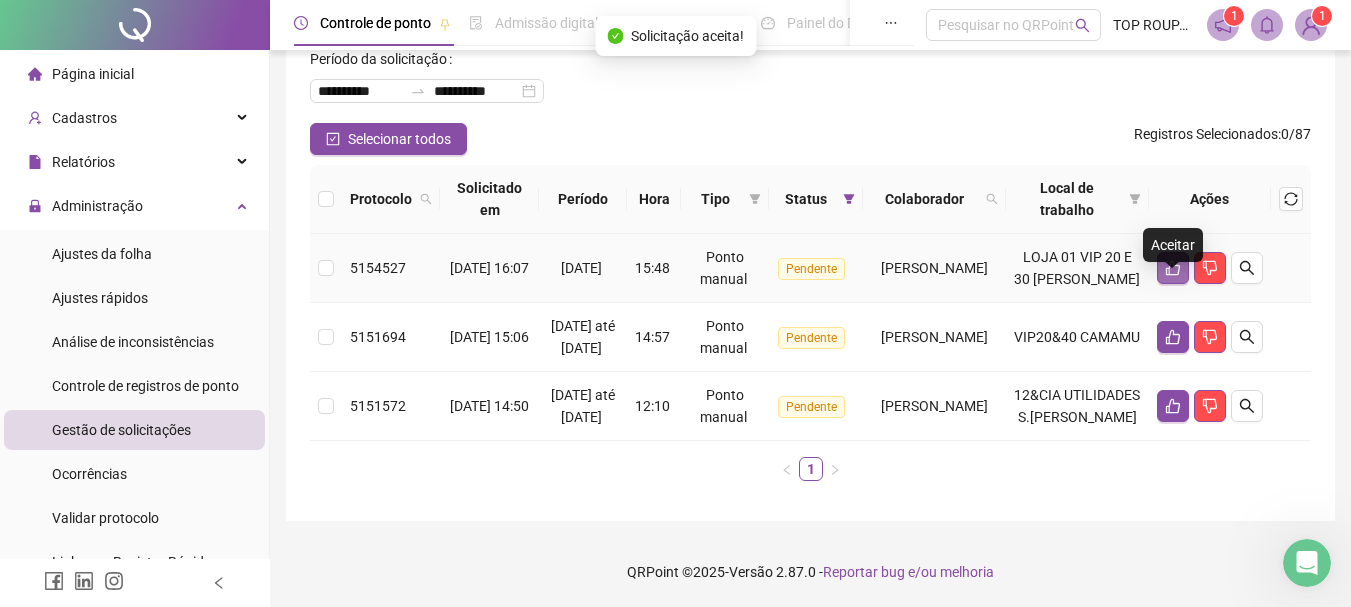 click at bounding box center [1173, 268] 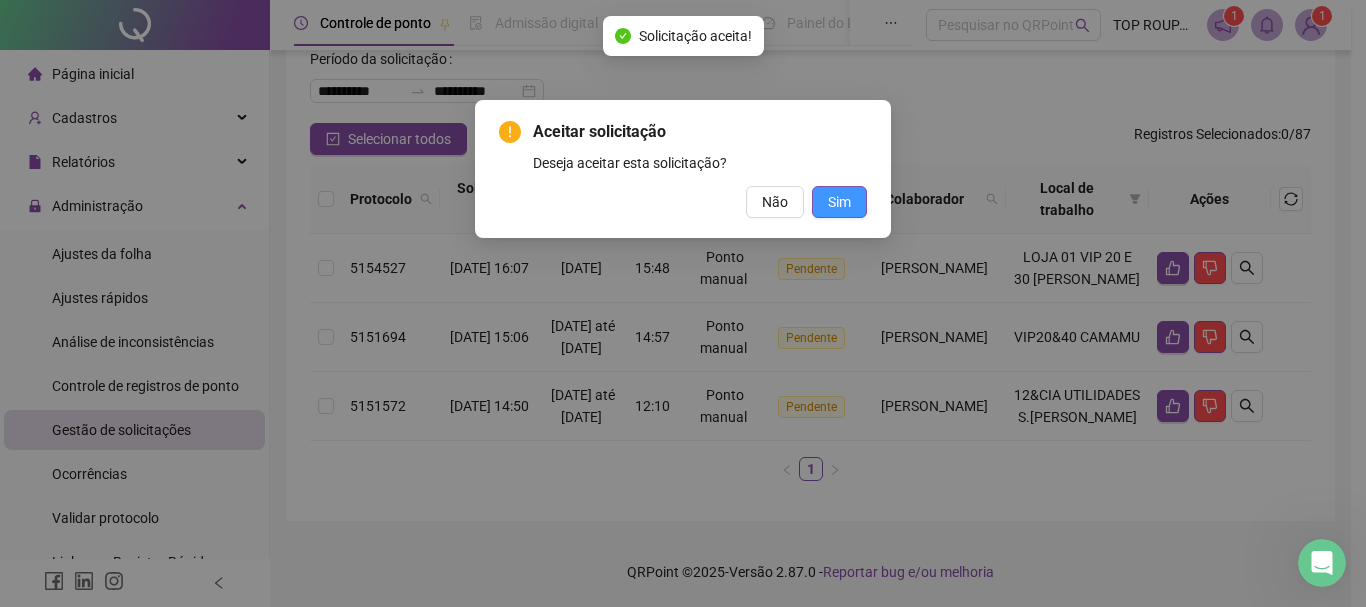 click on "Sim" at bounding box center (839, 202) 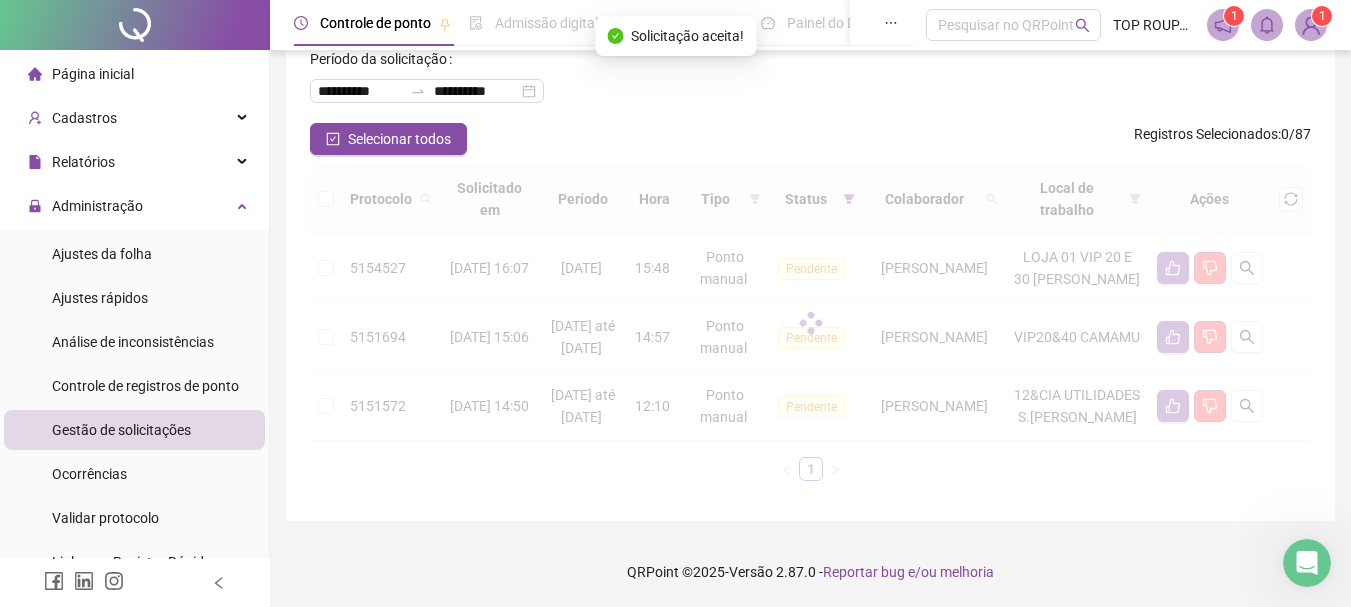 scroll, scrollTop: 84, scrollLeft: 0, axis: vertical 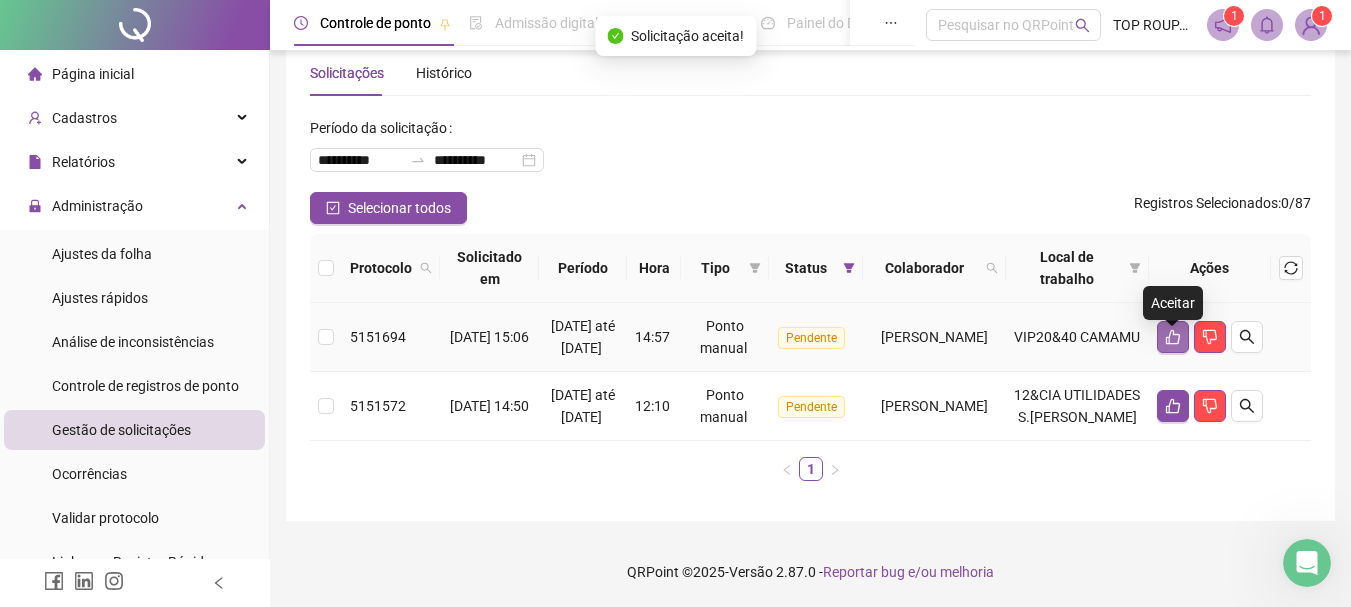 click at bounding box center (1173, 337) 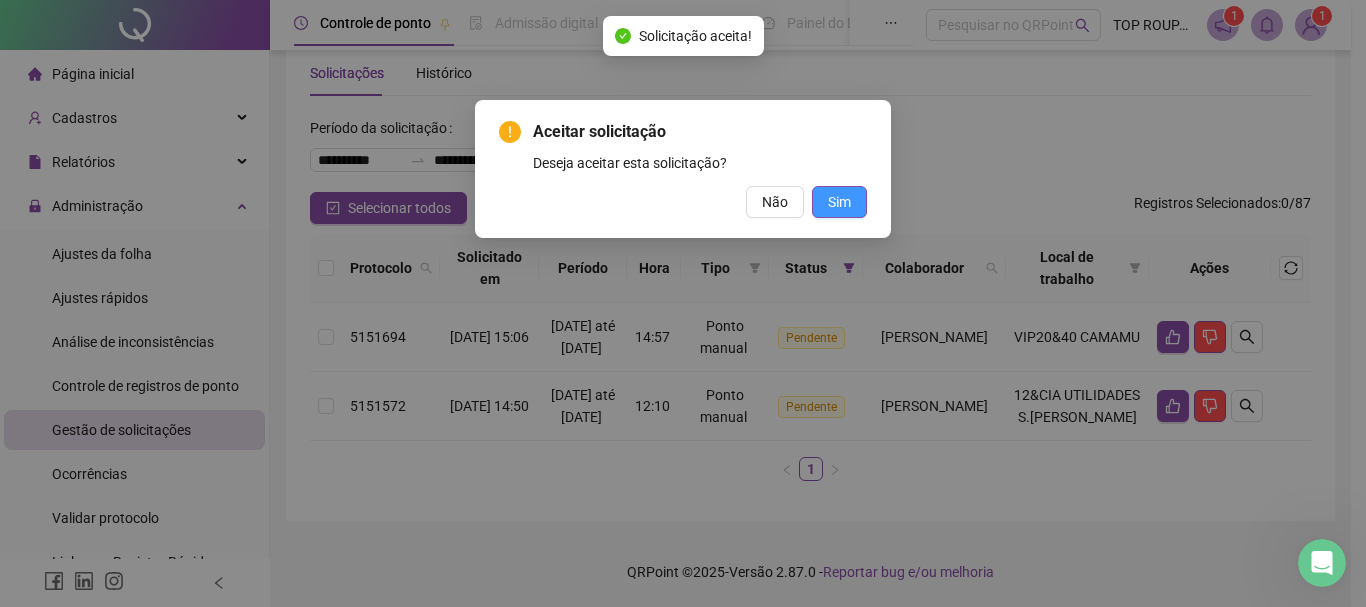 click on "Sim" at bounding box center (839, 202) 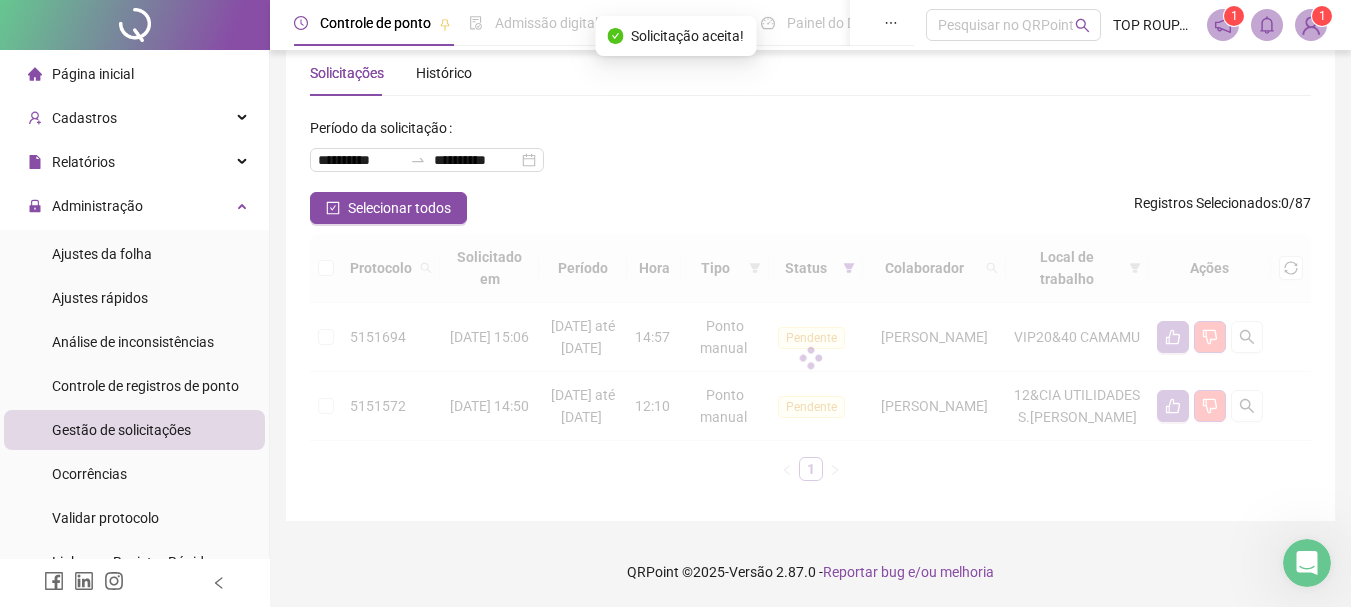 scroll, scrollTop: 0, scrollLeft: 0, axis: both 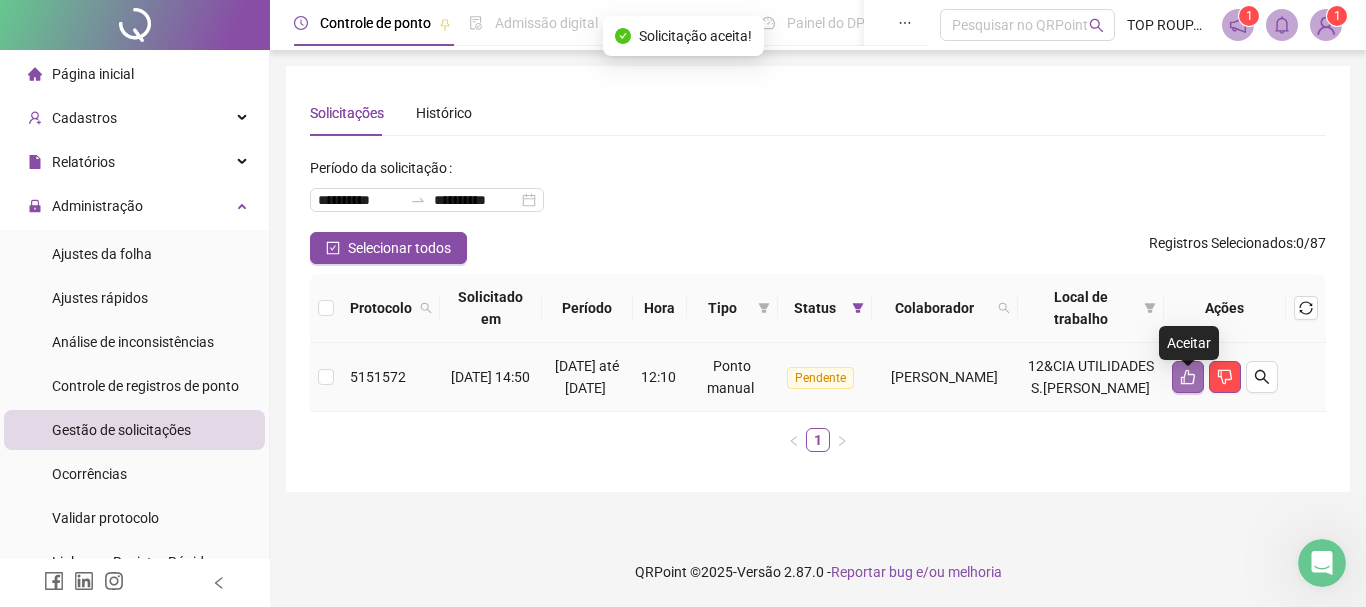 click 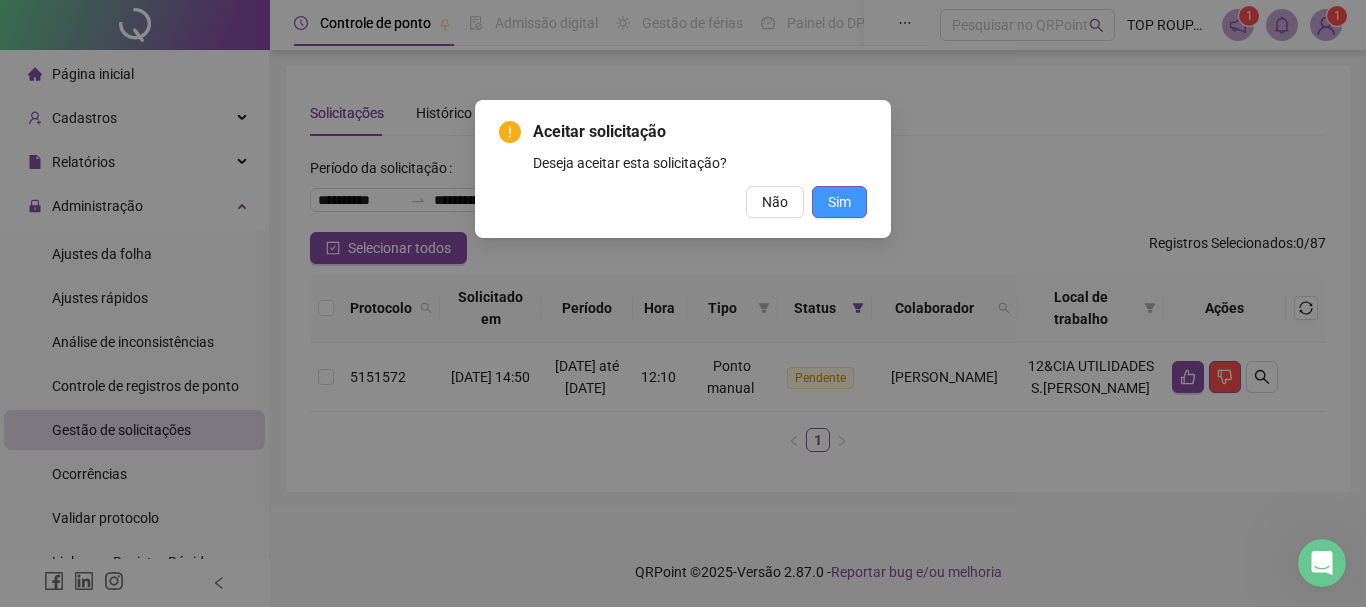 click on "Sim" at bounding box center [839, 202] 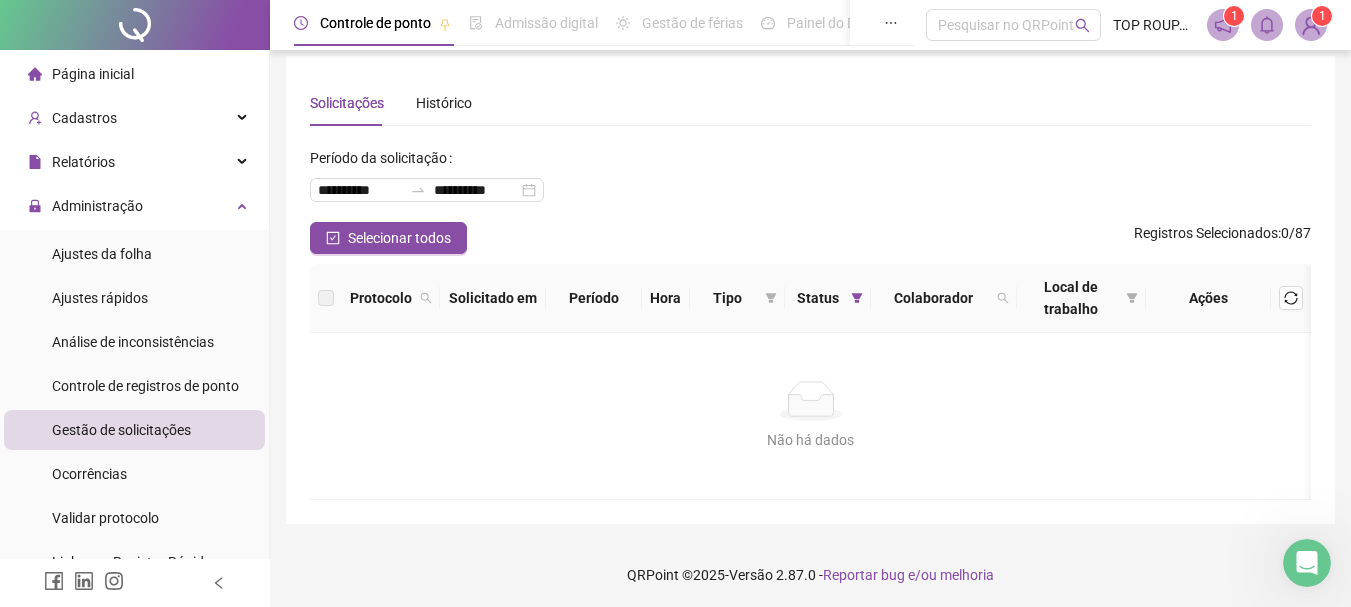 scroll, scrollTop: 13, scrollLeft: 0, axis: vertical 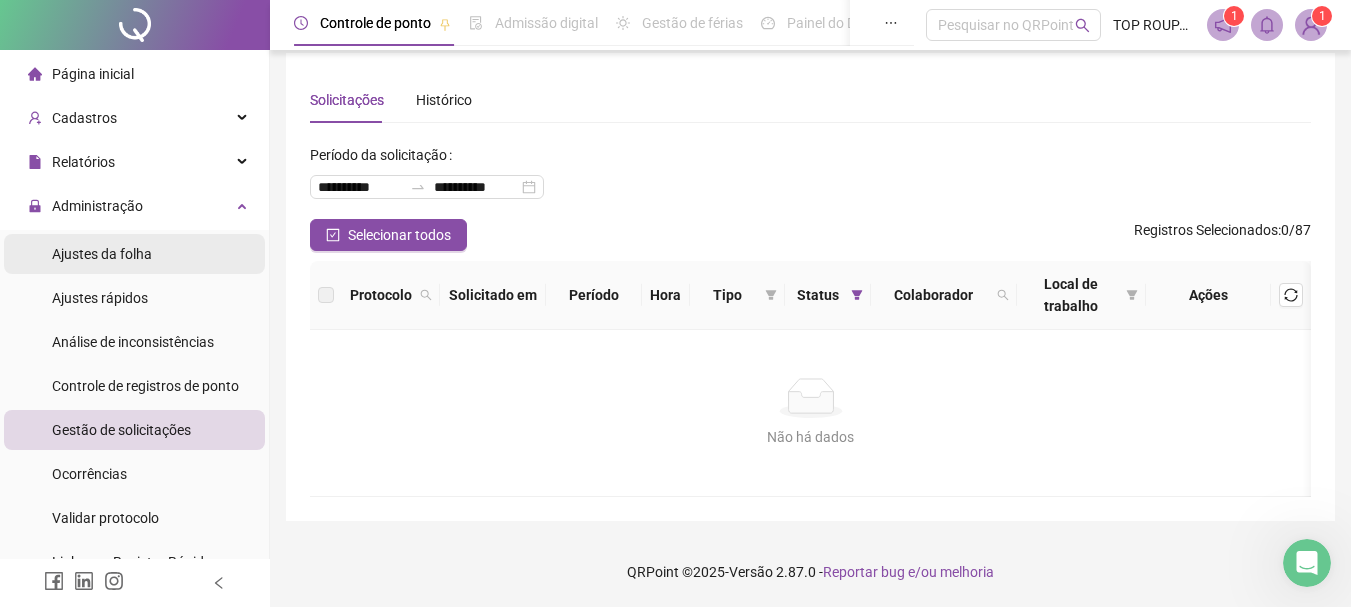 click on "Ajustes da folha" at bounding box center (134, 254) 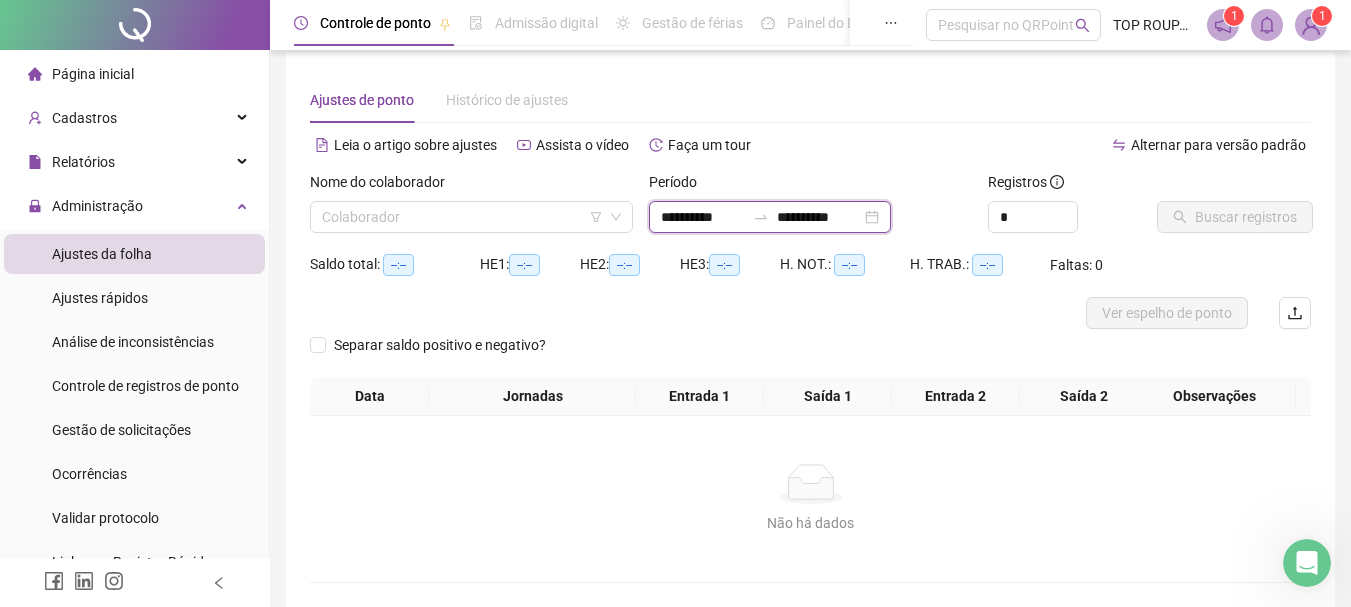 click on "**********" at bounding box center (703, 217) 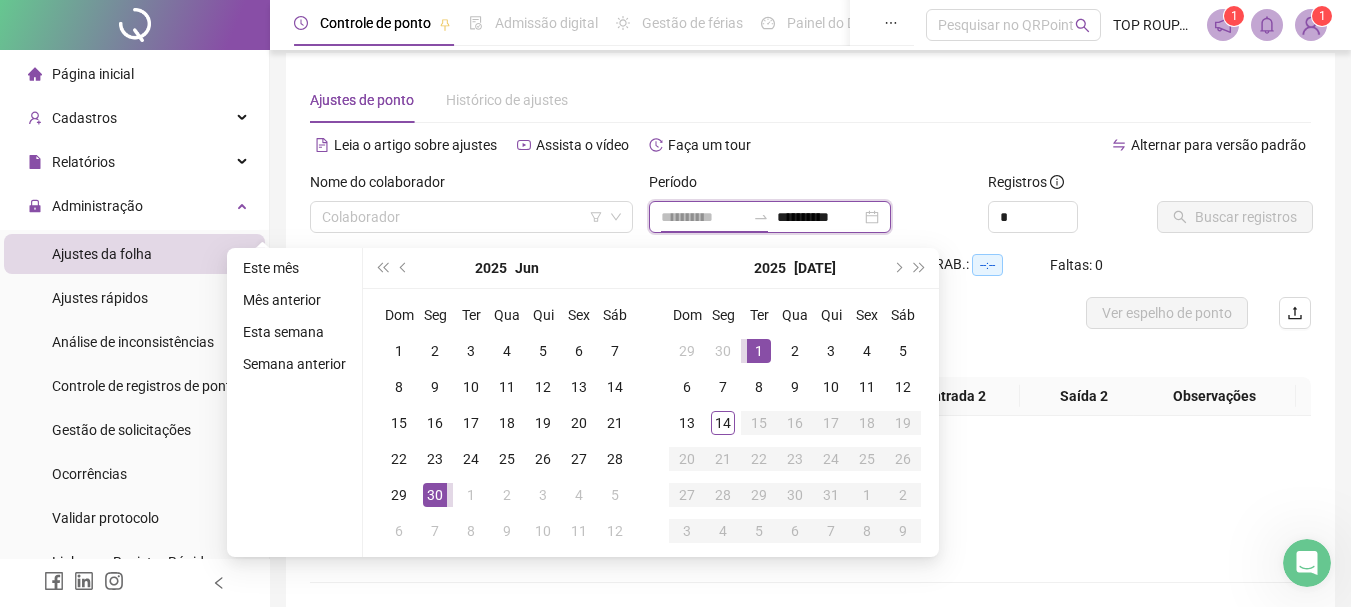 type on "**********" 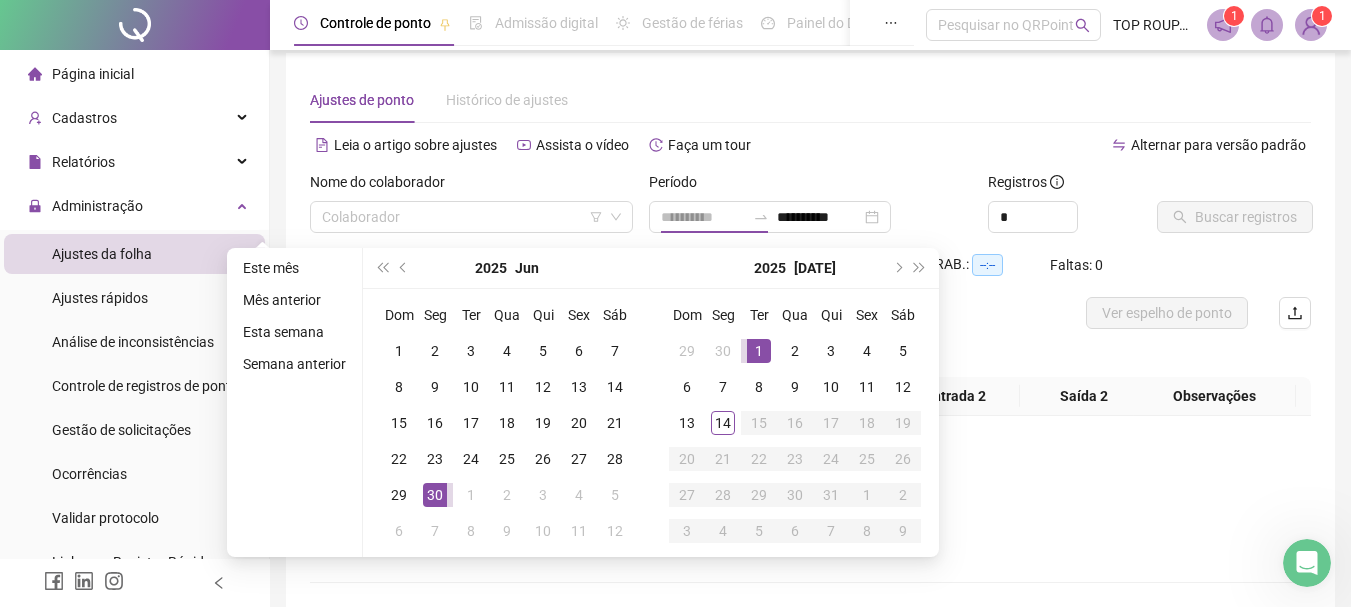 click on "1" at bounding box center [759, 351] 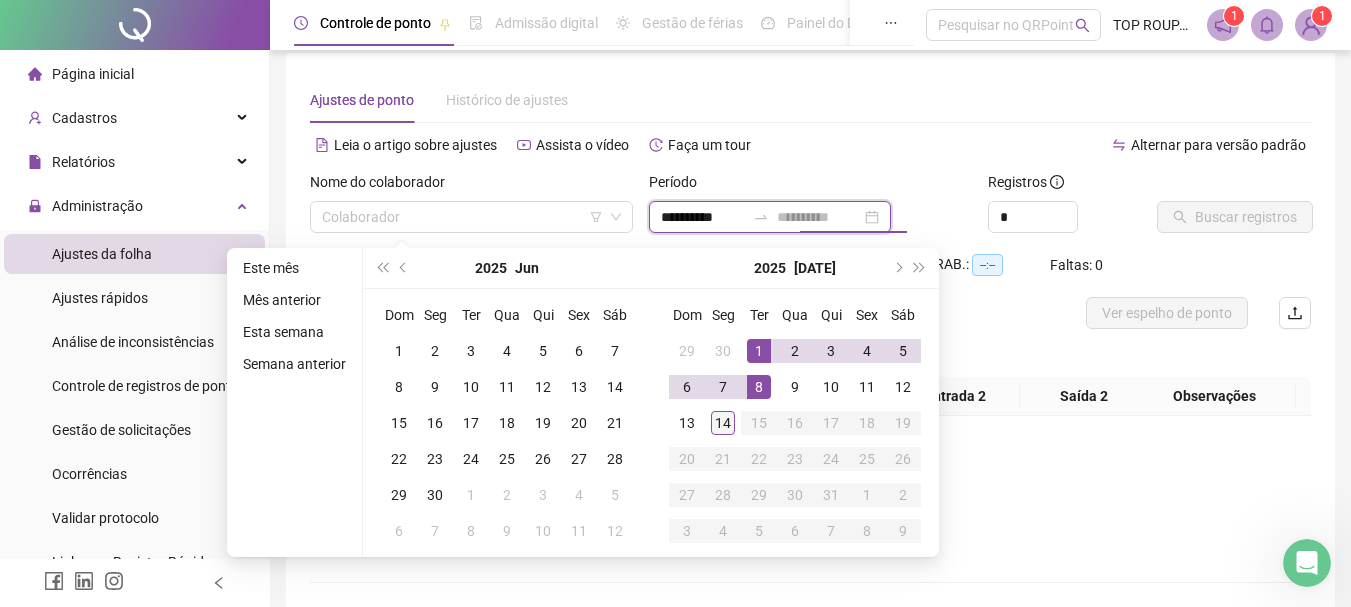 type on "**********" 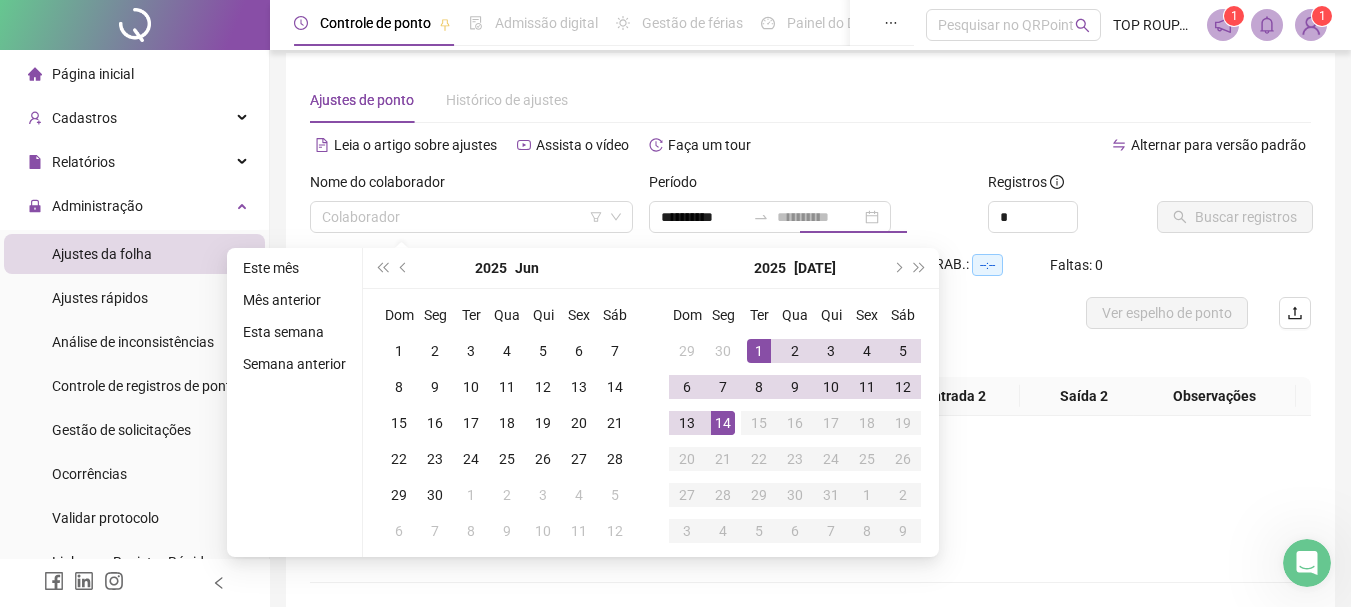 click on "14" at bounding box center (723, 423) 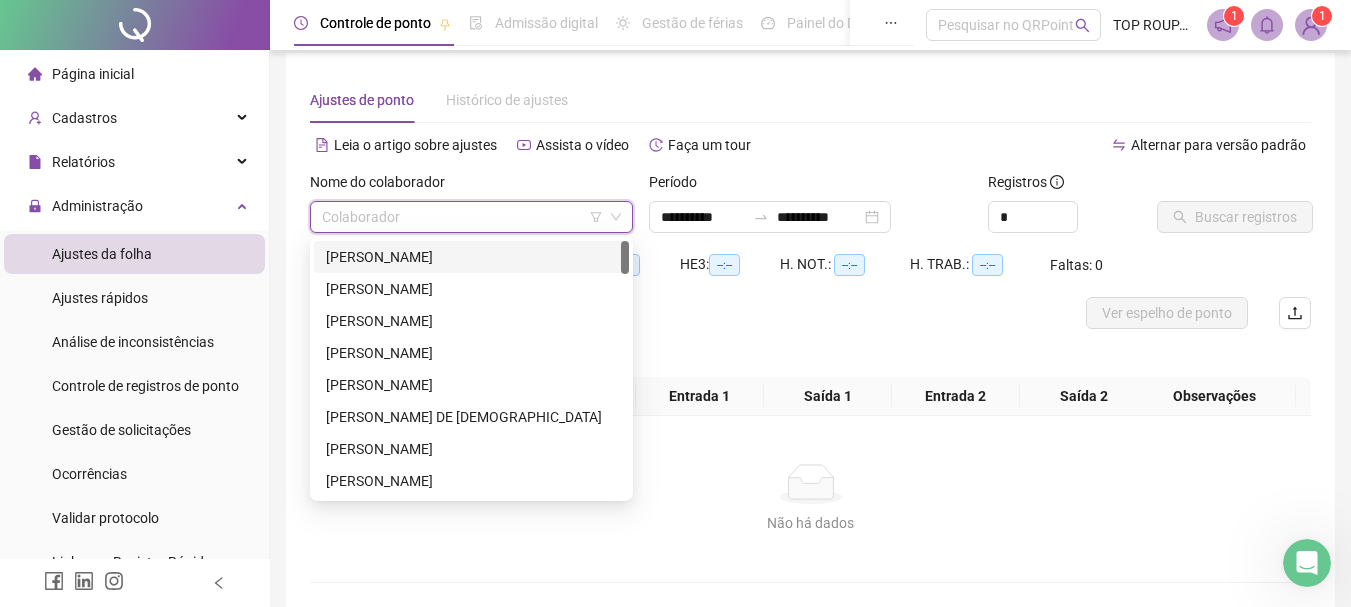 click at bounding box center (465, 217) 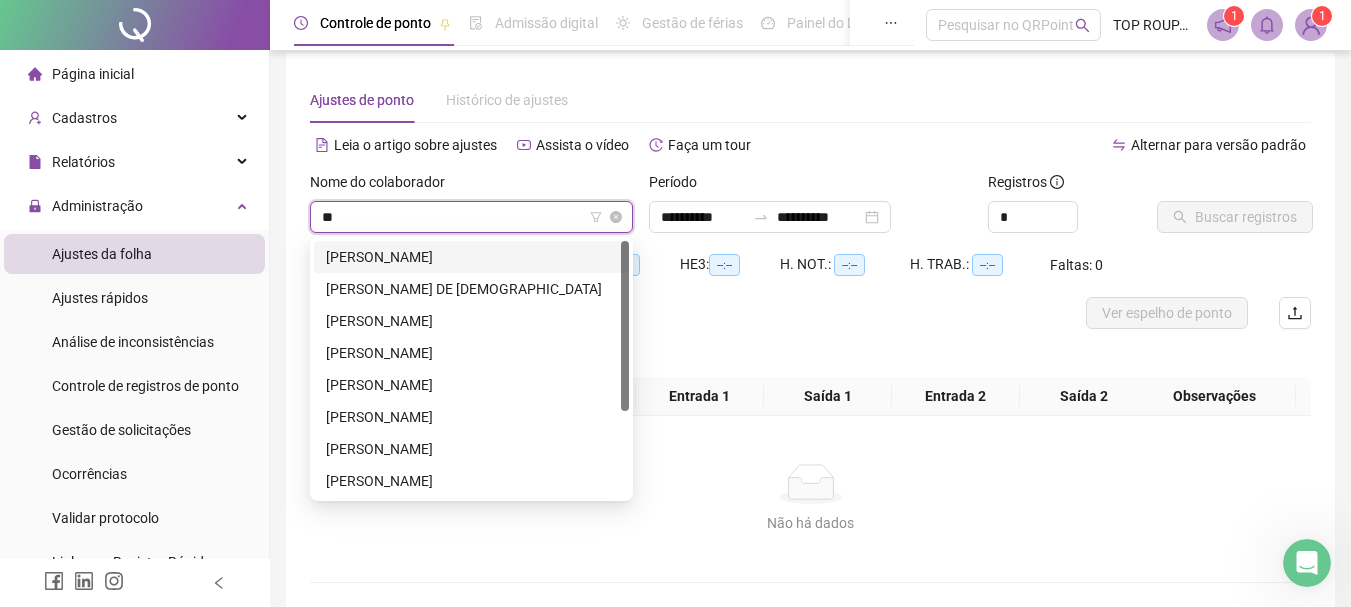 type on "***" 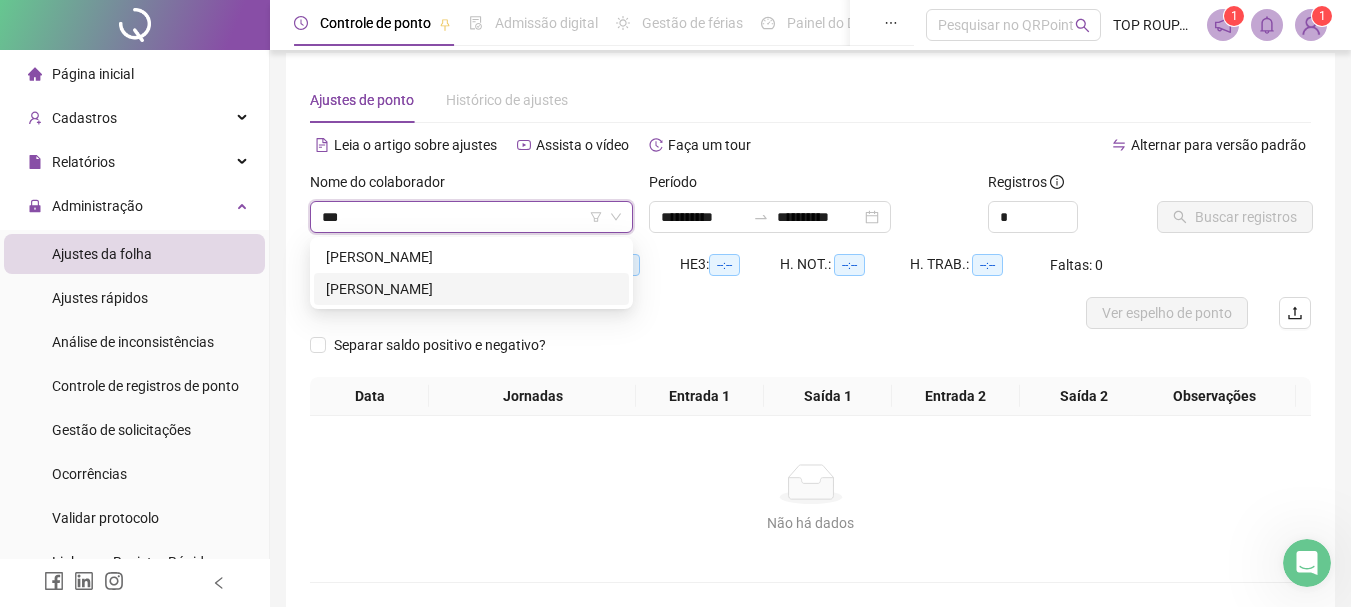 click on "[PERSON_NAME]" at bounding box center (471, 289) 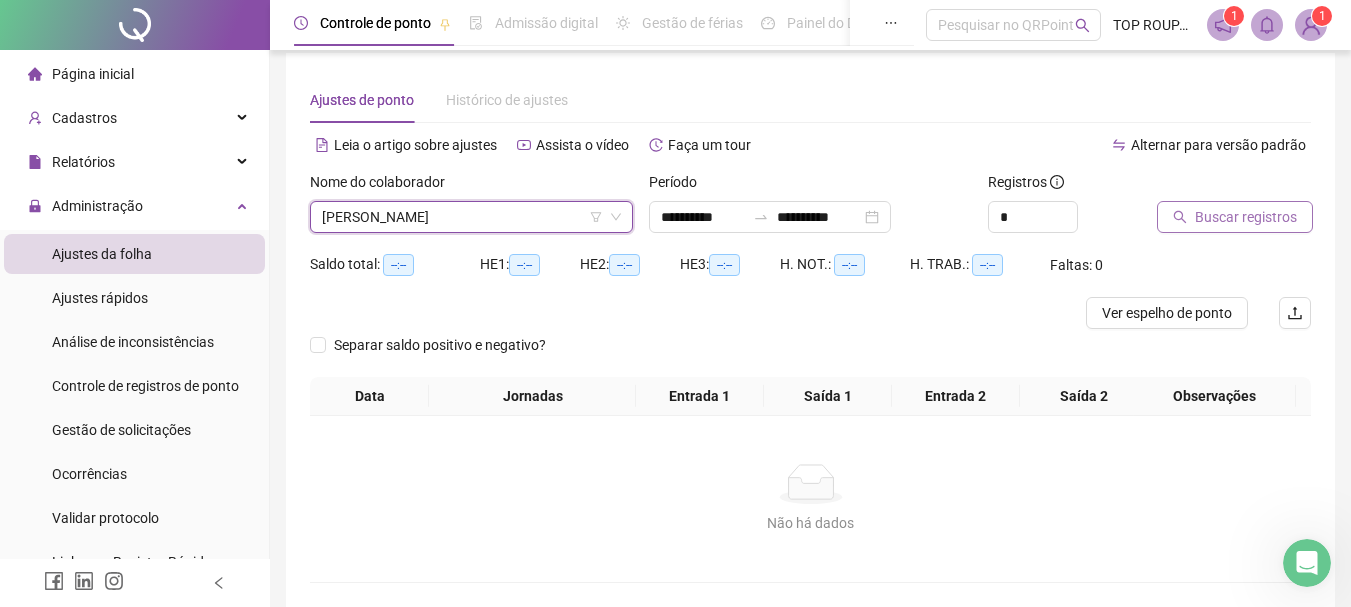 click on "Buscar registros" at bounding box center [1246, 217] 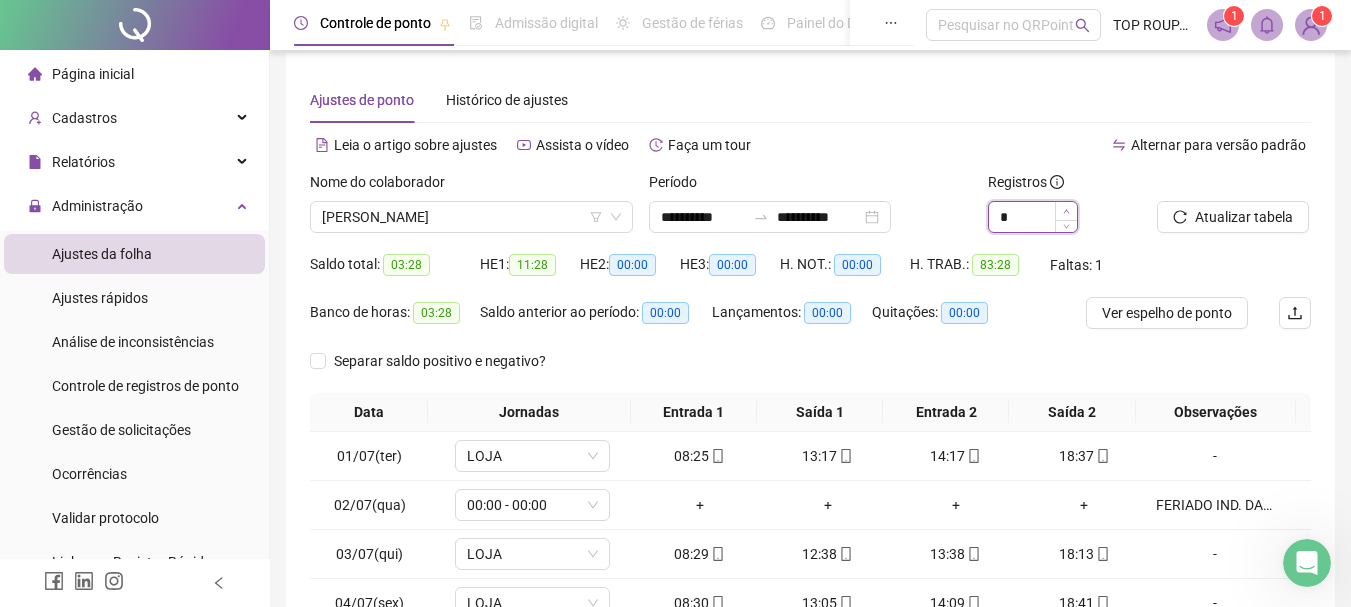 type on "*" 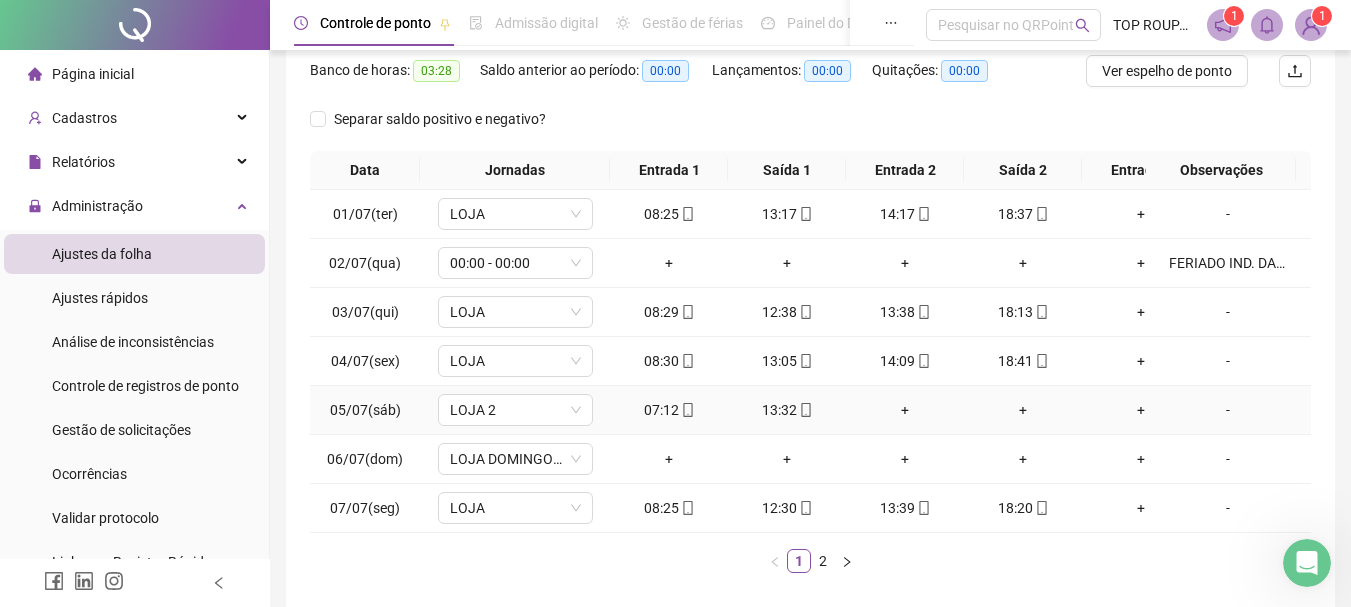 scroll, scrollTop: 362, scrollLeft: 0, axis: vertical 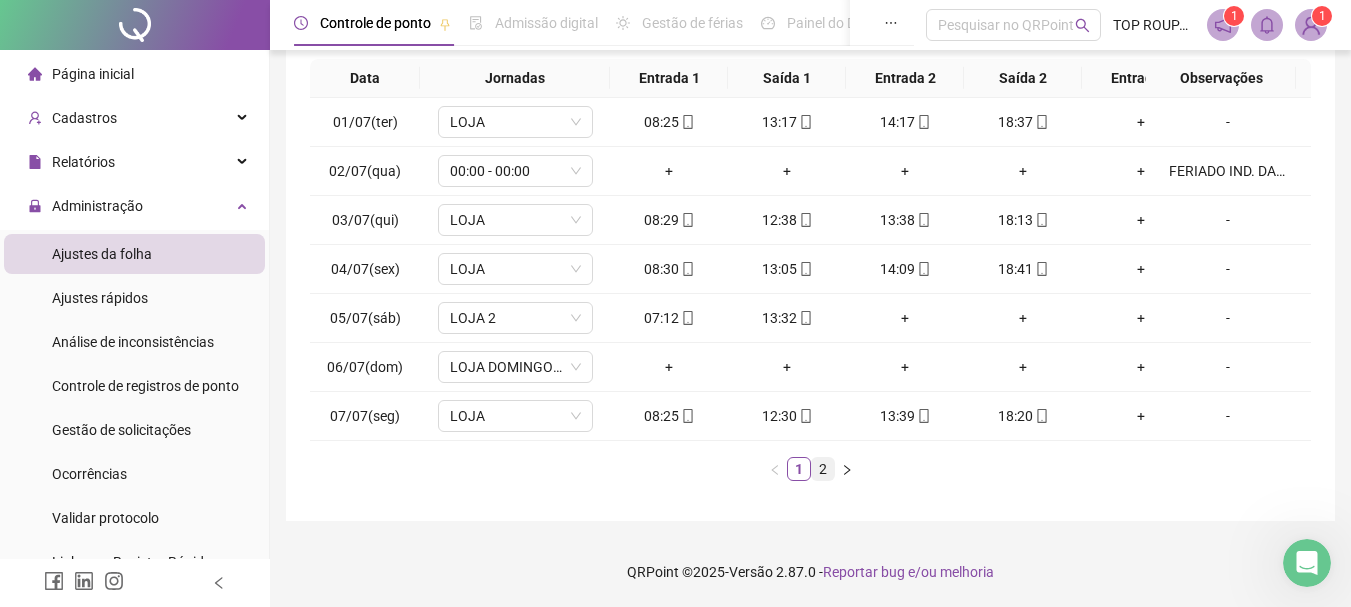click on "2" at bounding box center [823, 469] 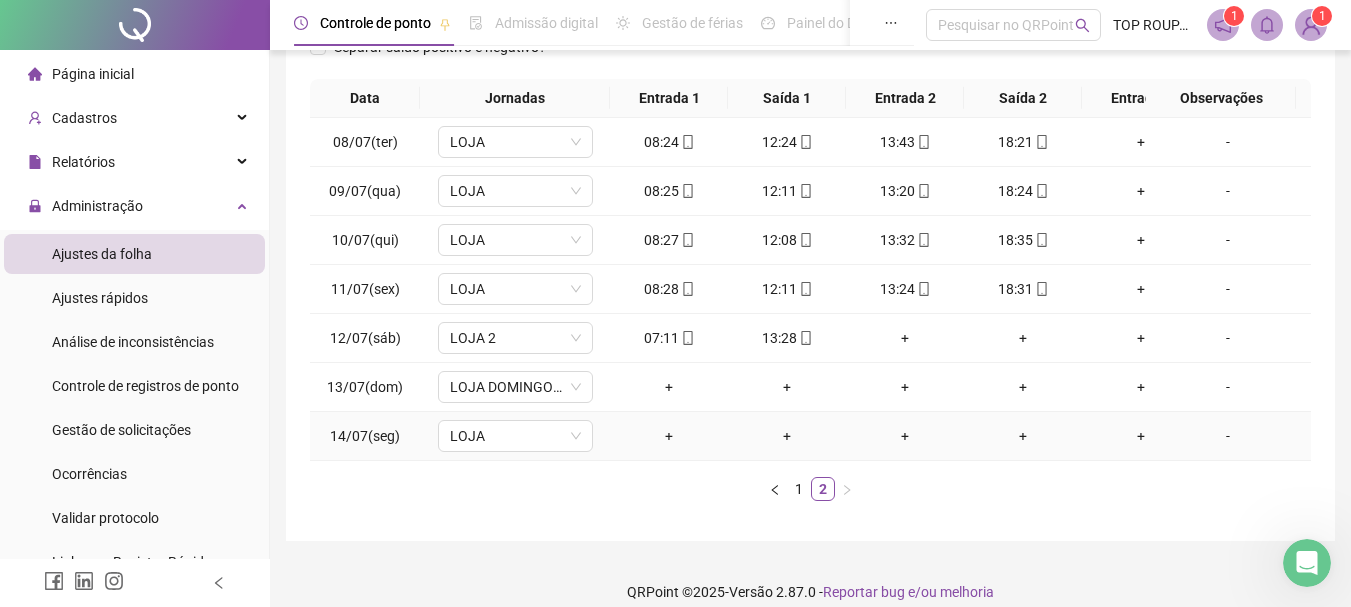scroll, scrollTop: 362, scrollLeft: 0, axis: vertical 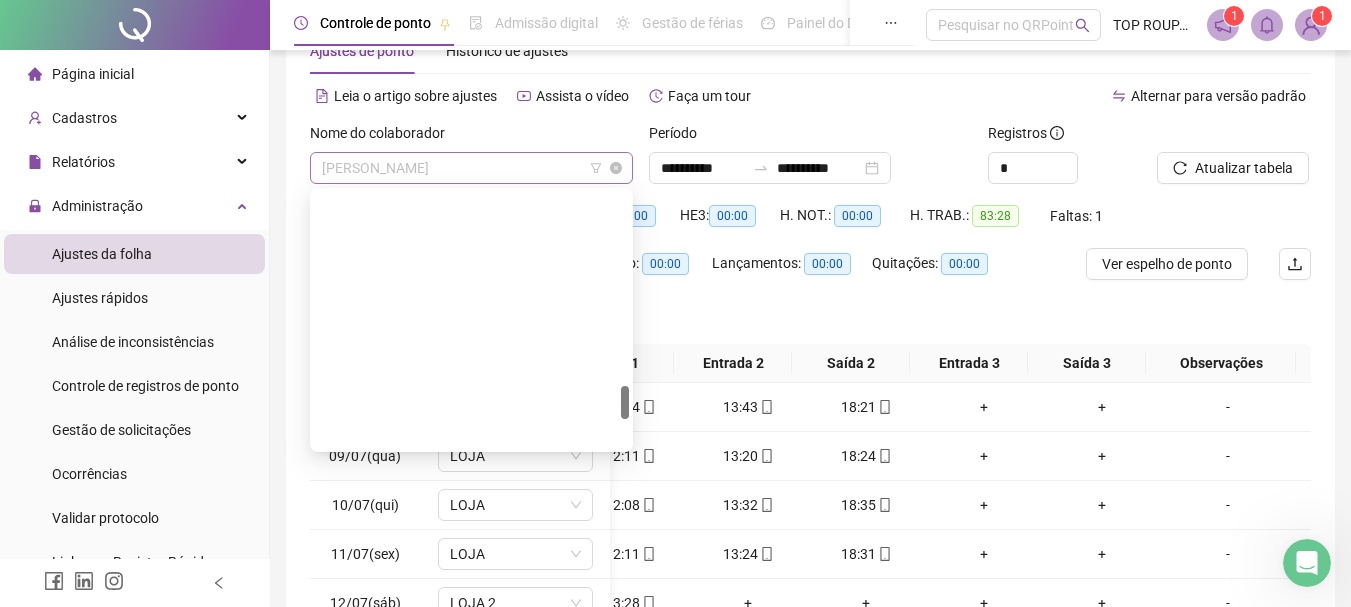 click on "[PERSON_NAME]" at bounding box center [471, 168] 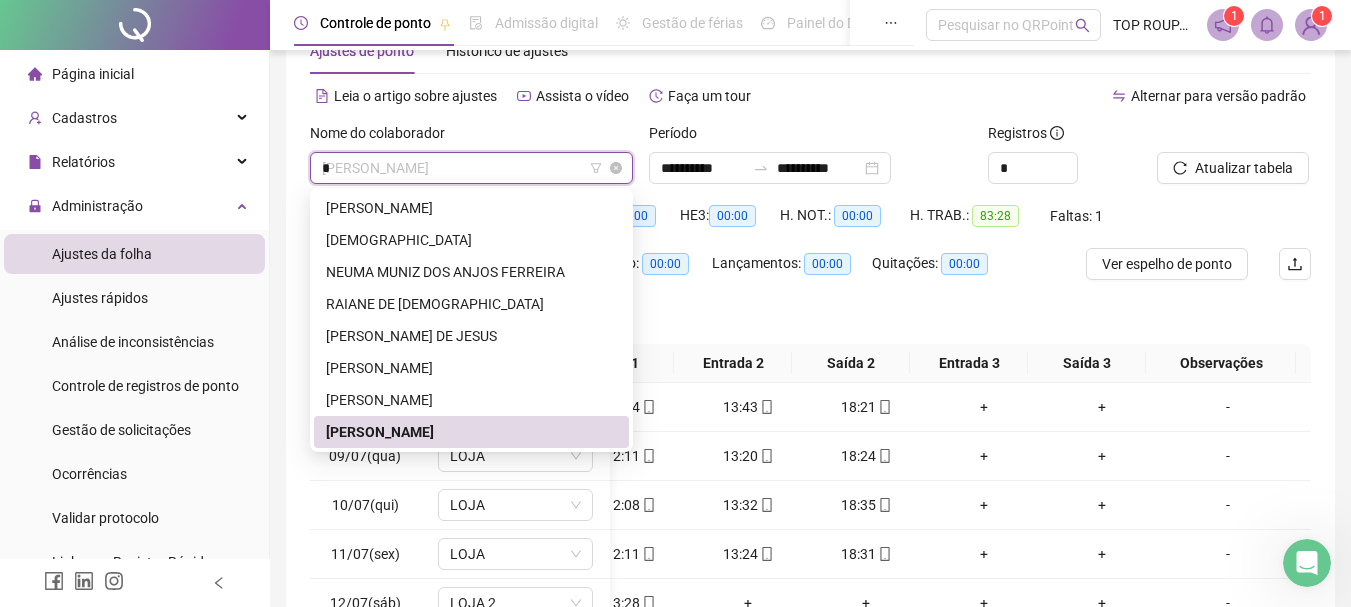 scroll, scrollTop: 0, scrollLeft: 0, axis: both 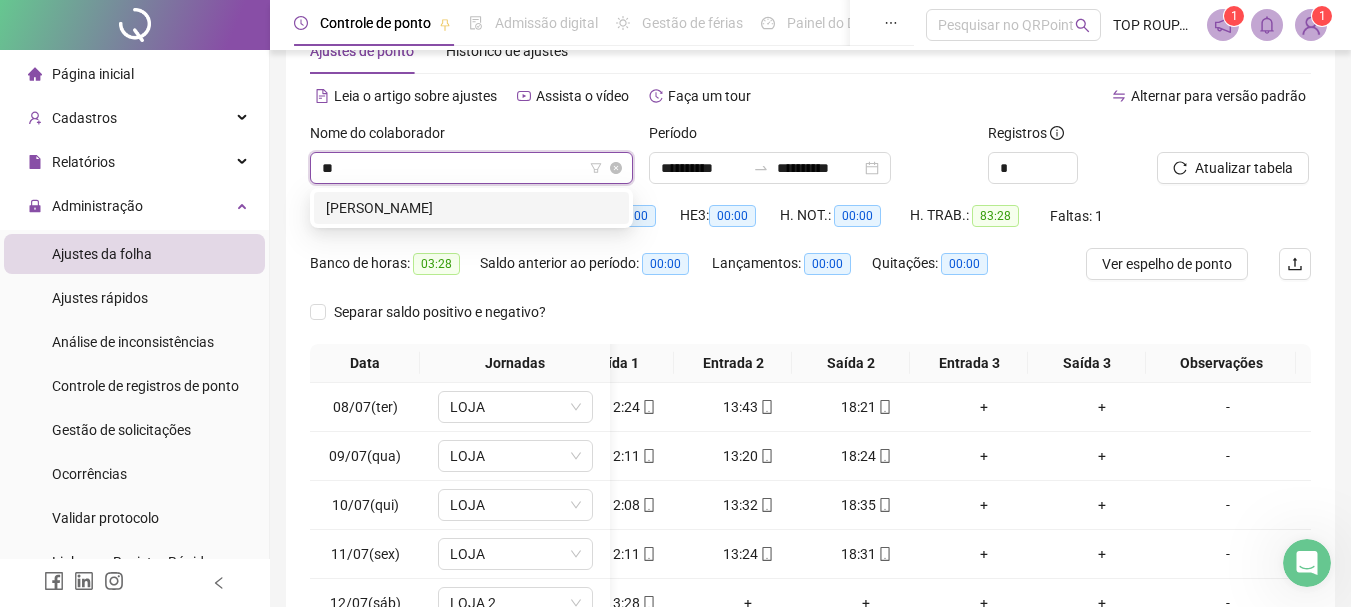type on "***" 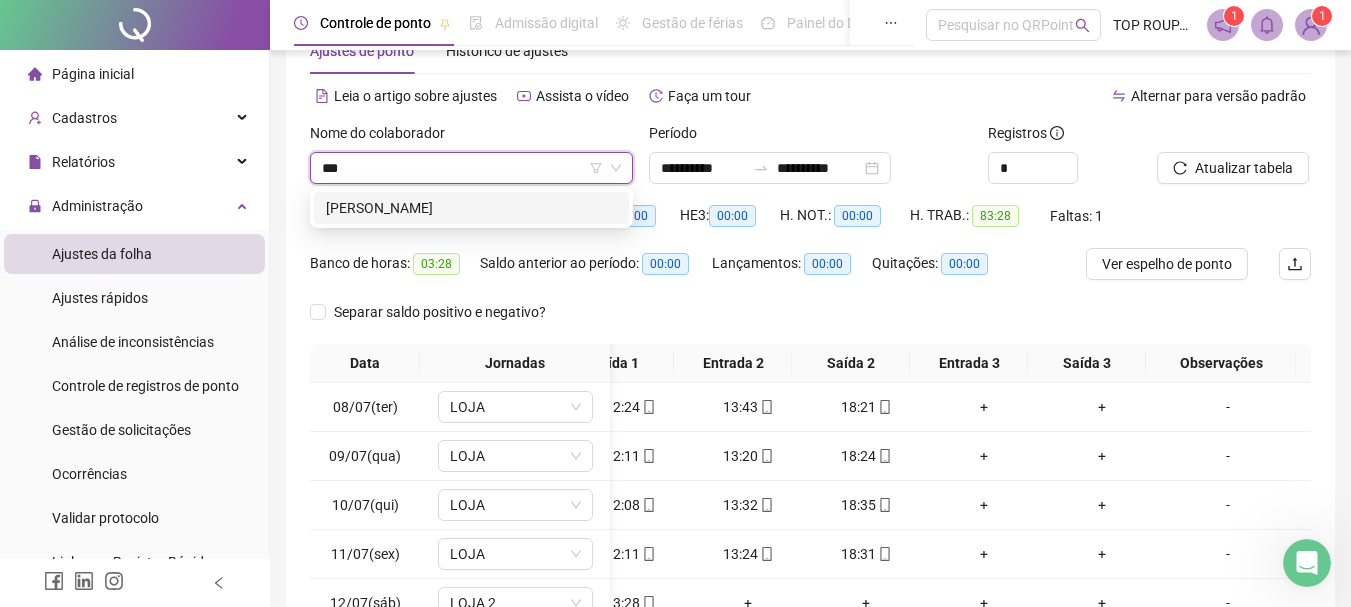 click on "[PERSON_NAME]" at bounding box center [471, 208] 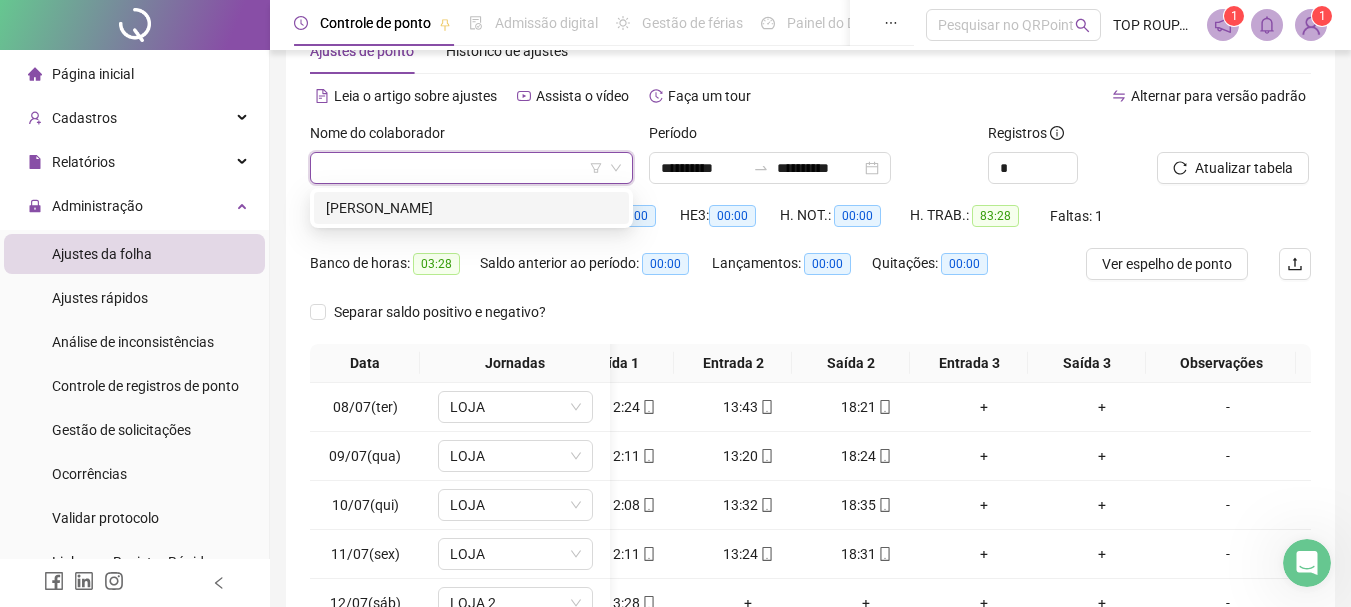 scroll, scrollTop: 0, scrollLeft: 157, axis: horizontal 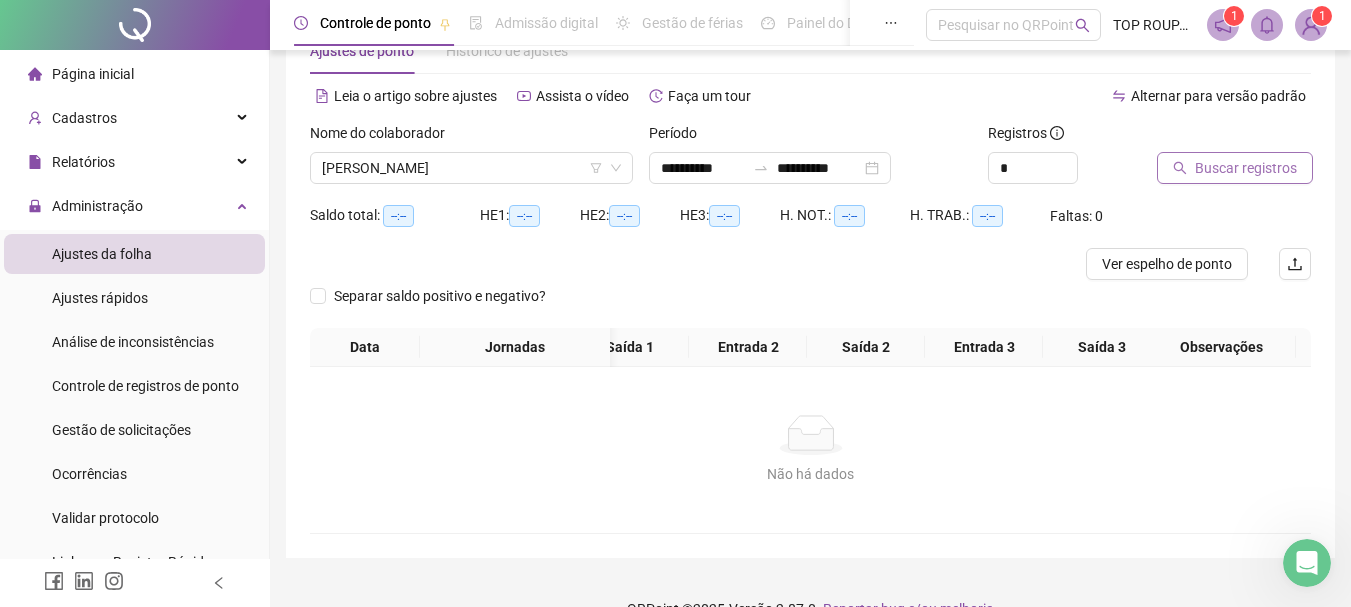 click on "Buscar registros" at bounding box center (1235, 168) 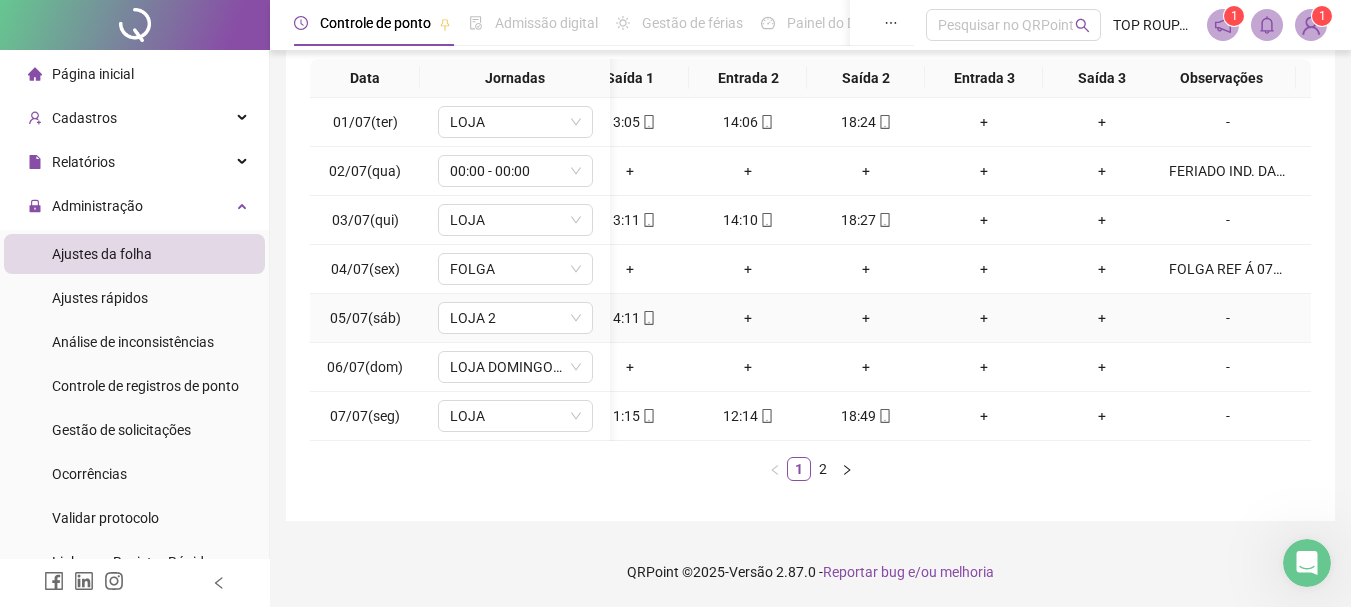 scroll, scrollTop: 346, scrollLeft: 0, axis: vertical 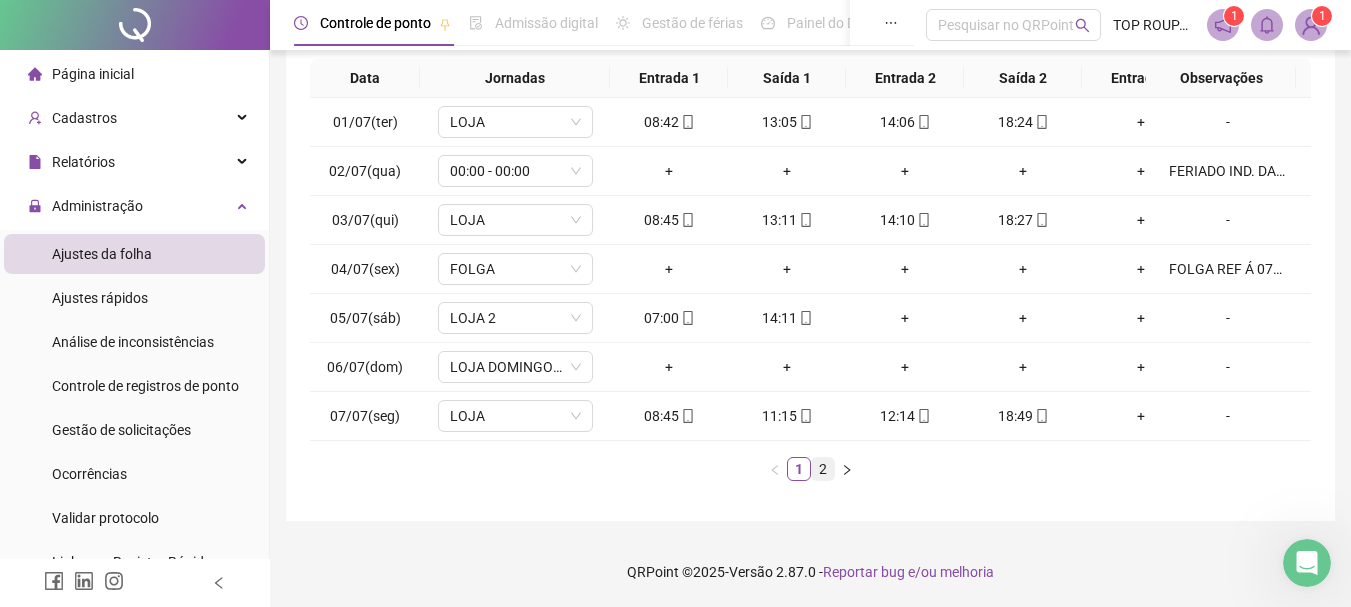 click on "2" at bounding box center (823, 469) 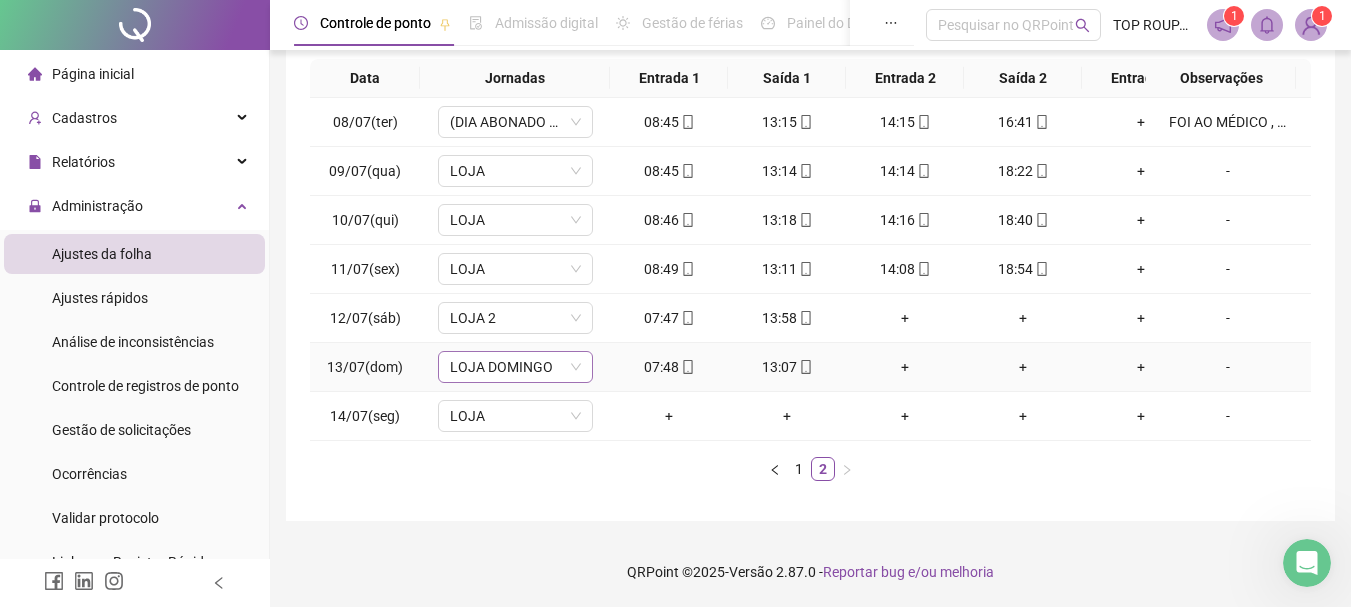 click on "LOJA DOMINGO" at bounding box center [515, 367] 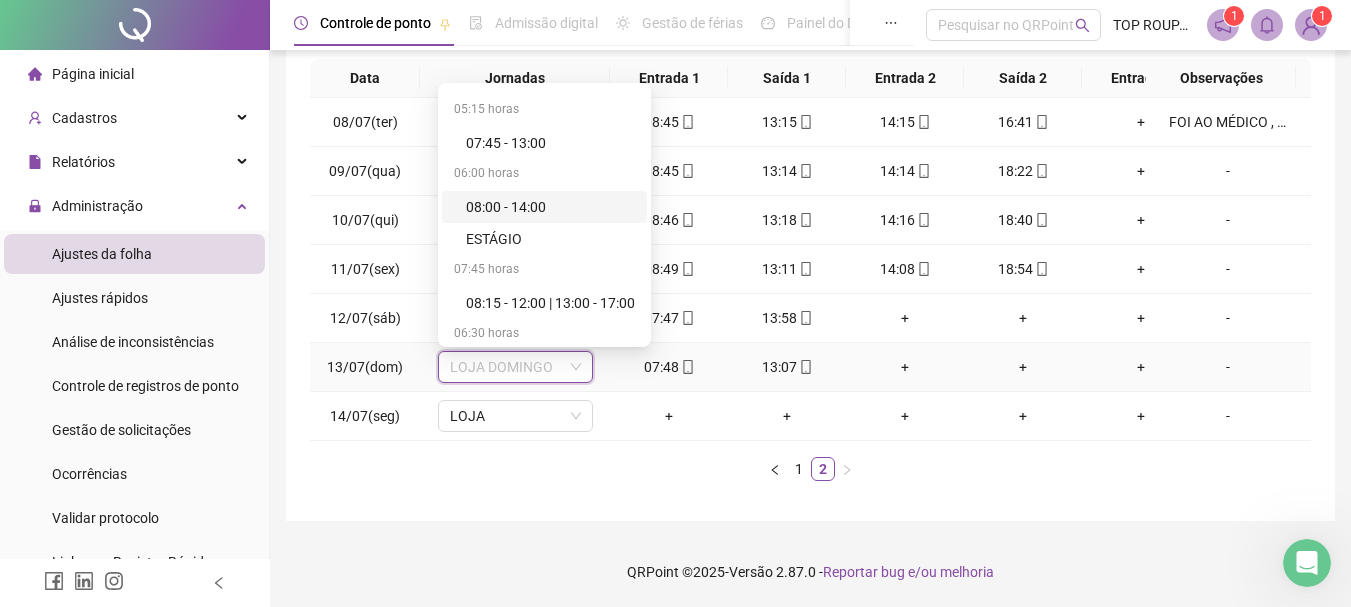 click on "08:00 - 14:00" at bounding box center [550, 207] 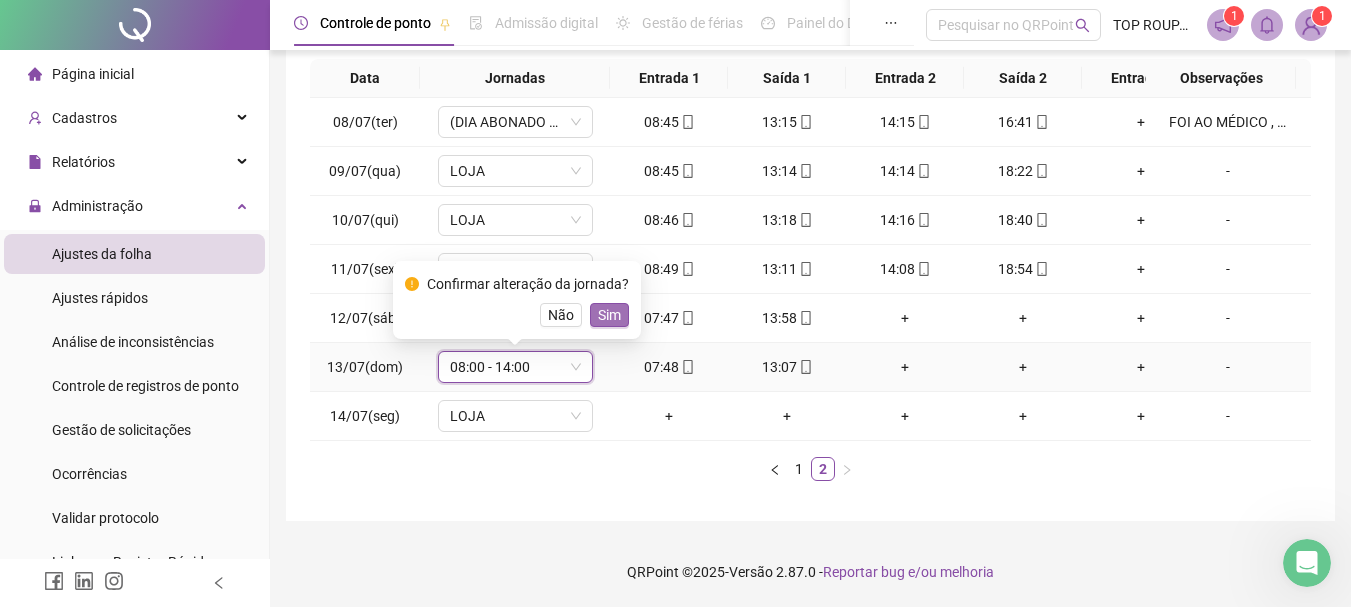 click on "Sim" at bounding box center [609, 315] 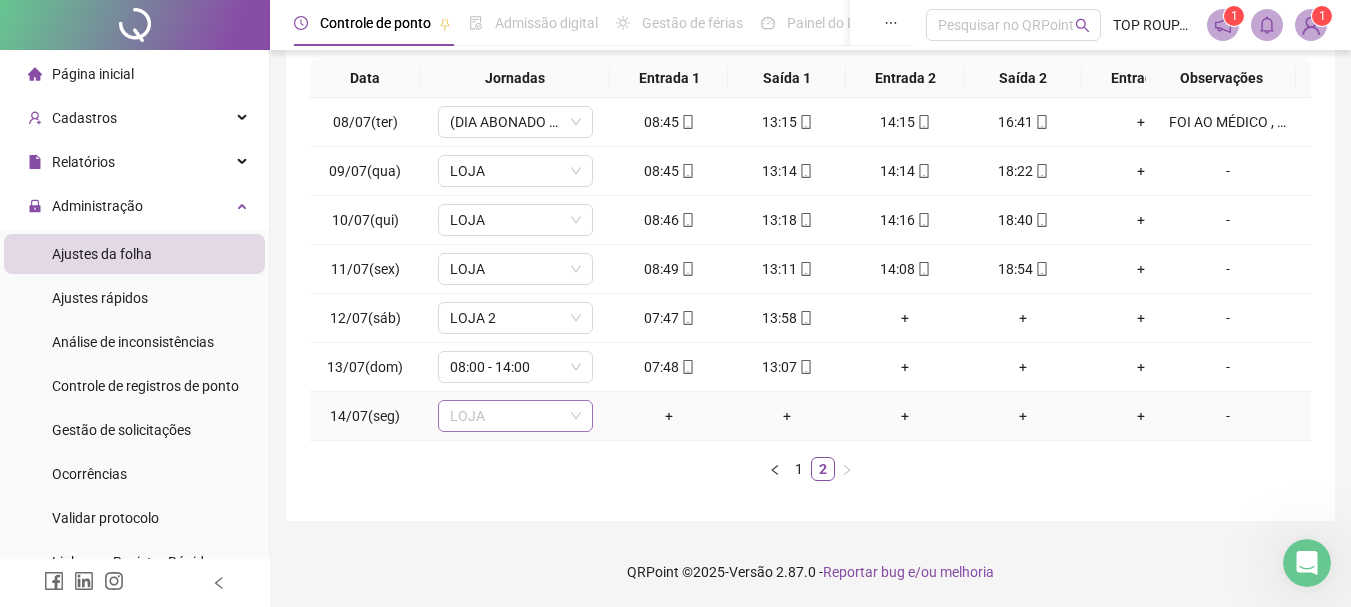 click on "LOJA" at bounding box center (515, 416) 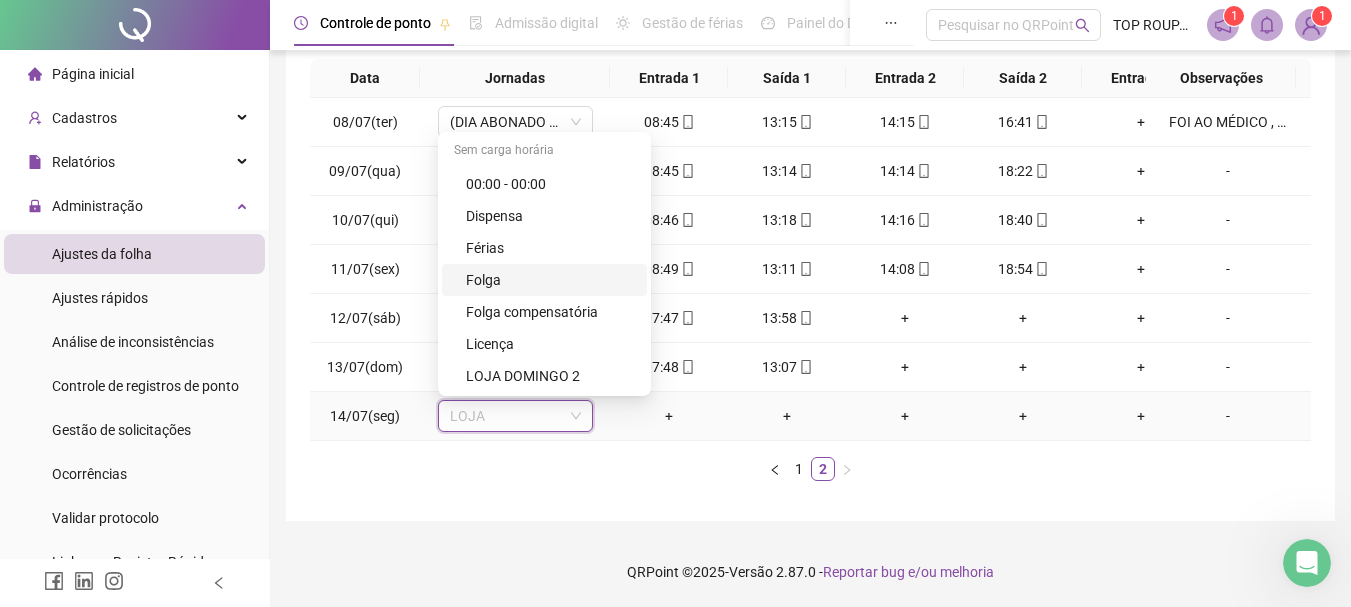 click on "Folga" at bounding box center [550, 280] 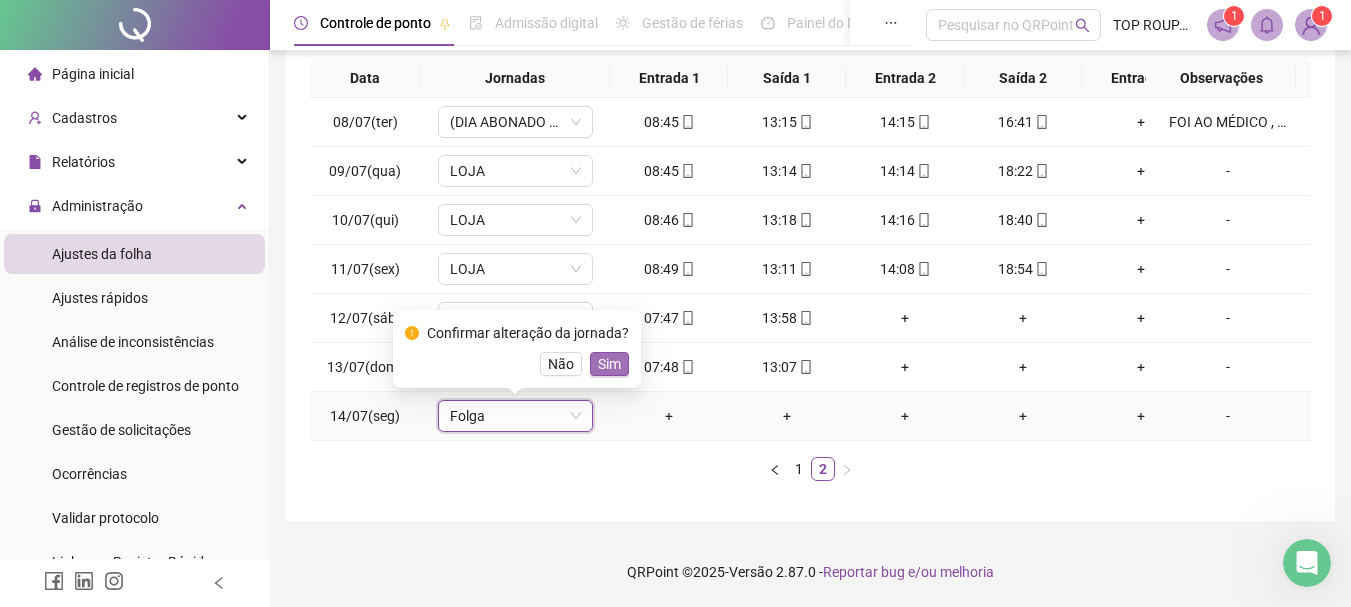 click on "Sim" at bounding box center [609, 364] 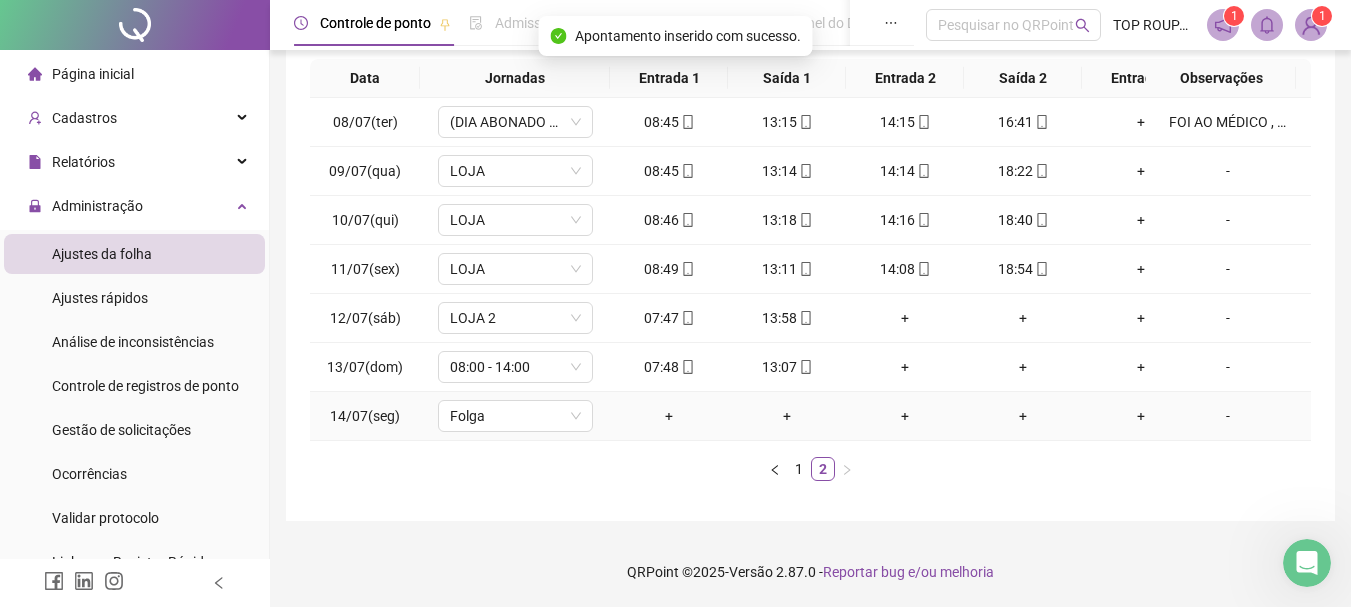 click on "-" at bounding box center (1228, 416) 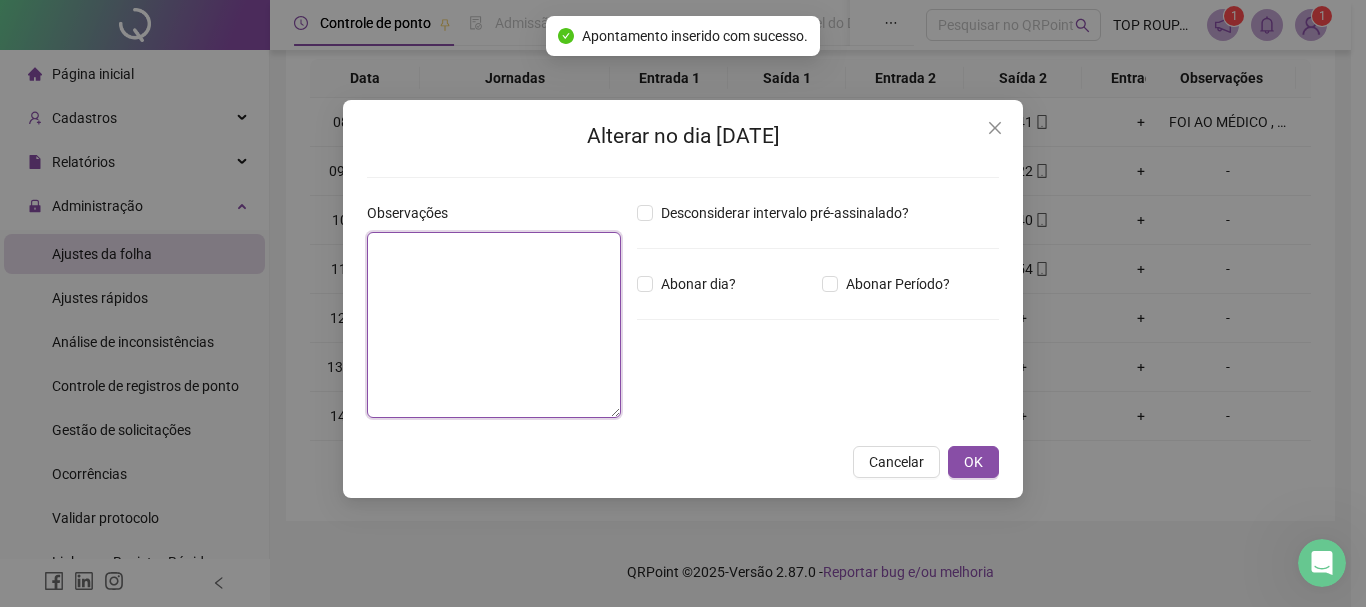 click at bounding box center (494, 325) 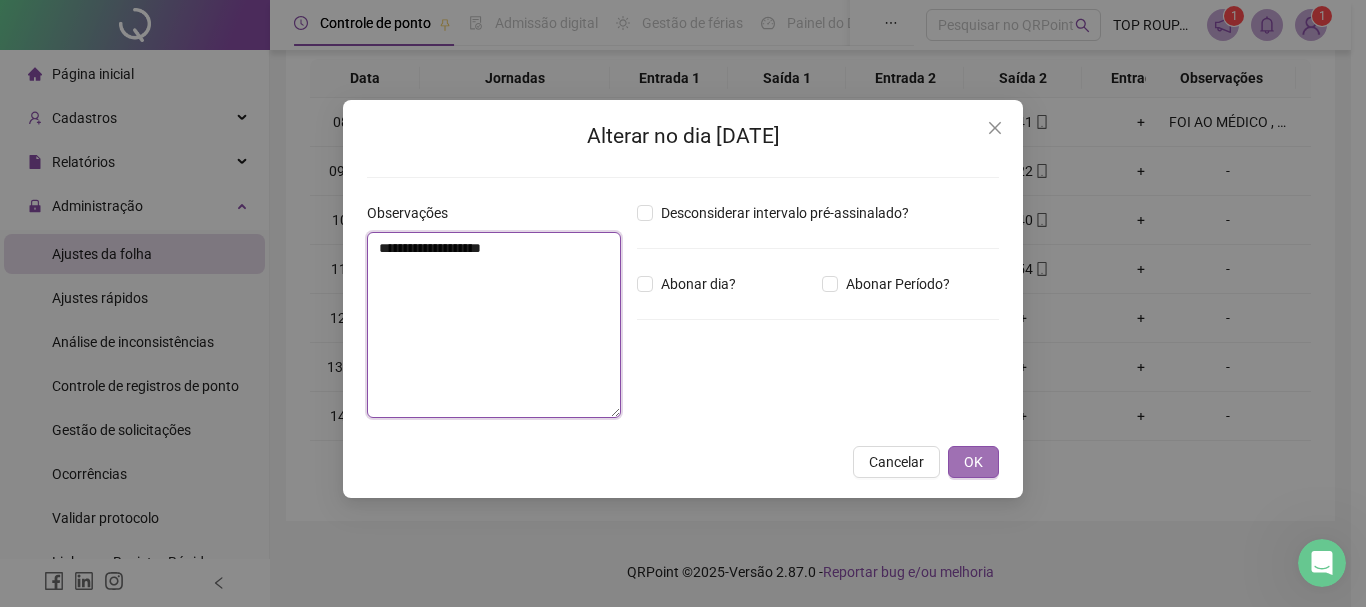 type on "**********" 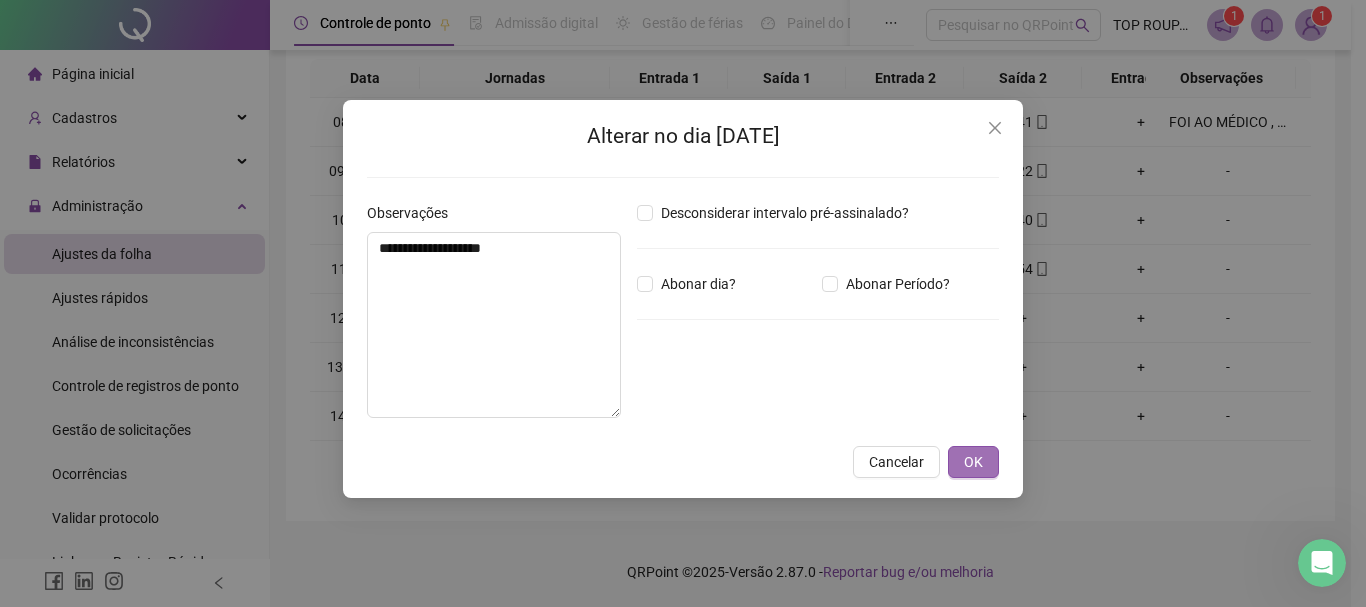 click on "OK" at bounding box center [973, 462] 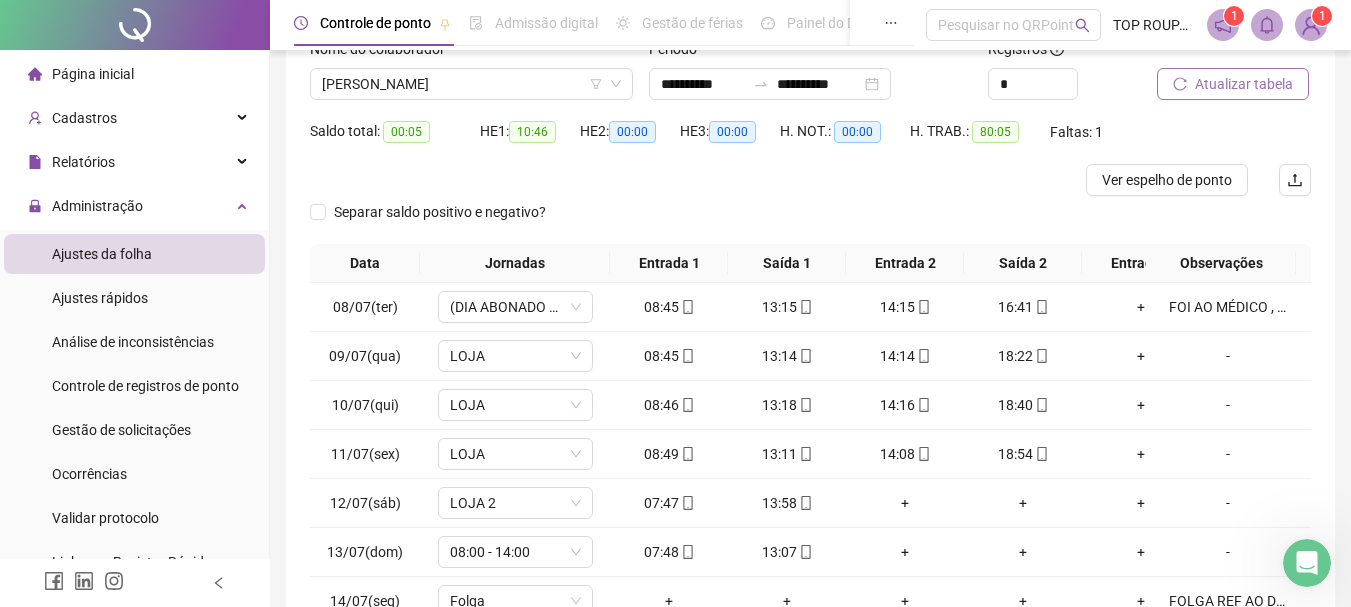 click on "Atualizar tabela" at bounding box center (1244, 84) 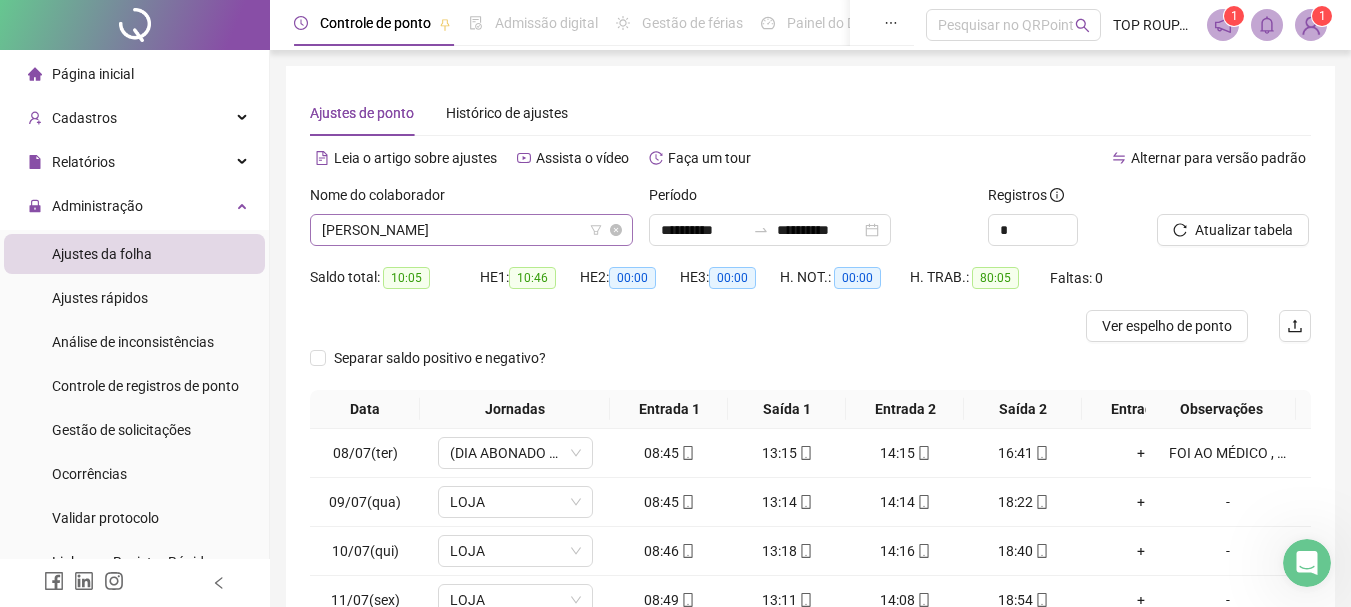 click on "[PERSON_NAME]" at bounding box center (471, 230) 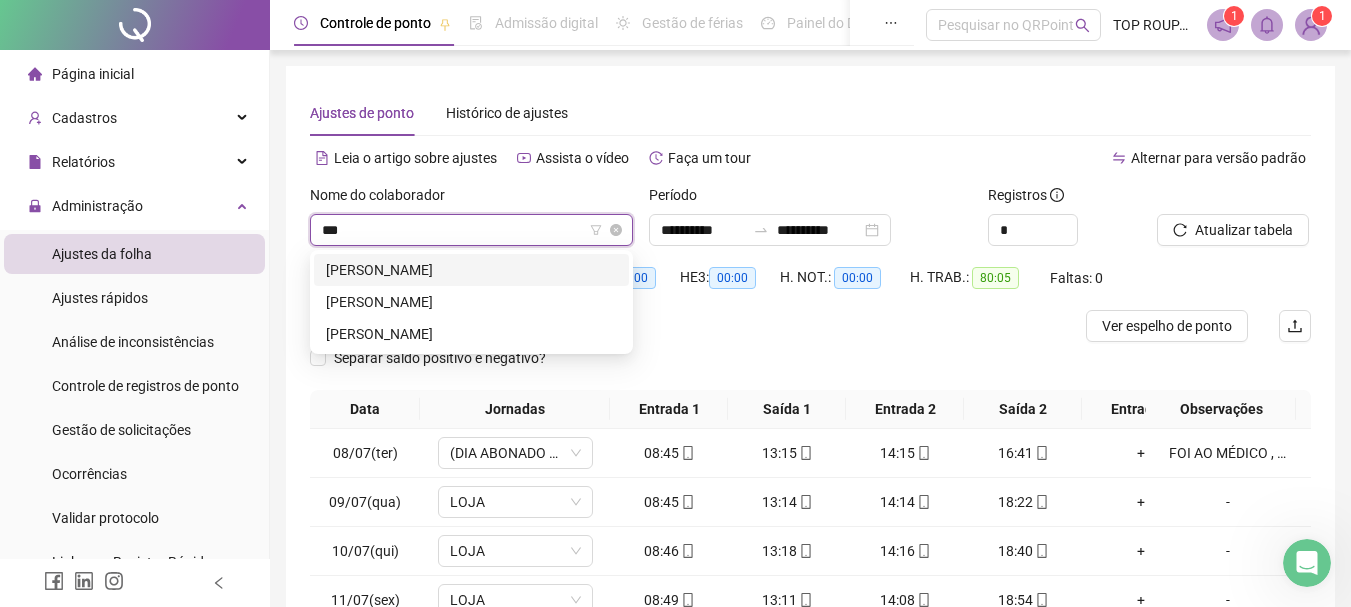 type on "****" 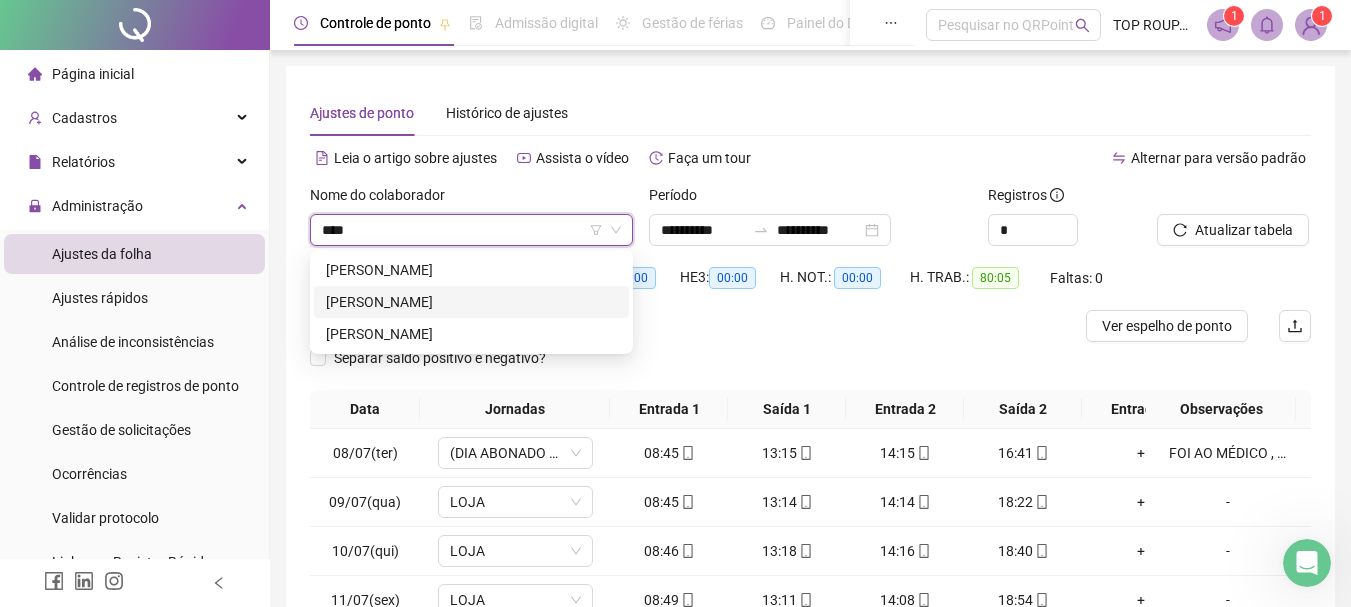 click on "[PERSON_NAME]" at bounding box center [471, 302] 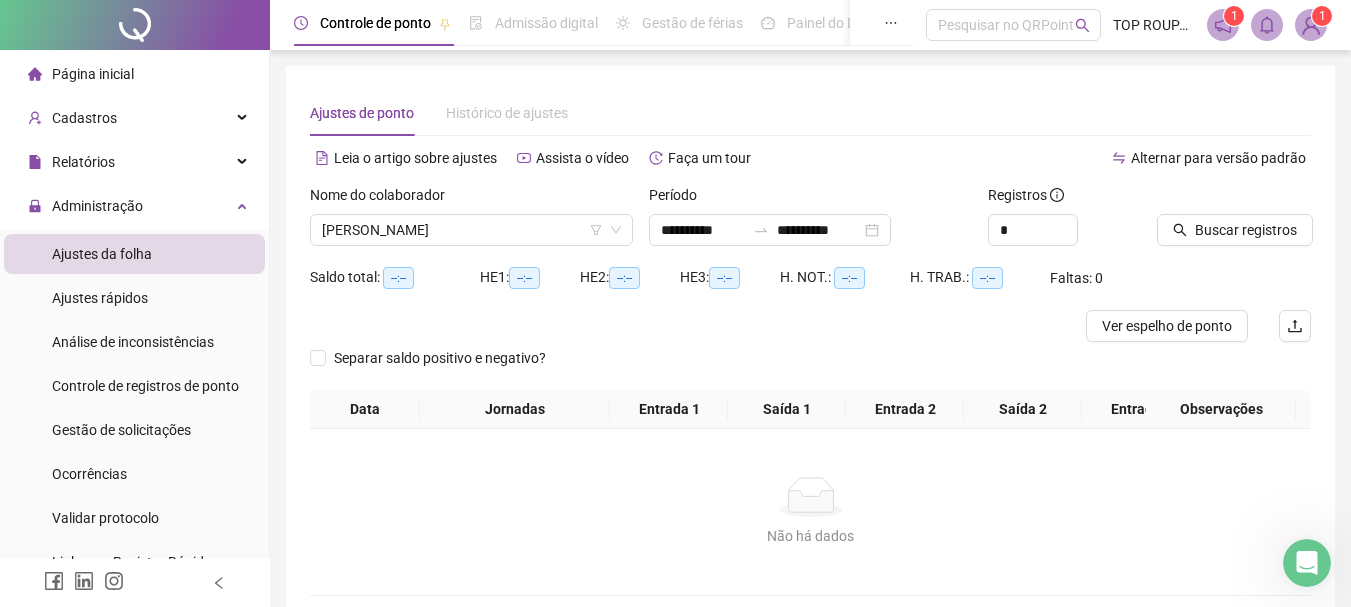 click on "Buscar registros" at bounding box center (1234, 223) 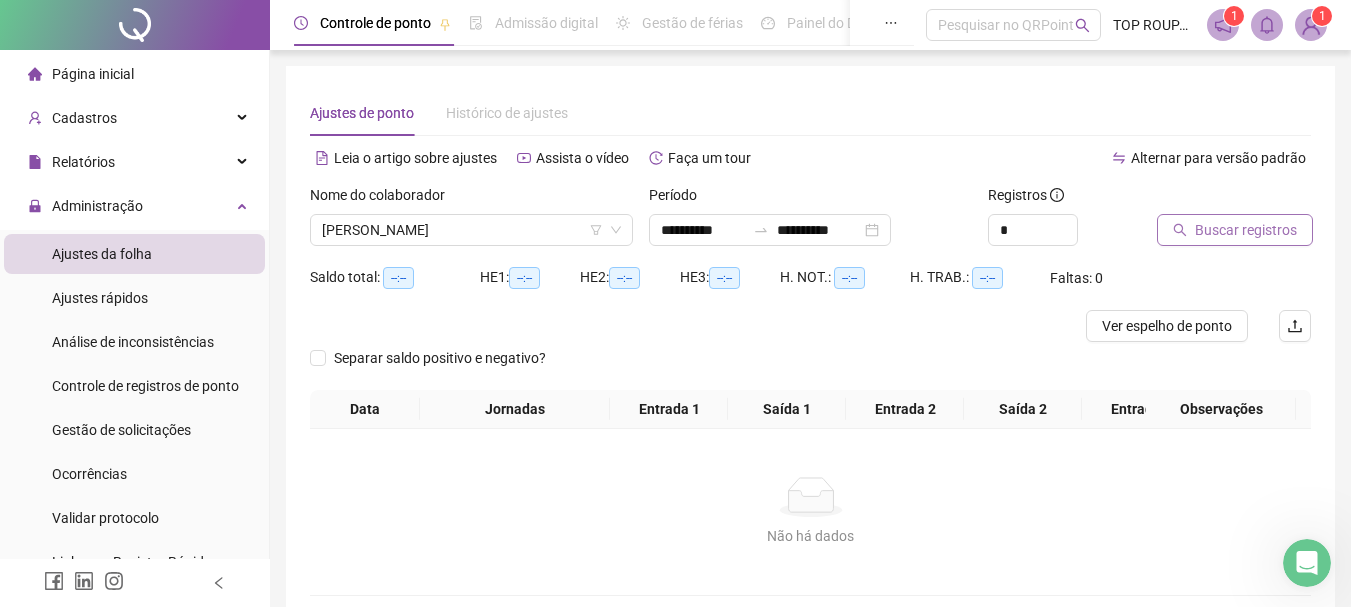 click on "Buscar registros" at bounding box center [1246, 230] 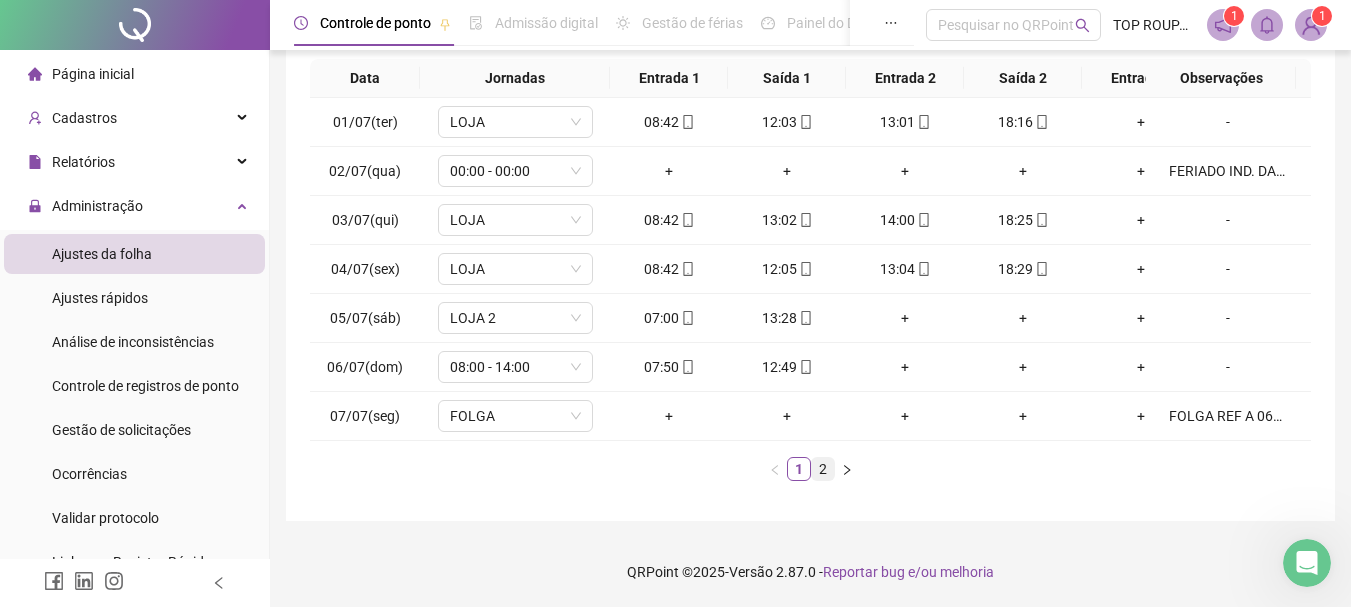 click on "2" at bounding box center (823, 469) 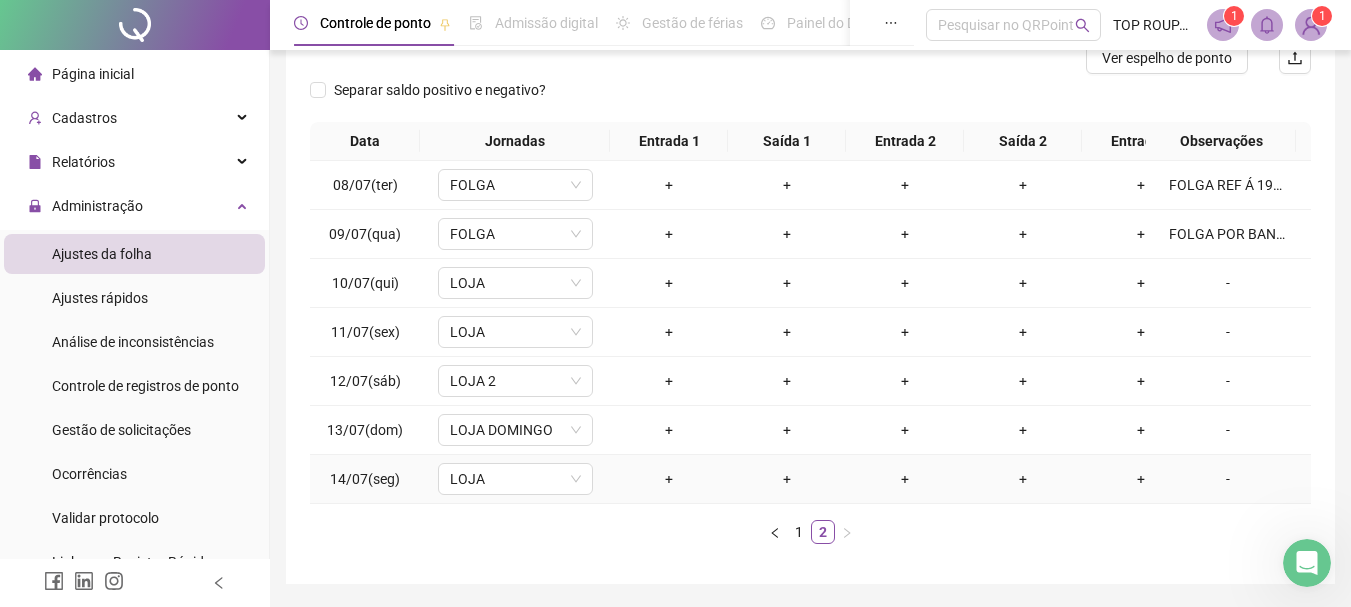 scroll, scrollTop: 246, scrollLeft: 0, axis: vertical 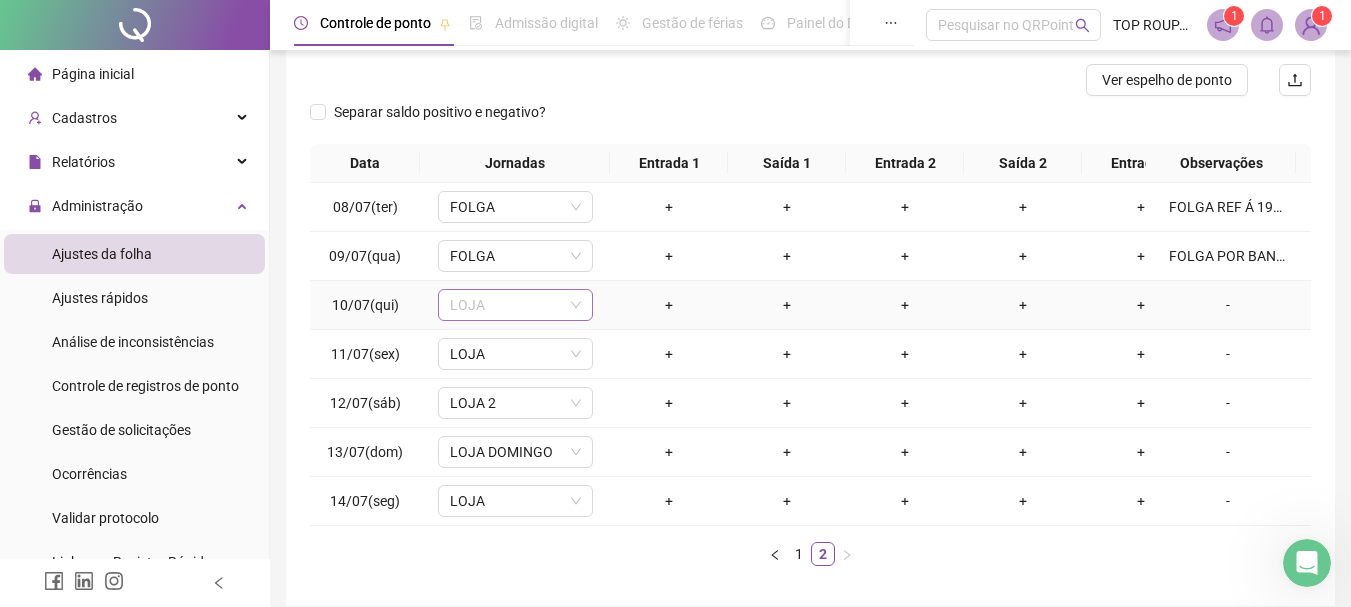 click on "LOJA" at bounding box center [515, 305] 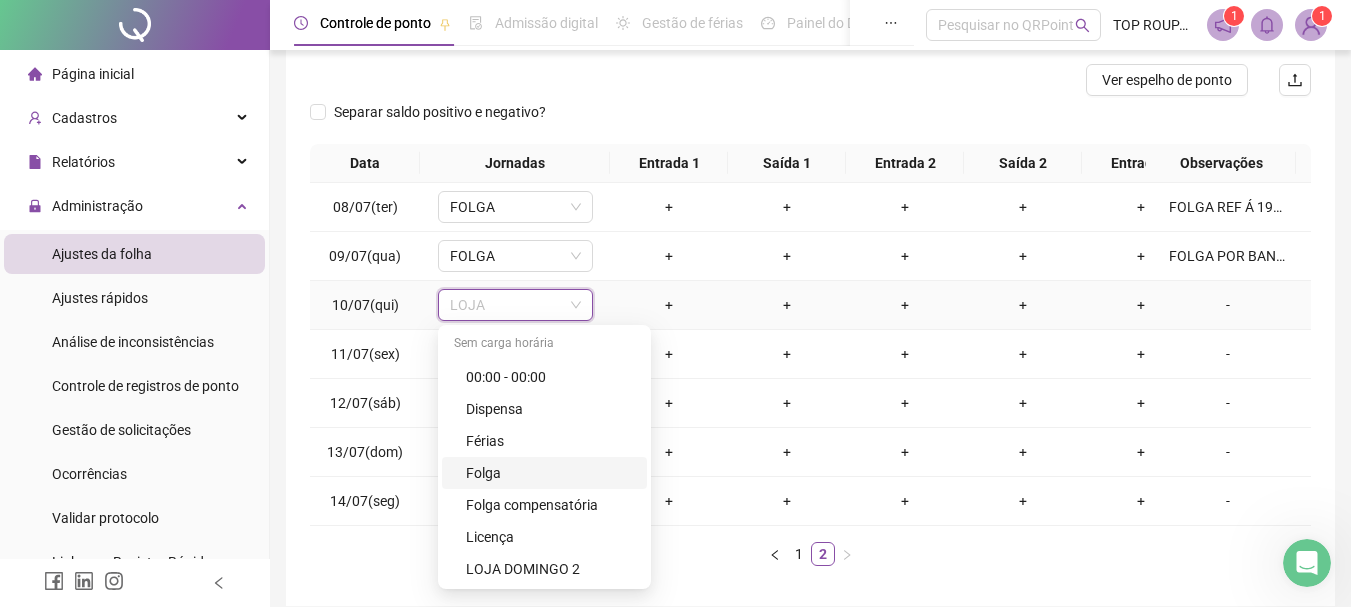 click on "Folga" at bounding box center (550, 473) 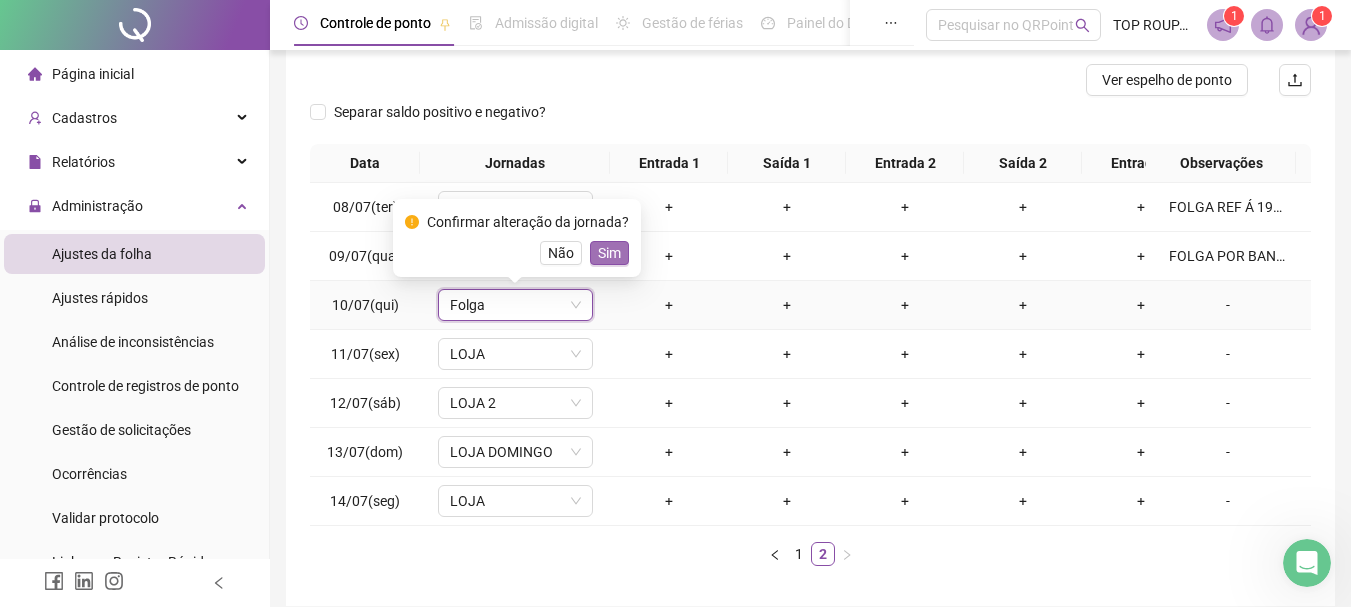 click on "Sim" at bounding box center [609, 253] 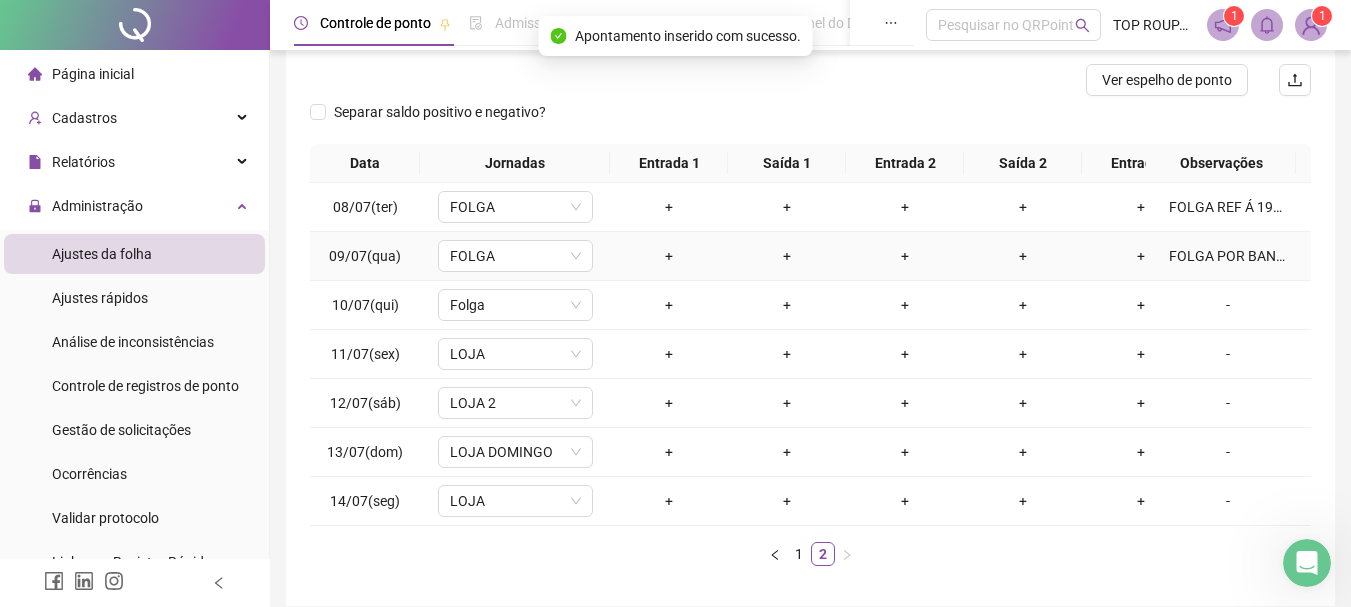 click on "FOLGA POR BANCO DE HORAS" at bounding box center (1236, 256) 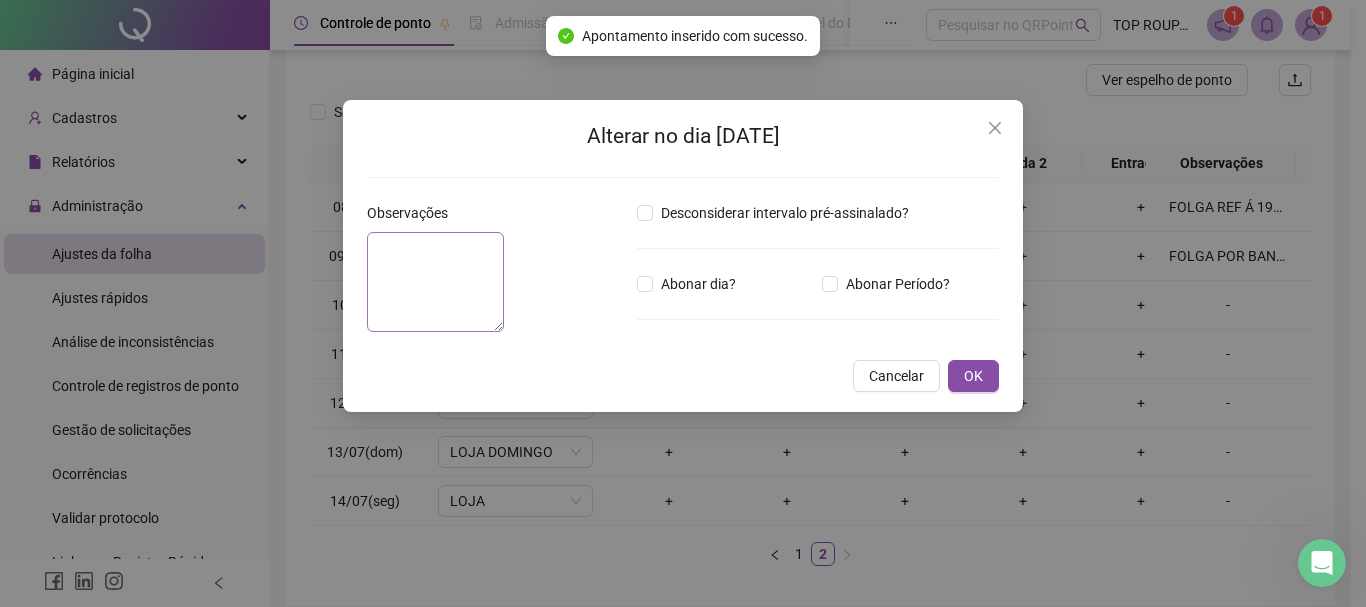 type on "**********" 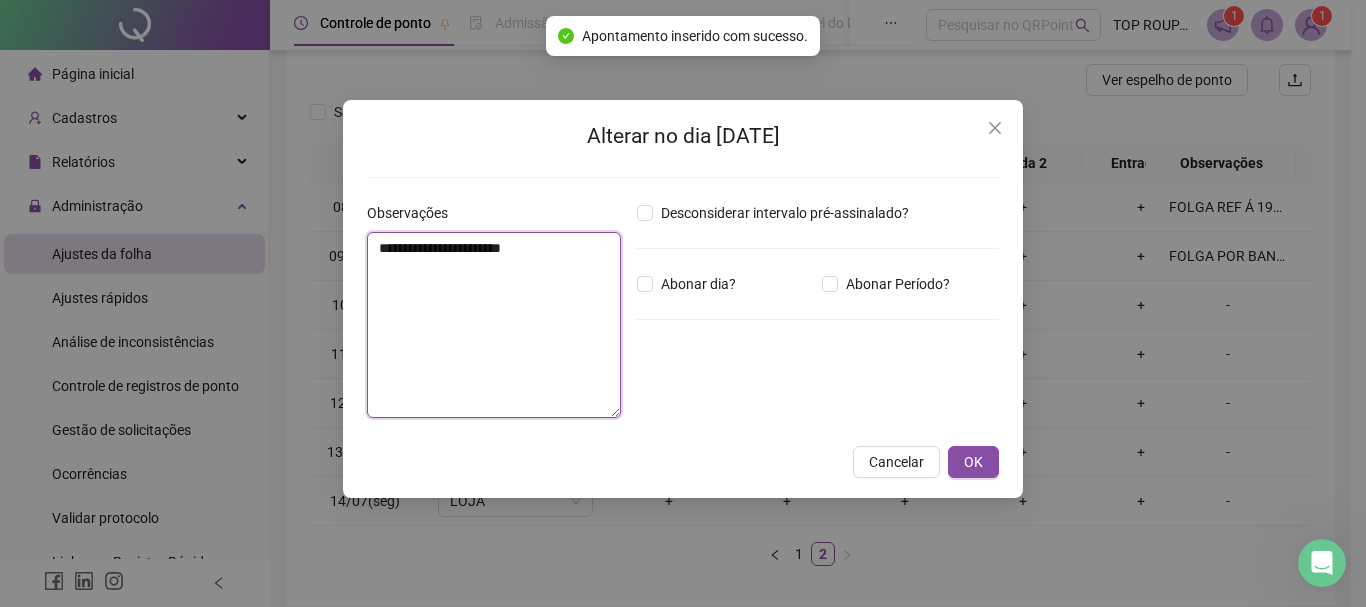 click on "**********" at bounding box center (494, 325) 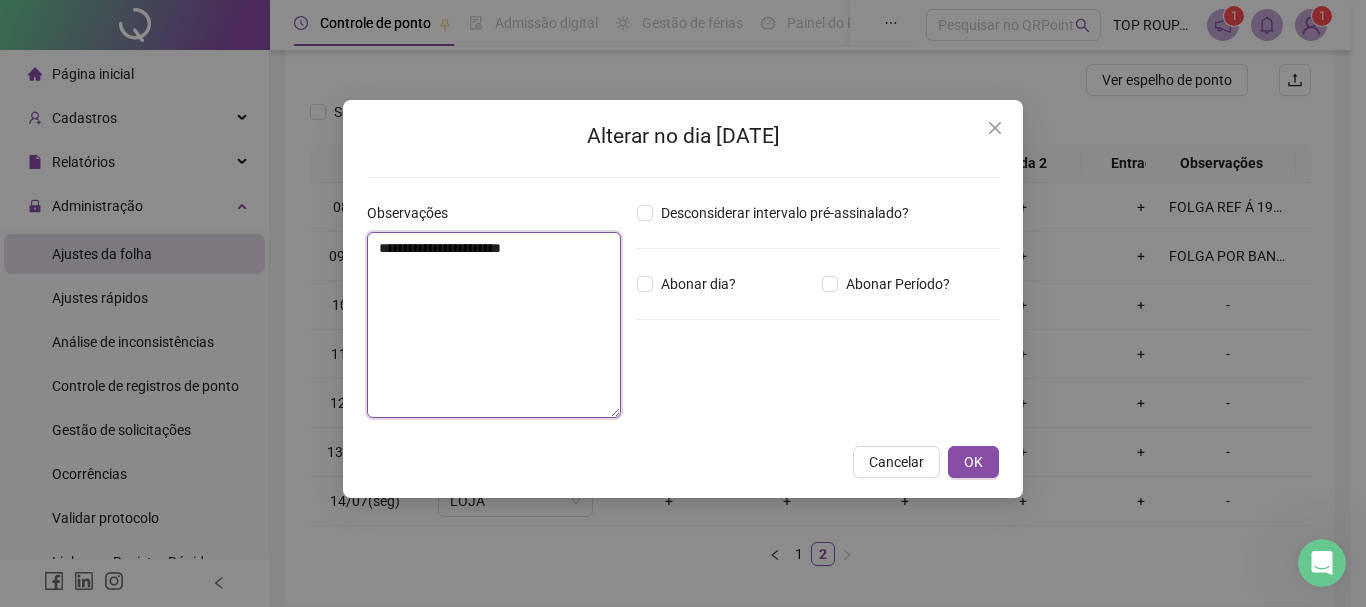 drag, startPoint x: 578, startPoint y: 264, endPoint x: 249, endPoint y: 261, distance: 329.01367 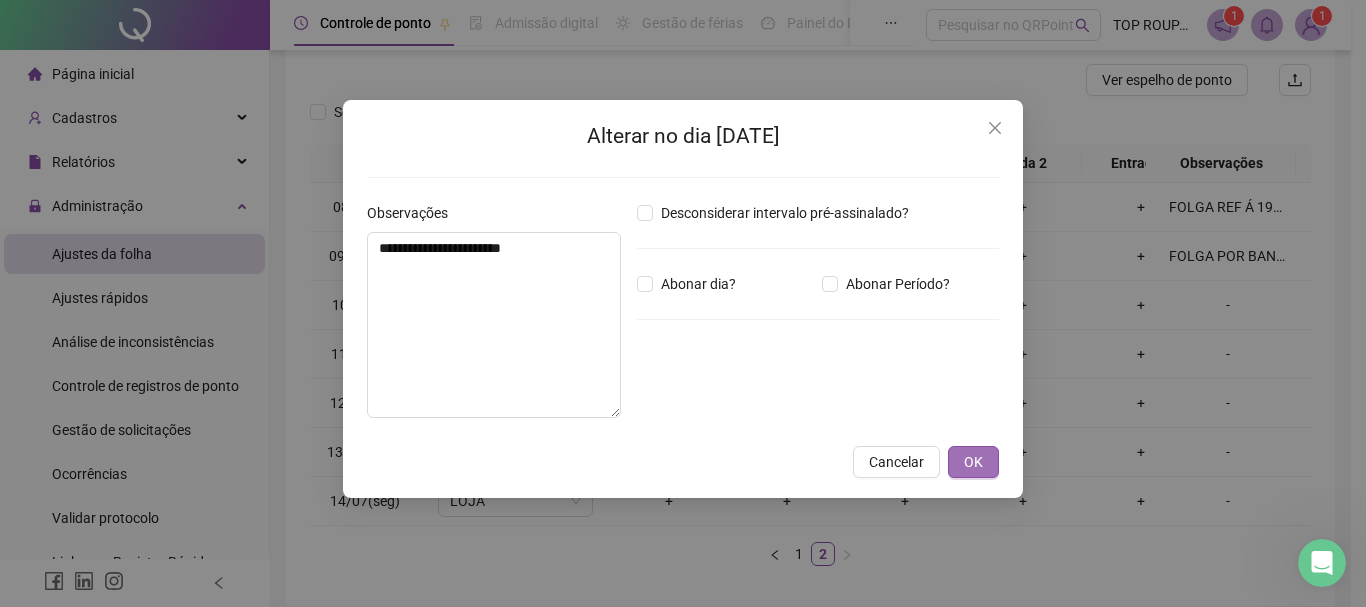 click on "OK" at bounding box center [973, 462] 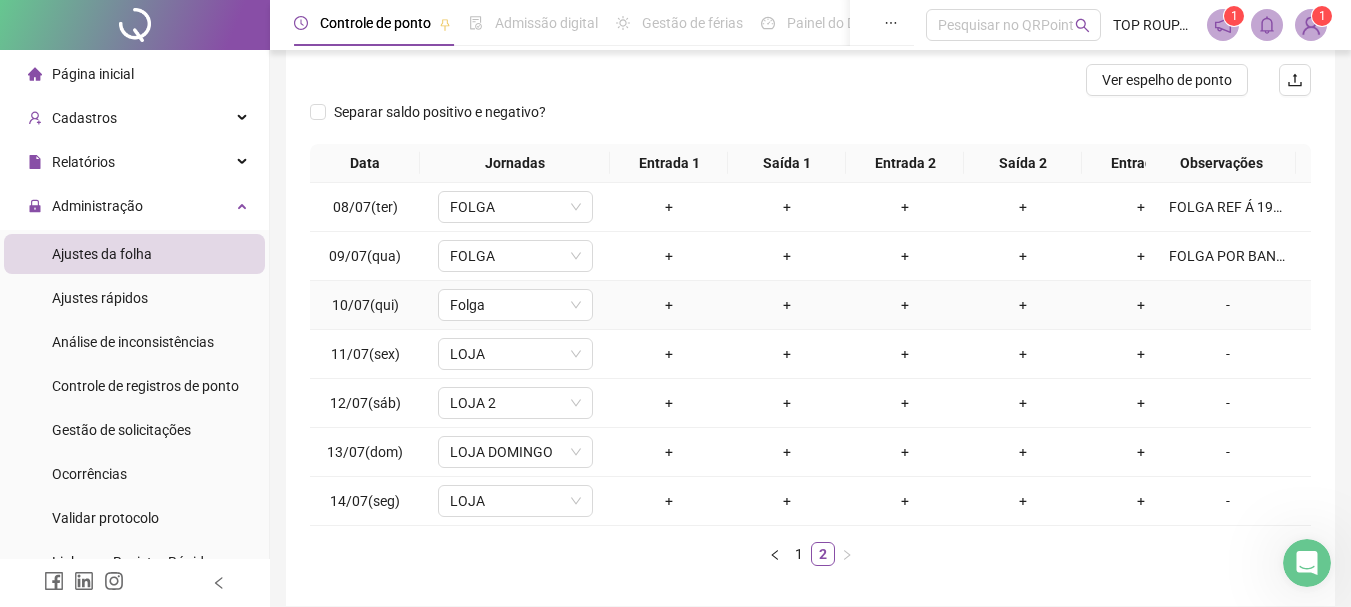 click on "-" at bounding box center (1228, 305) 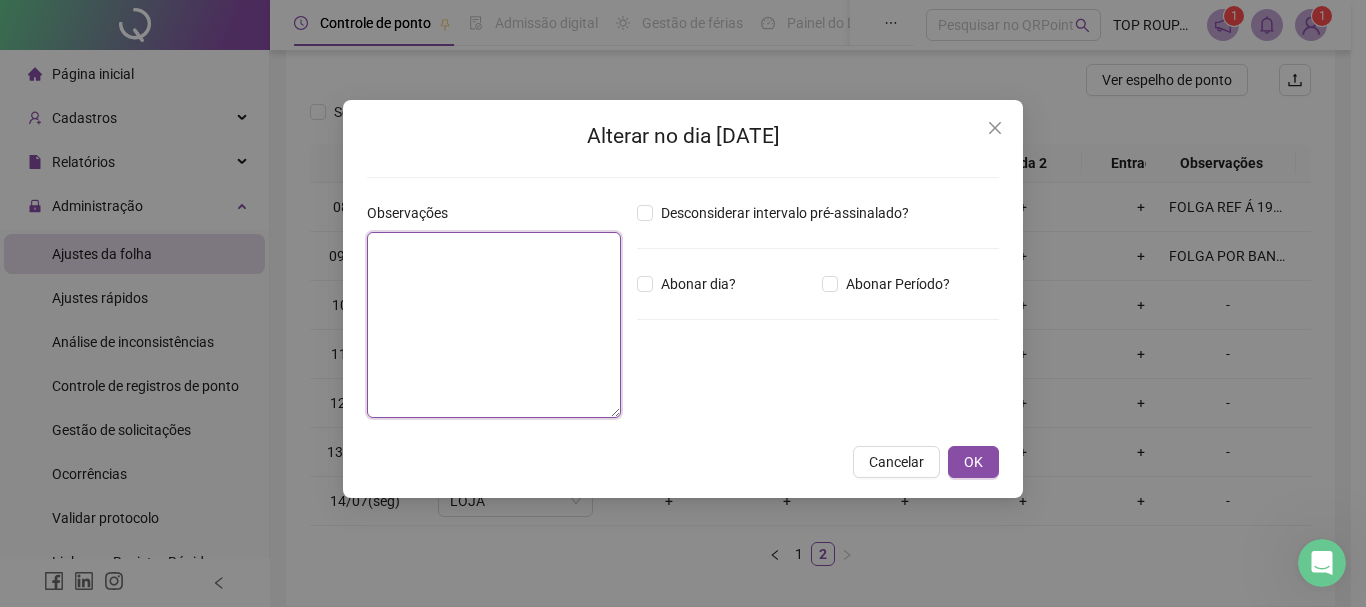 paste on "**********" 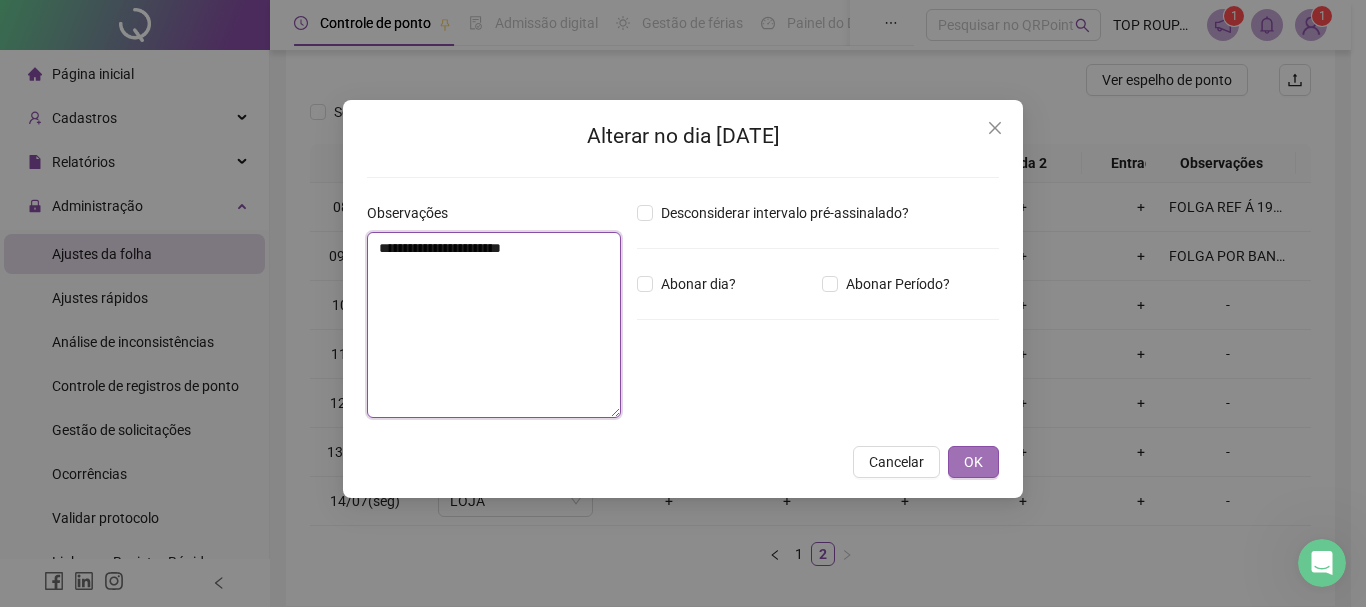type on "**********" 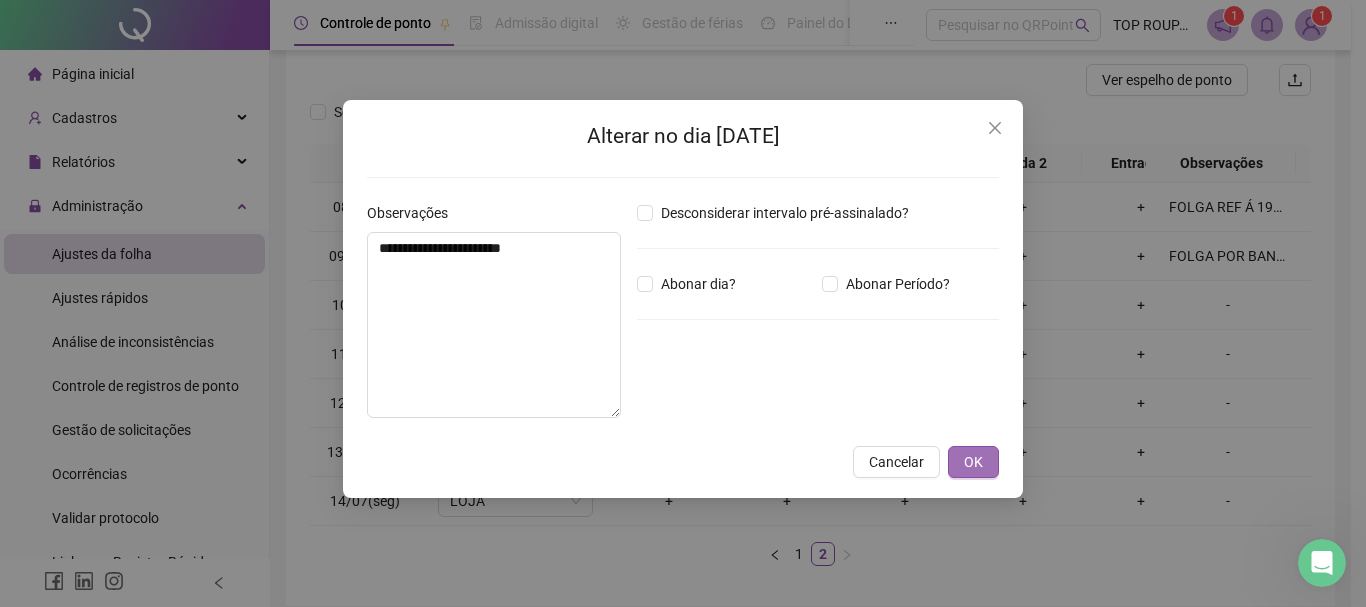 click on "**********" at bounding box center [683, 299] 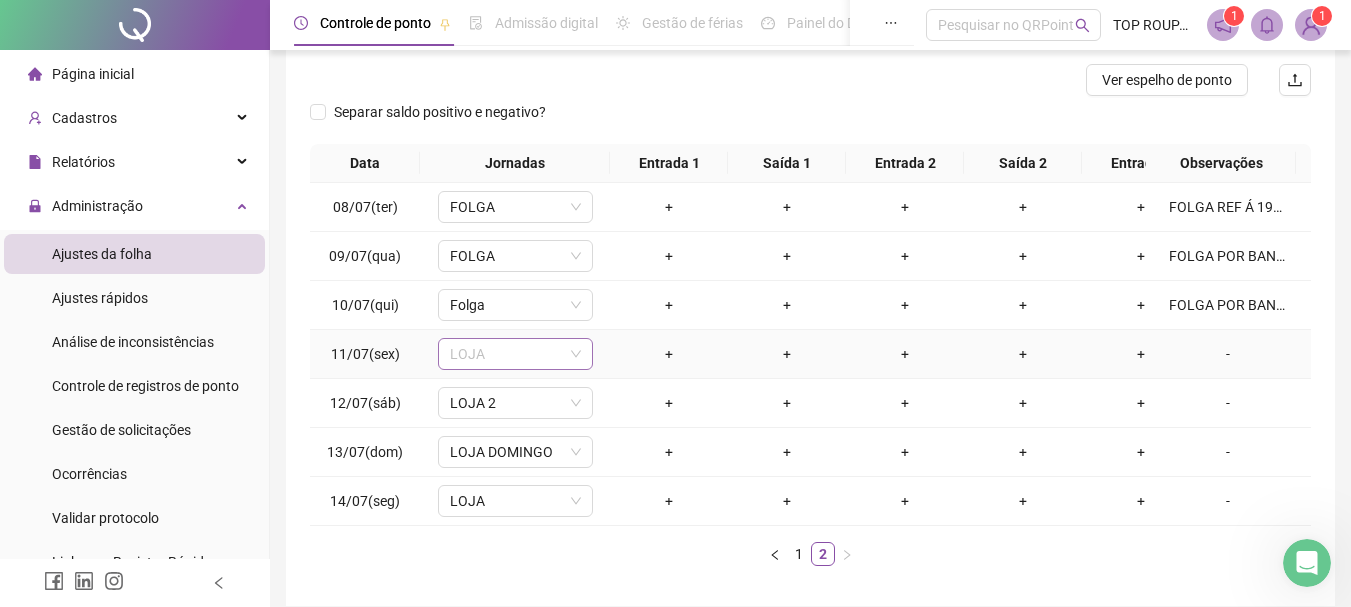 click on "LOJA" at bounding box center (515, 354) 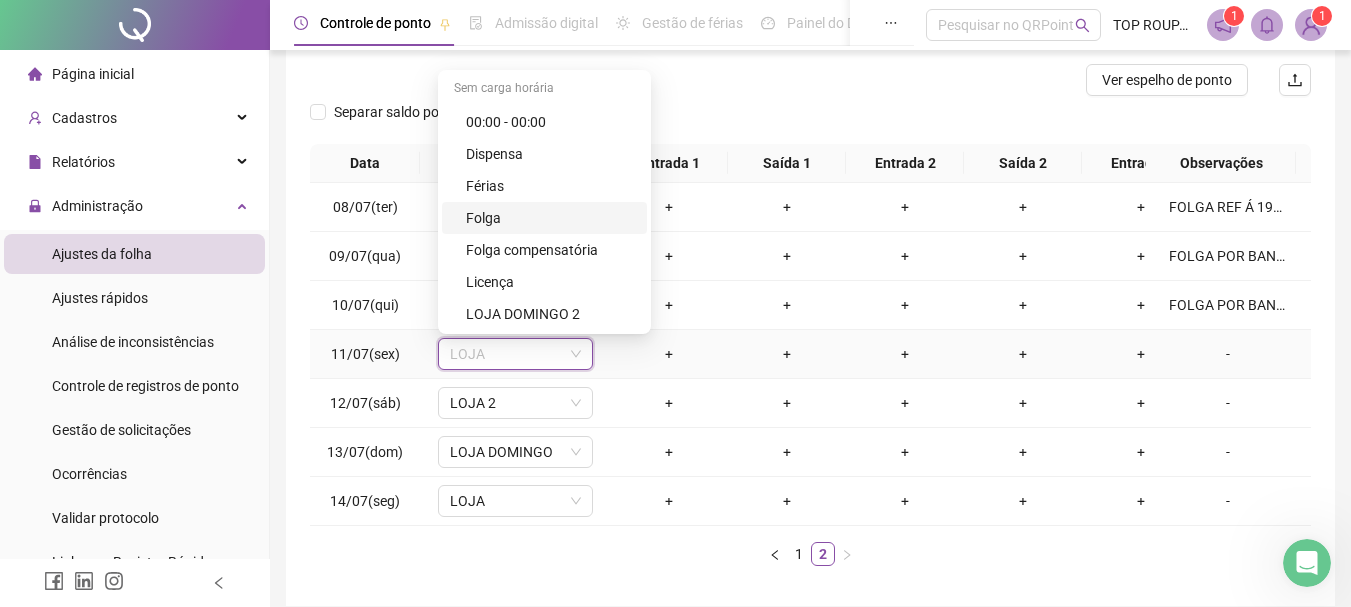 click on "Folga" at bounding box center (544, 218) 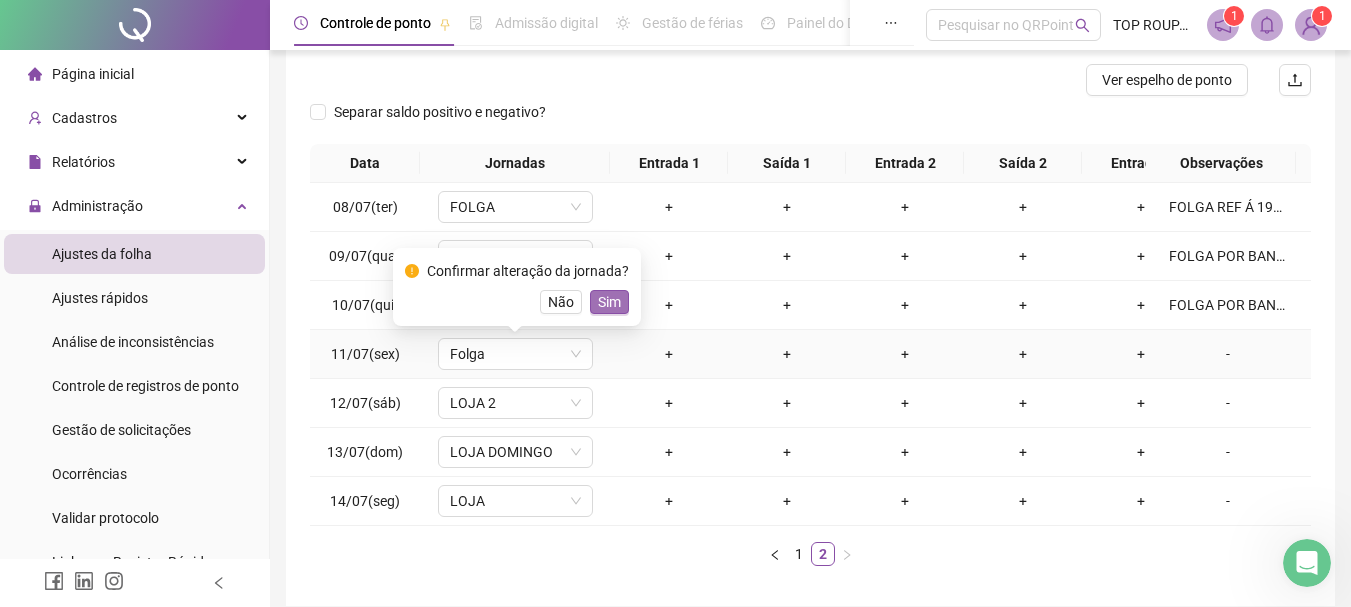 click on "Sim" at bounding box center (609, 302) 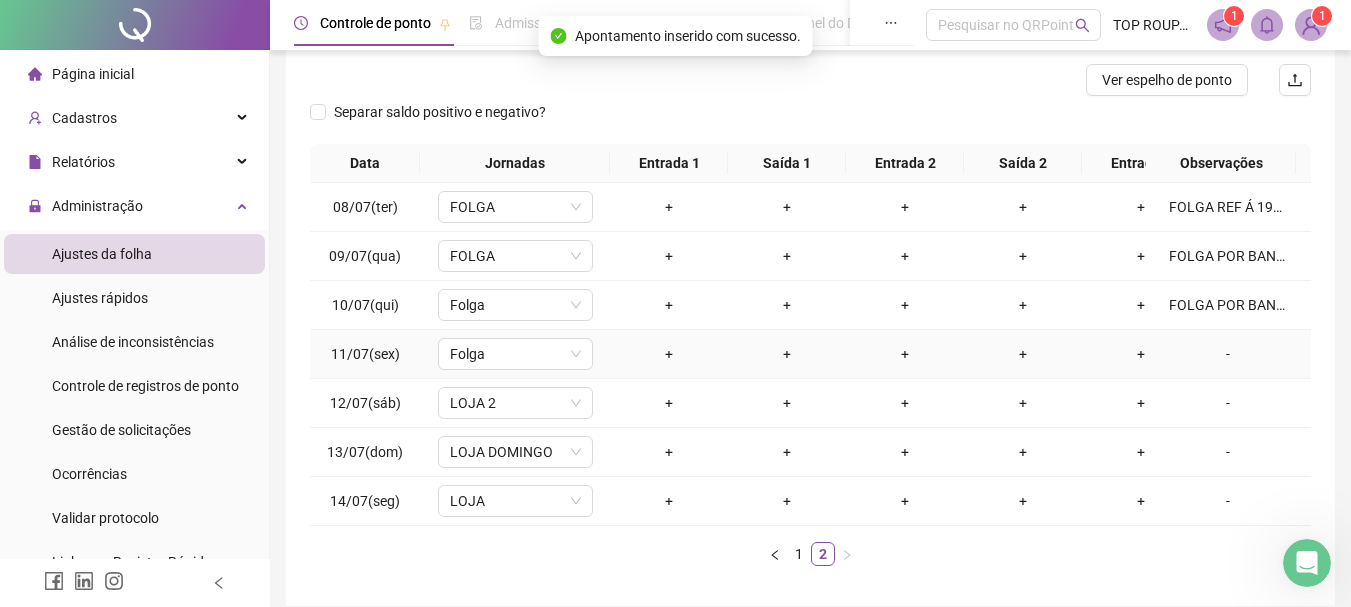 click on "-" at bounding box center (1228, 354) 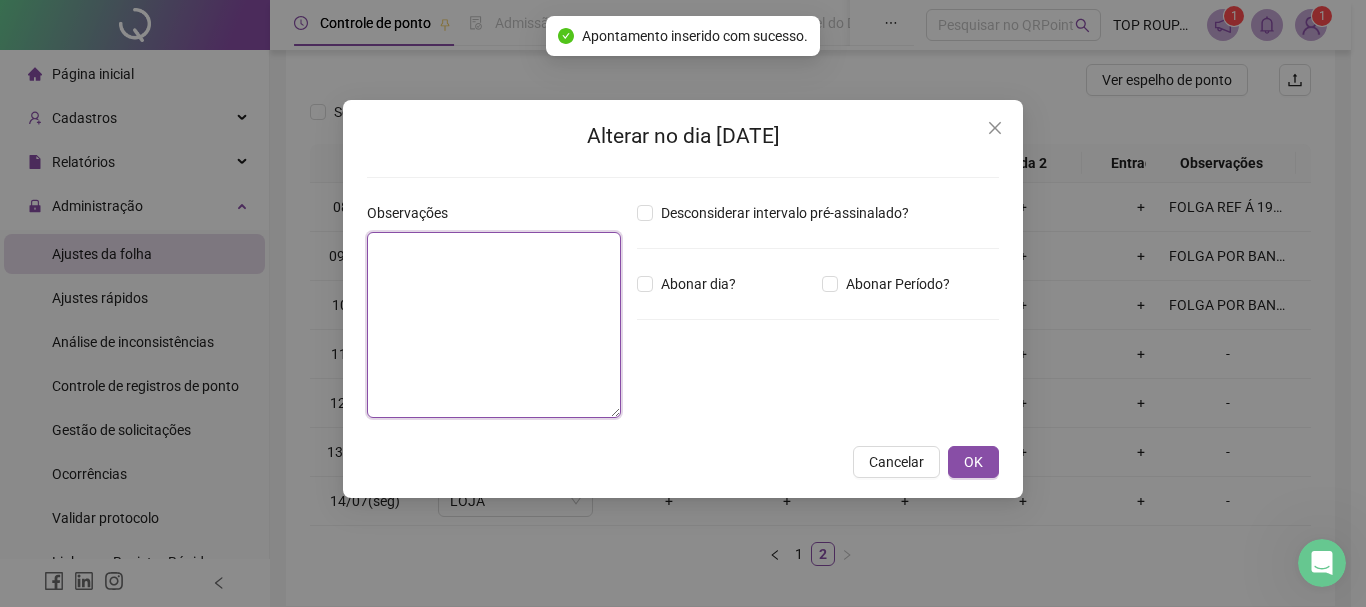 click at bounding box center (494, 325) 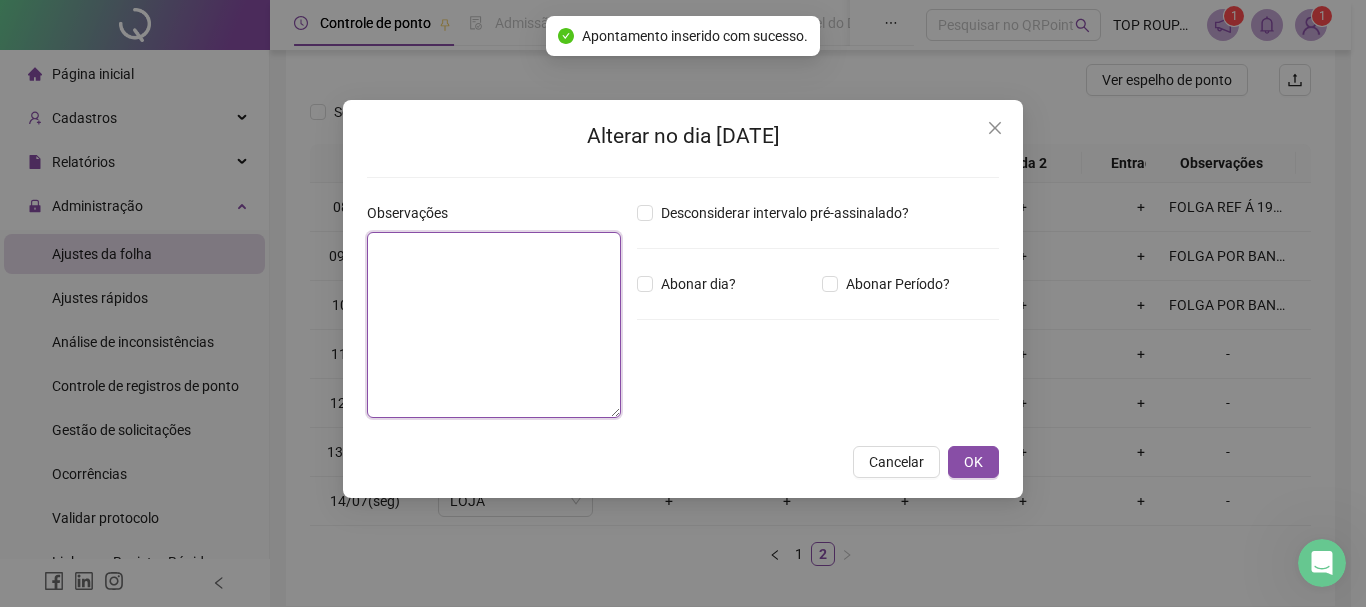paste on "**********" 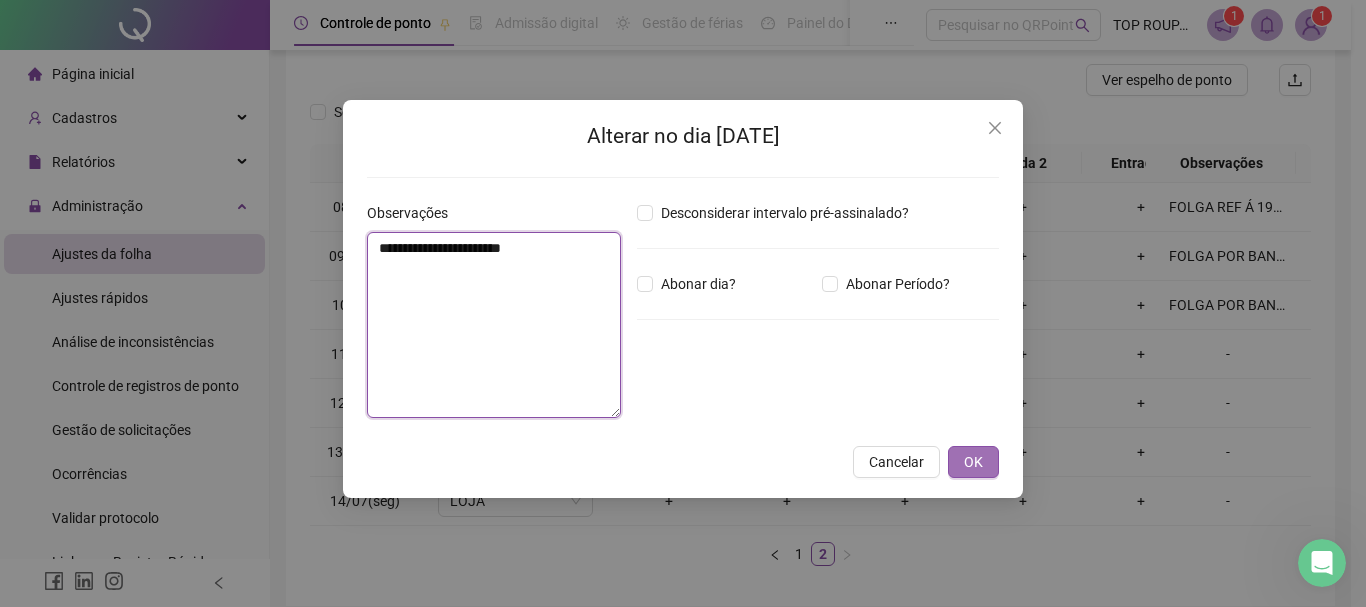 type on "**********" 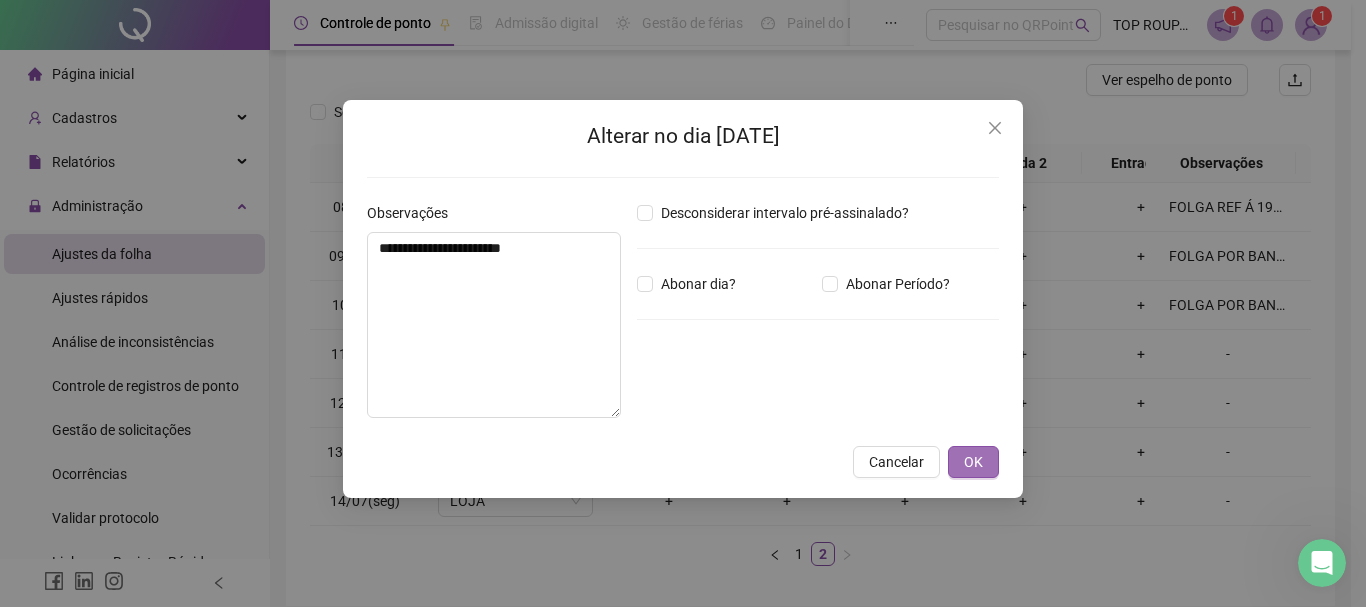 click on "OK" at bounding box center (973, 462) 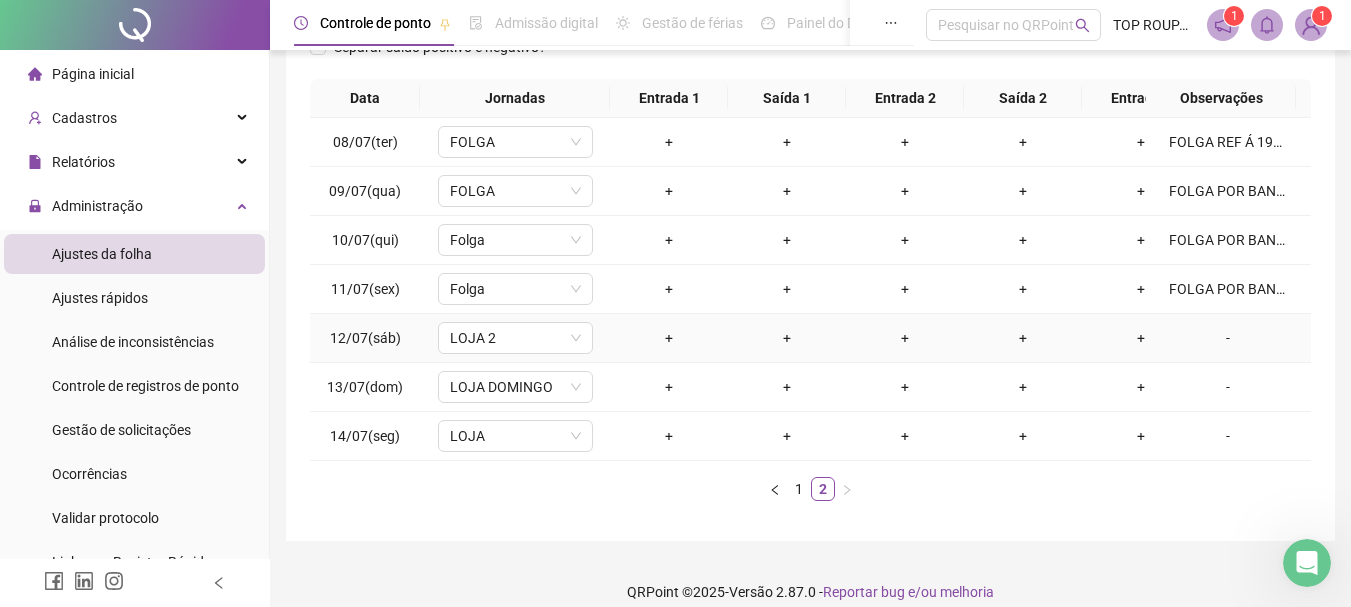 scroll, scrollTop: 346, scrollLeft: 0, axis: vertical 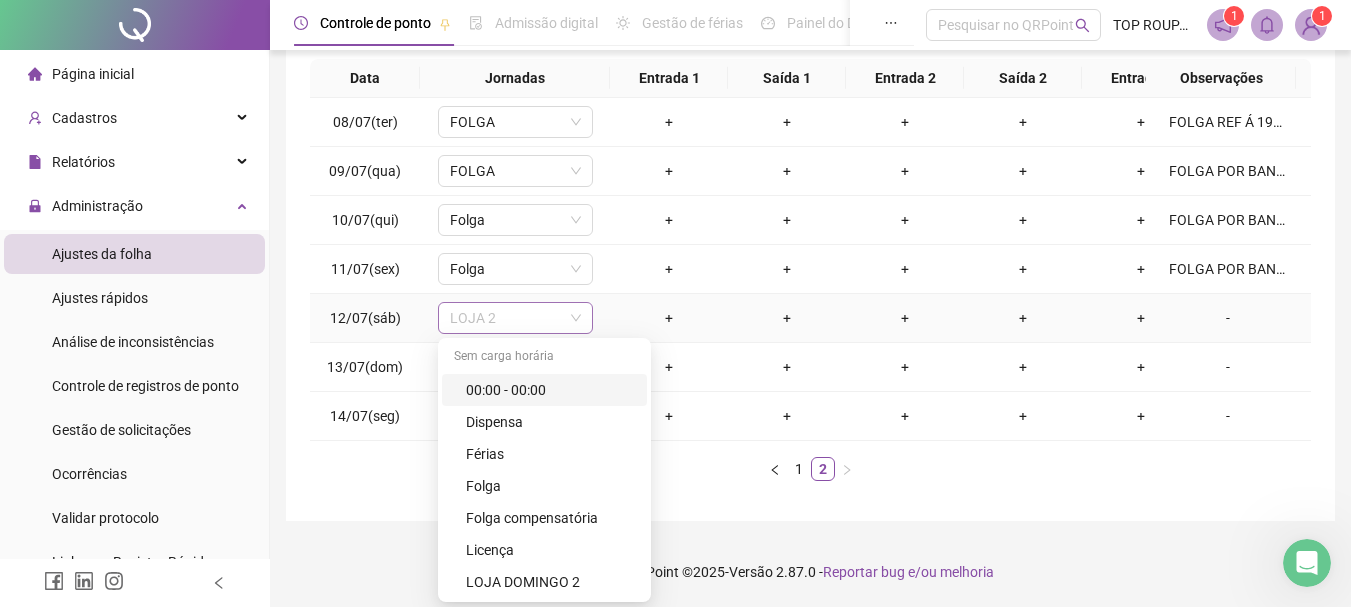 click on "LOJA 2" at bounding box center [515, 318] 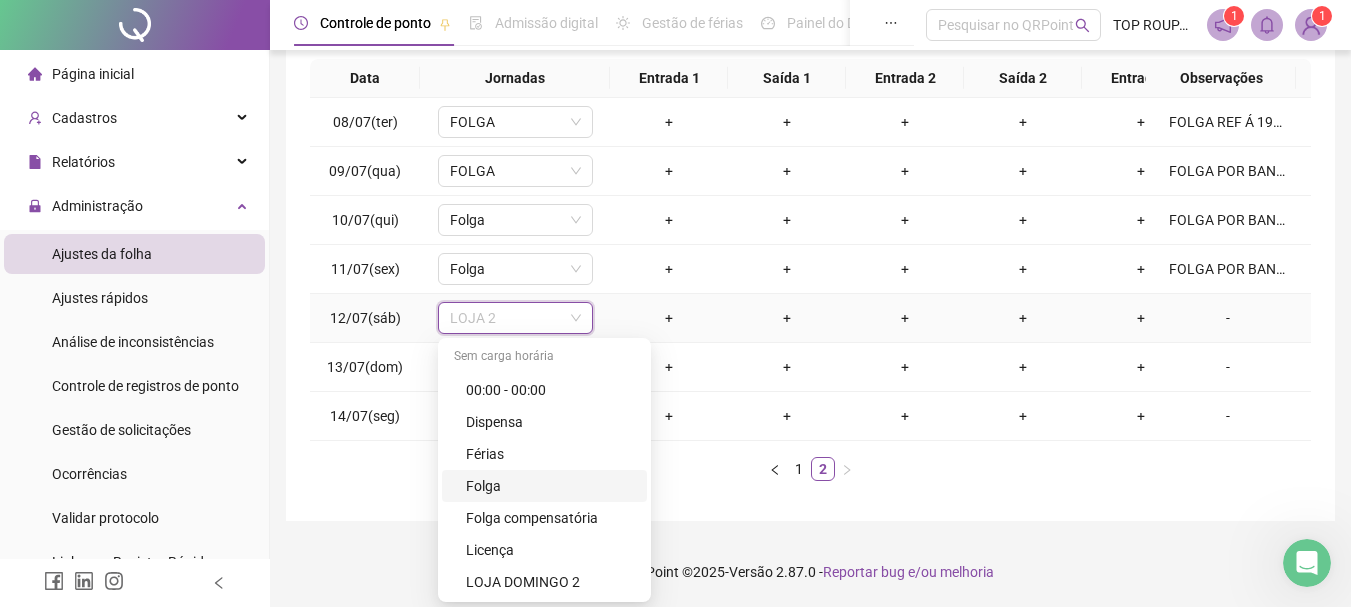 click on "Folga" at bounding box center (550, 486) 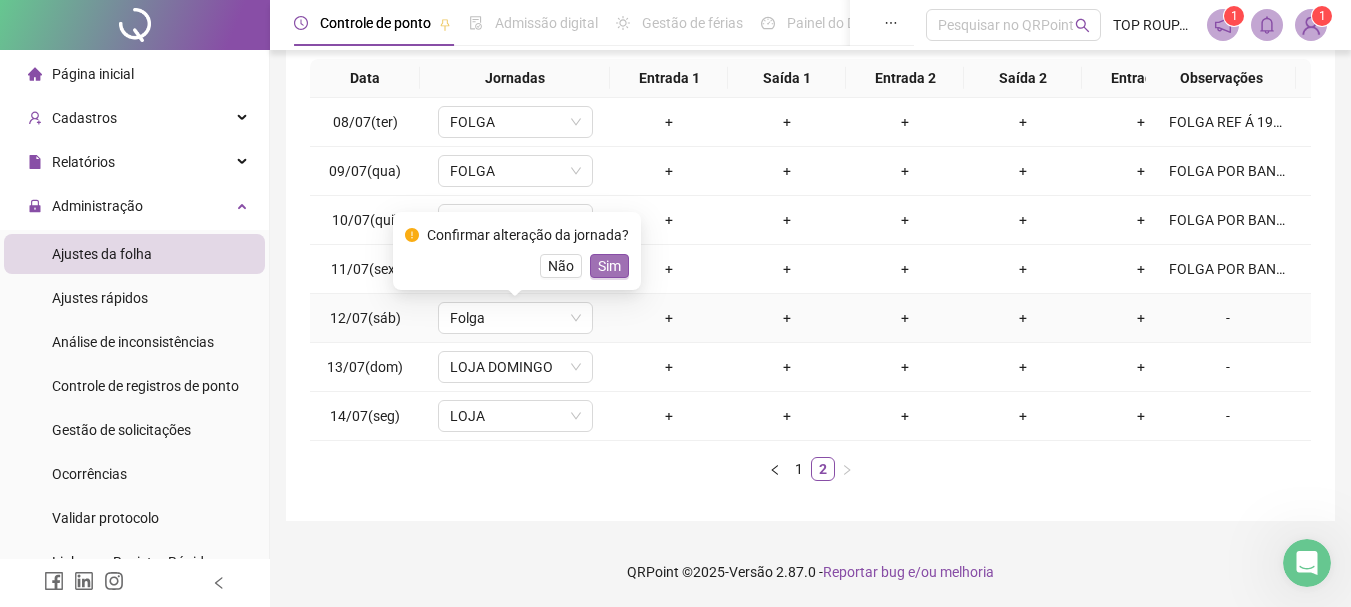 click on "Sim" at bounding box center [609, 266] 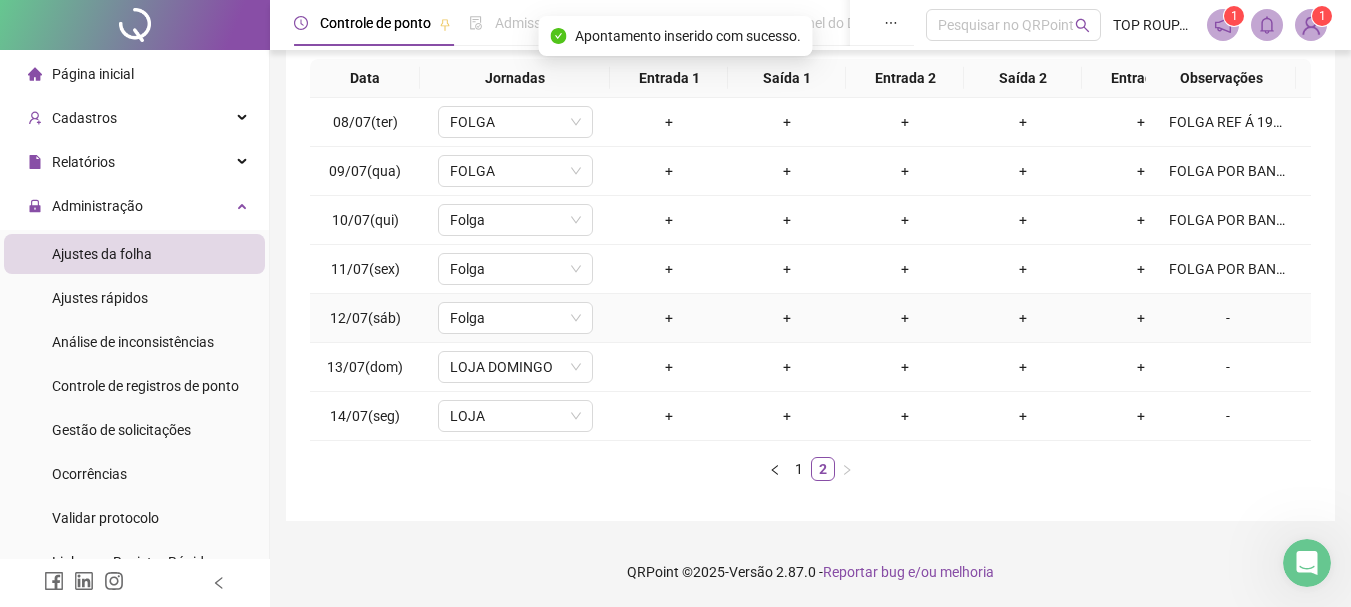 click on "-" at bounding box center (1228, 318) 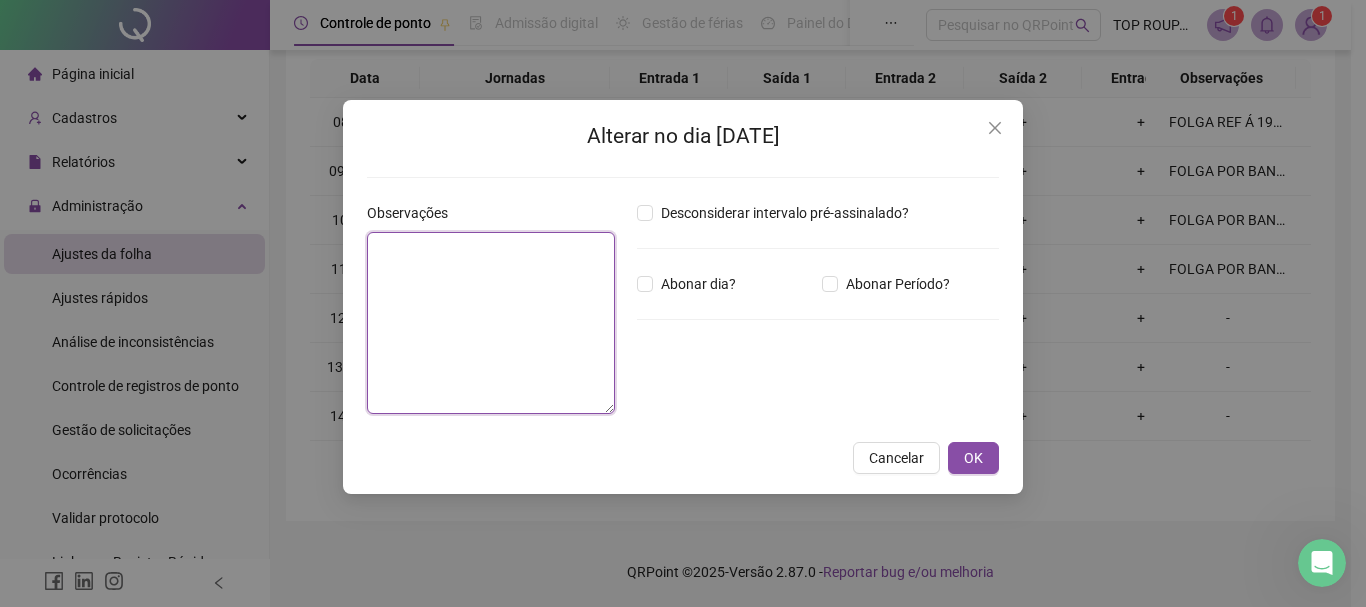 paste on "**********" 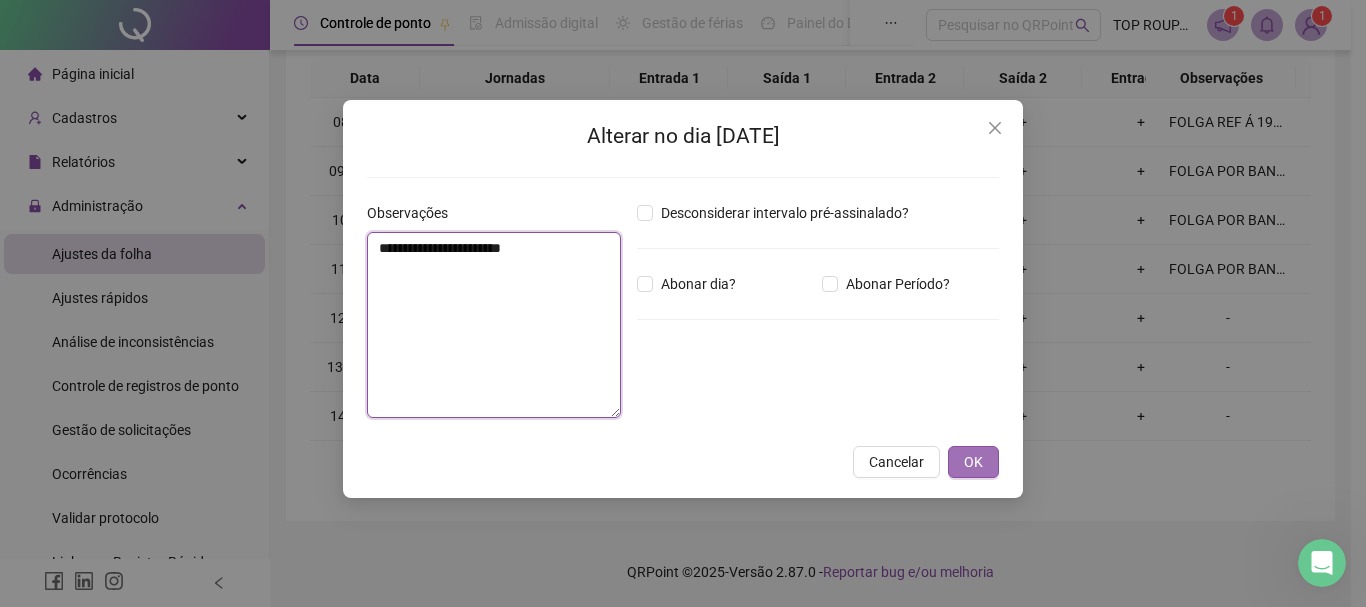 type on "**********" 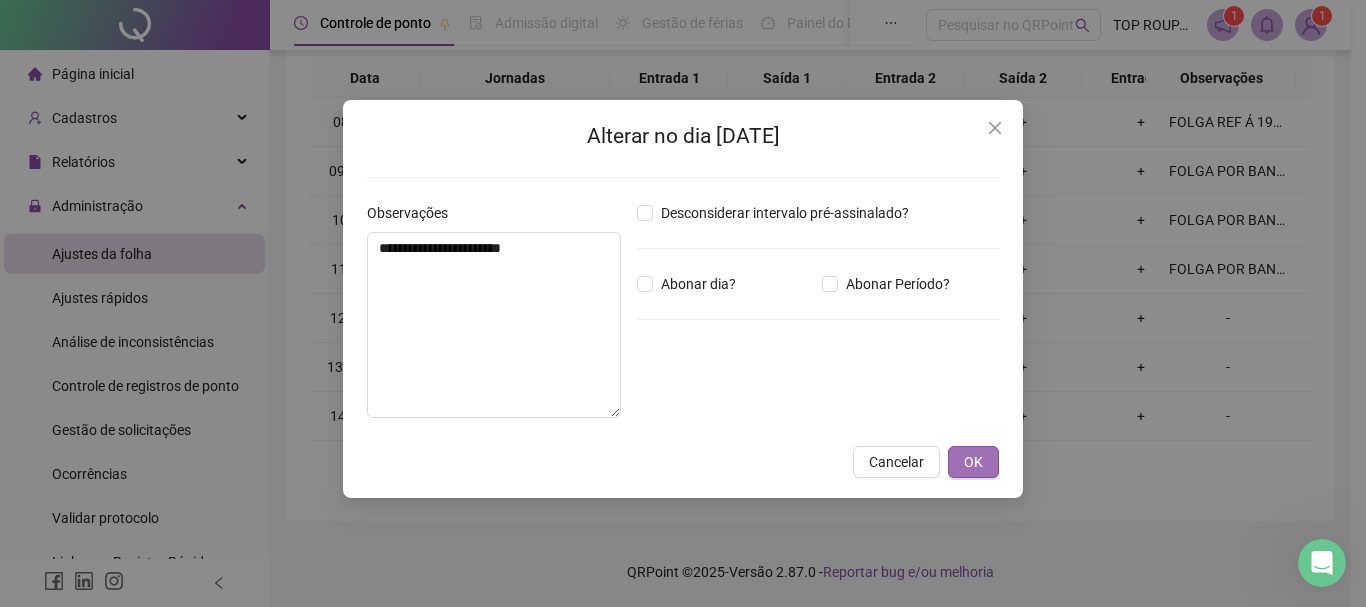 click on "OK" at bounding box center (973, 462) 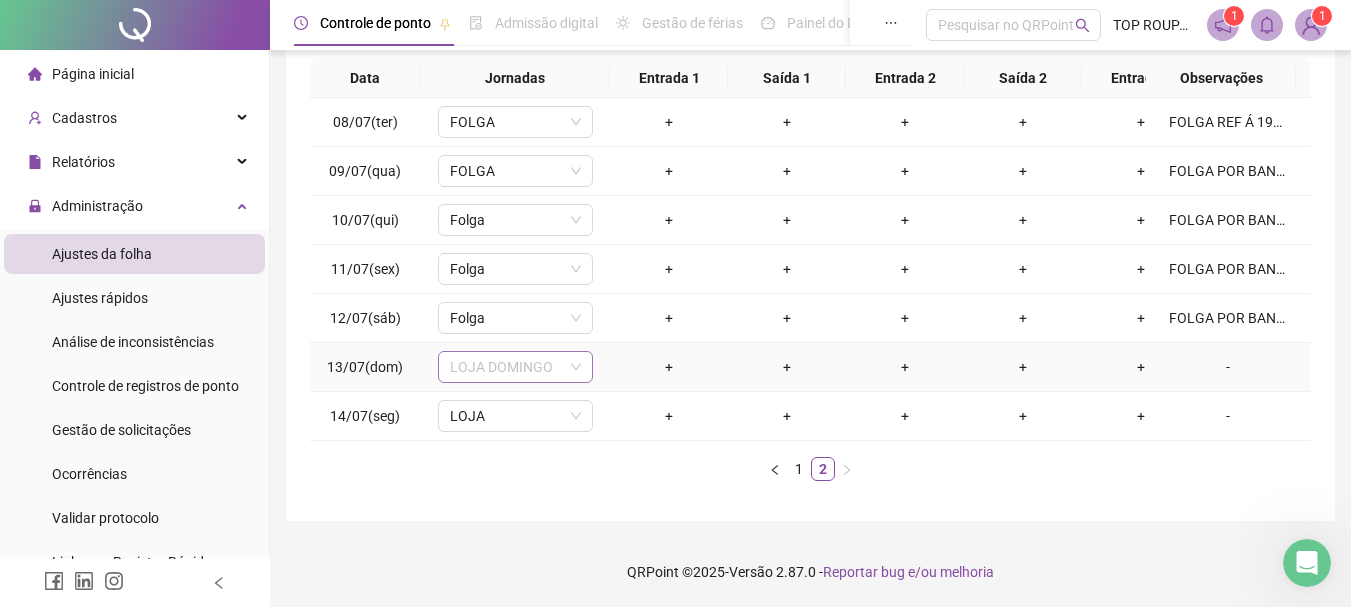 click on "LOJA DOMINGO" at bounding box center (515, 367) 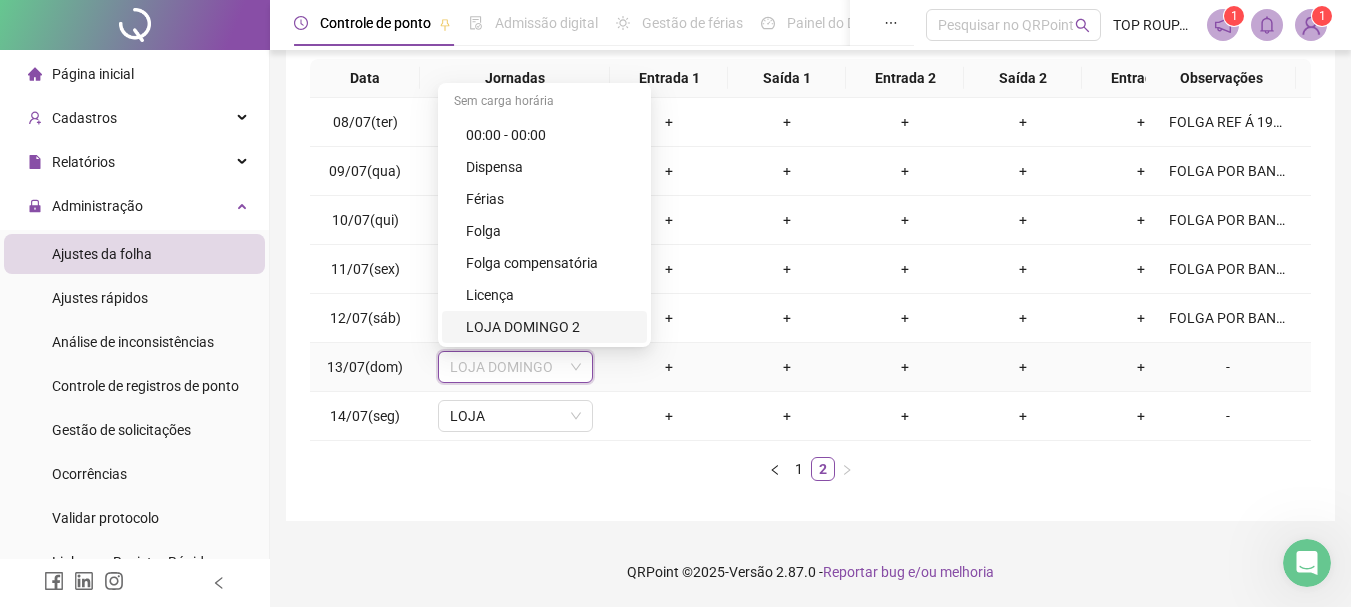 click on "LOJA DOMINGO 2" at bounding box center (550, 327) 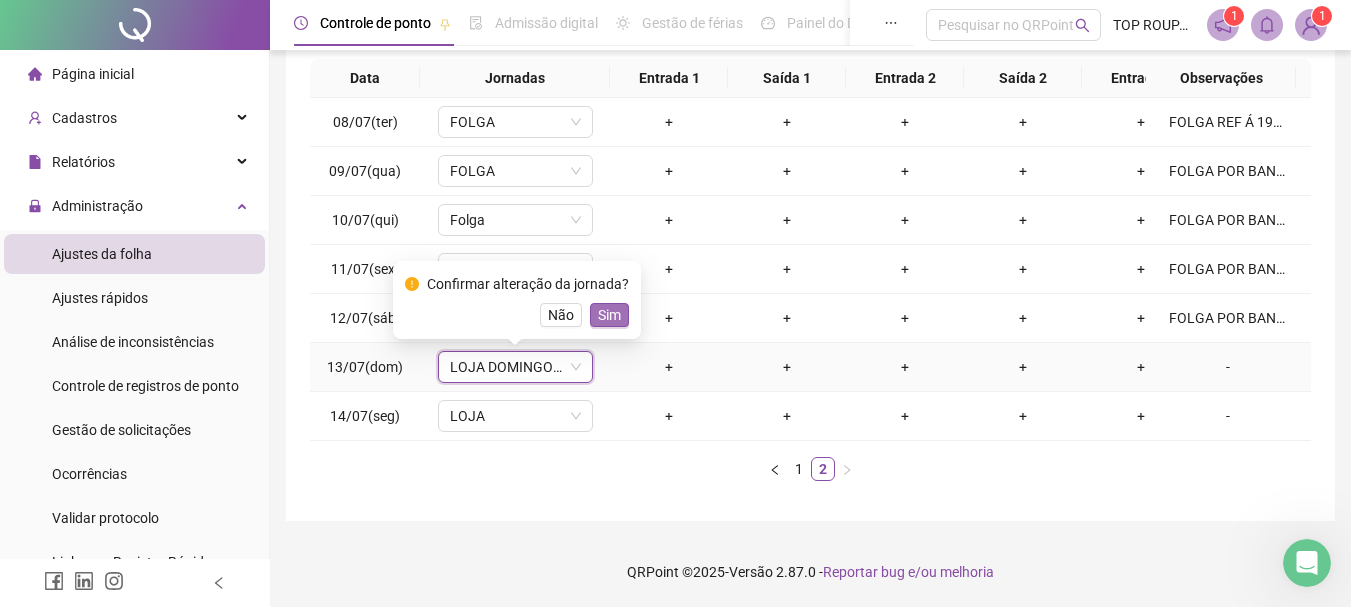 click on "Sim" at bounding box center [609, 315] 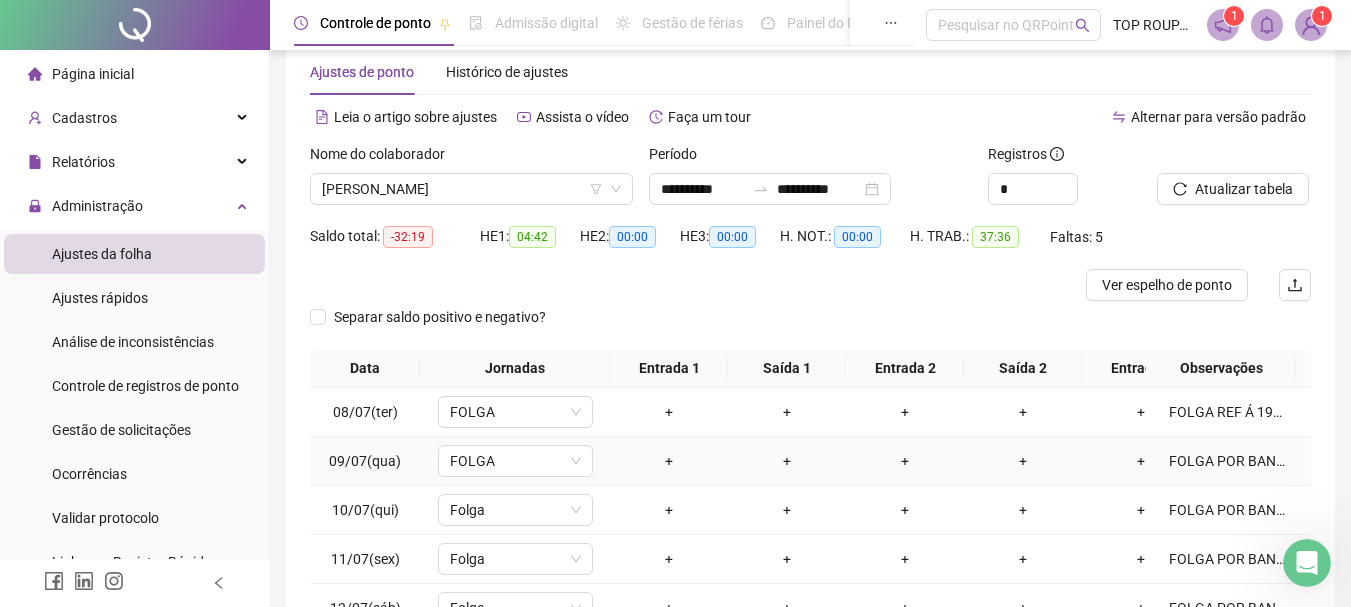 scroll, scrollTop: 0, scrollLeft: 0, axis: both 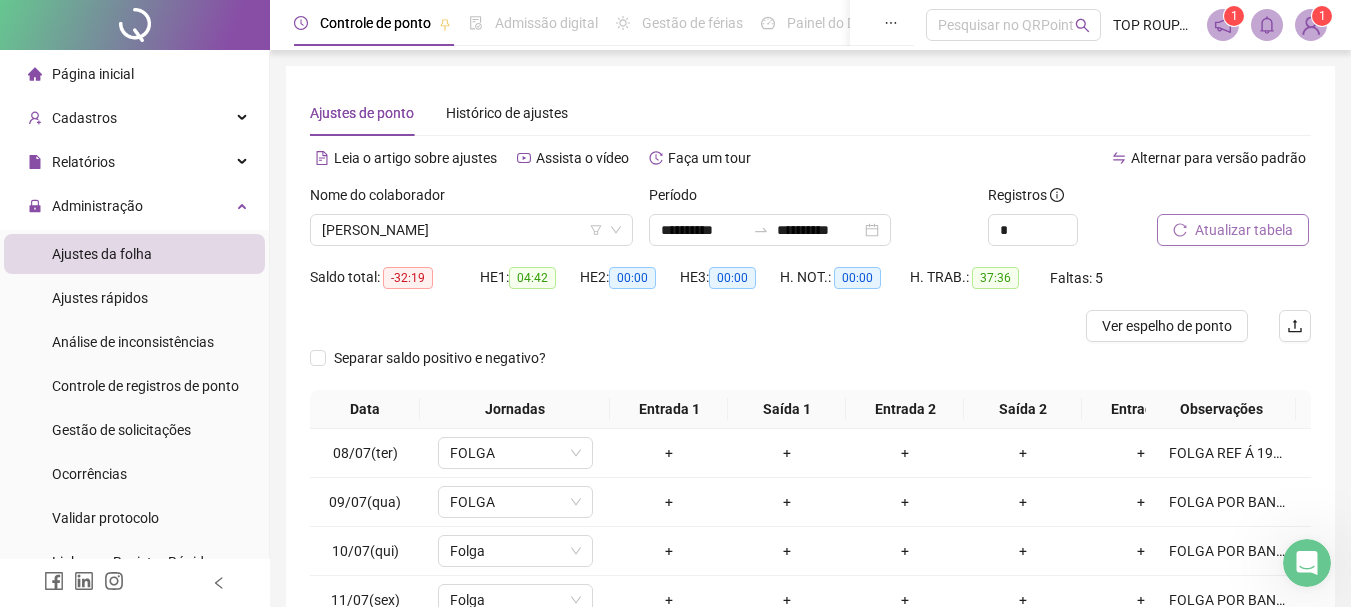 click on "Atualizar tabela" at bounding box center (1244, 230) 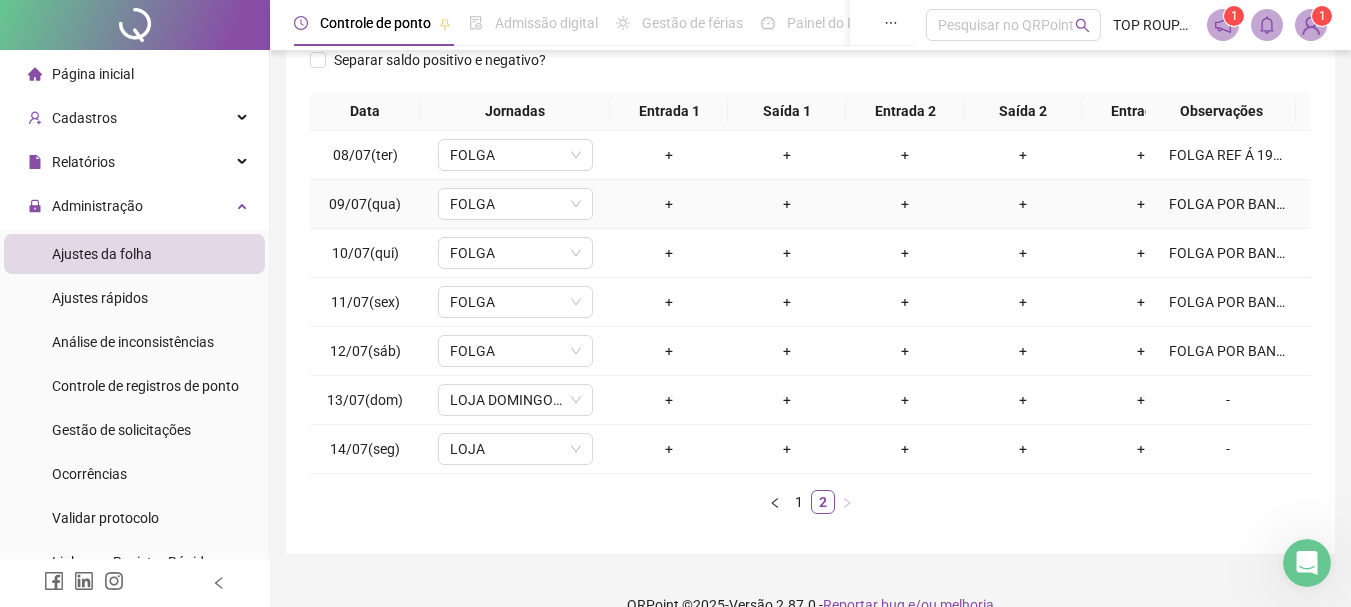 scroll, scrollTop: 346, scrollLeft: 0, axis: vertical 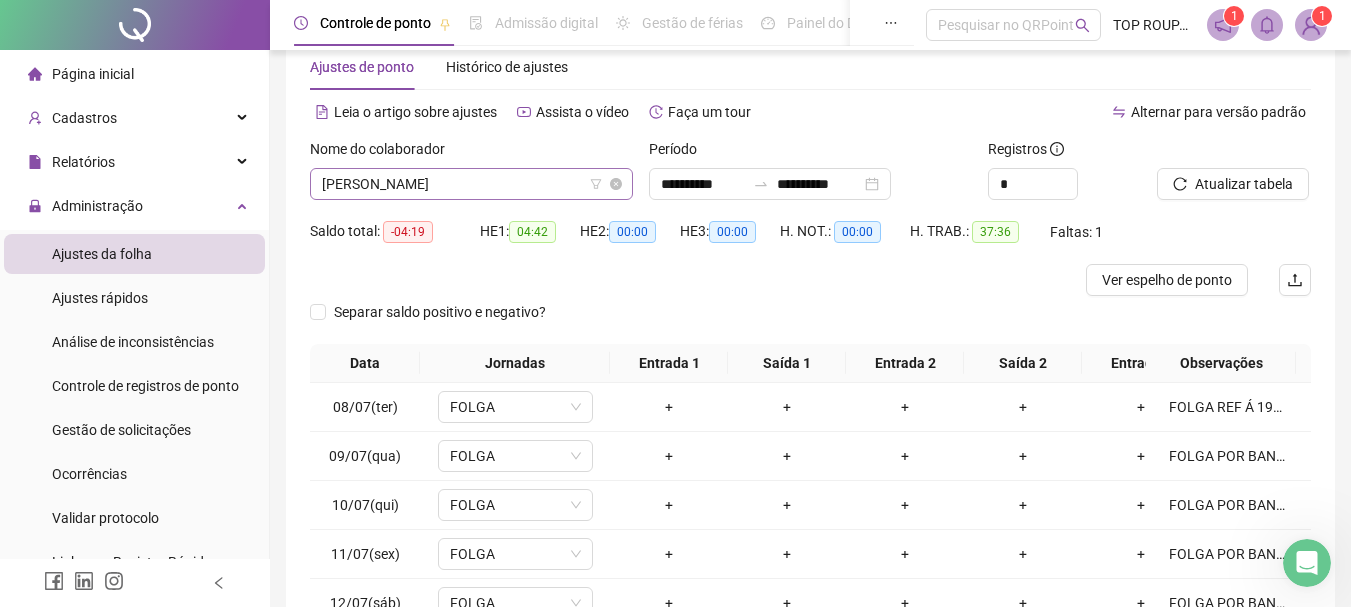 click on "[PERSON_NAME]" at bounding box center (471, 184) 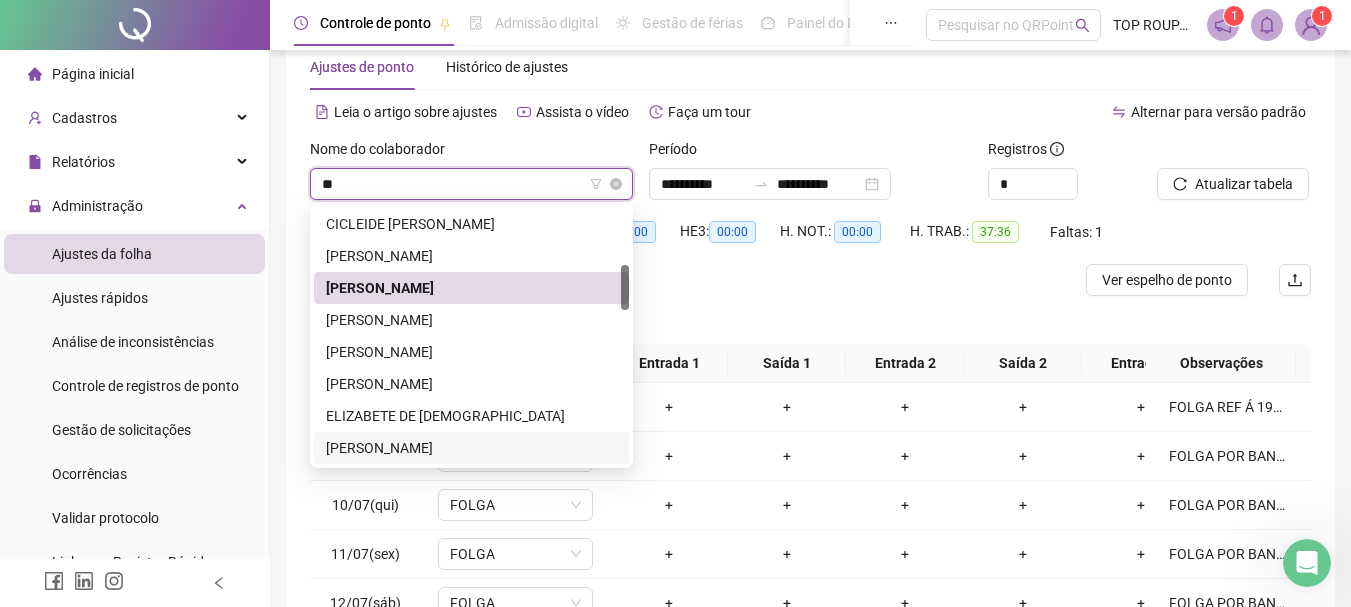scroll, scrollTop: 96, scrollLeft: 0, axis: vertical 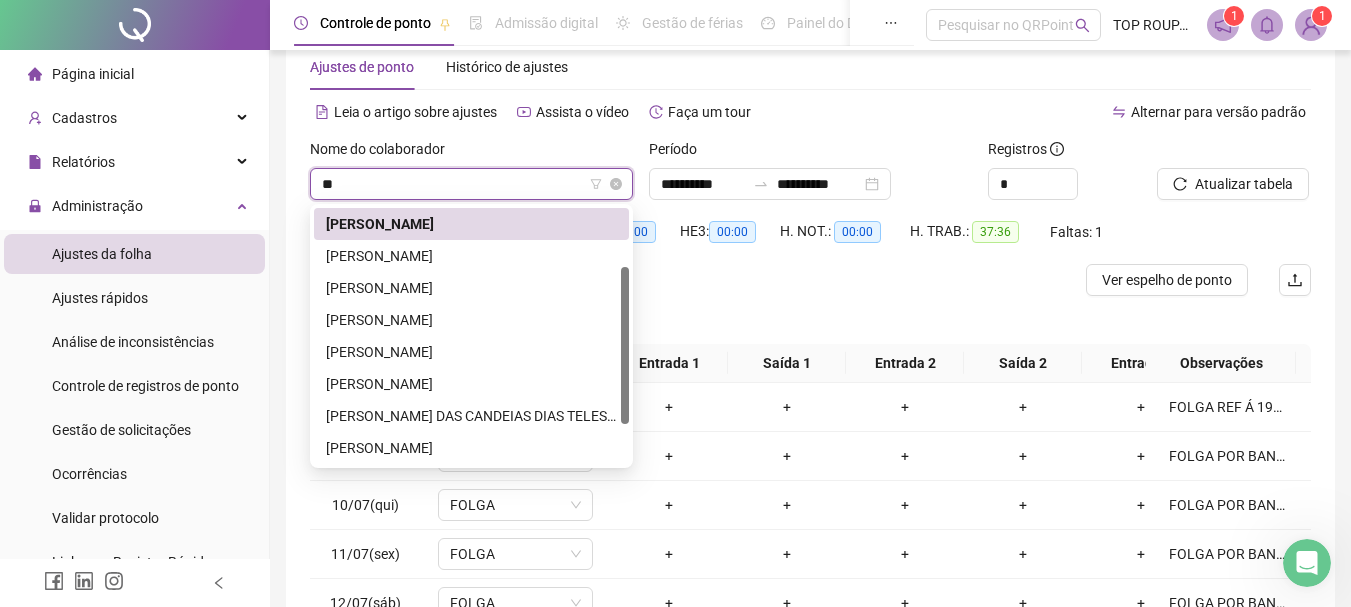 type on "***" 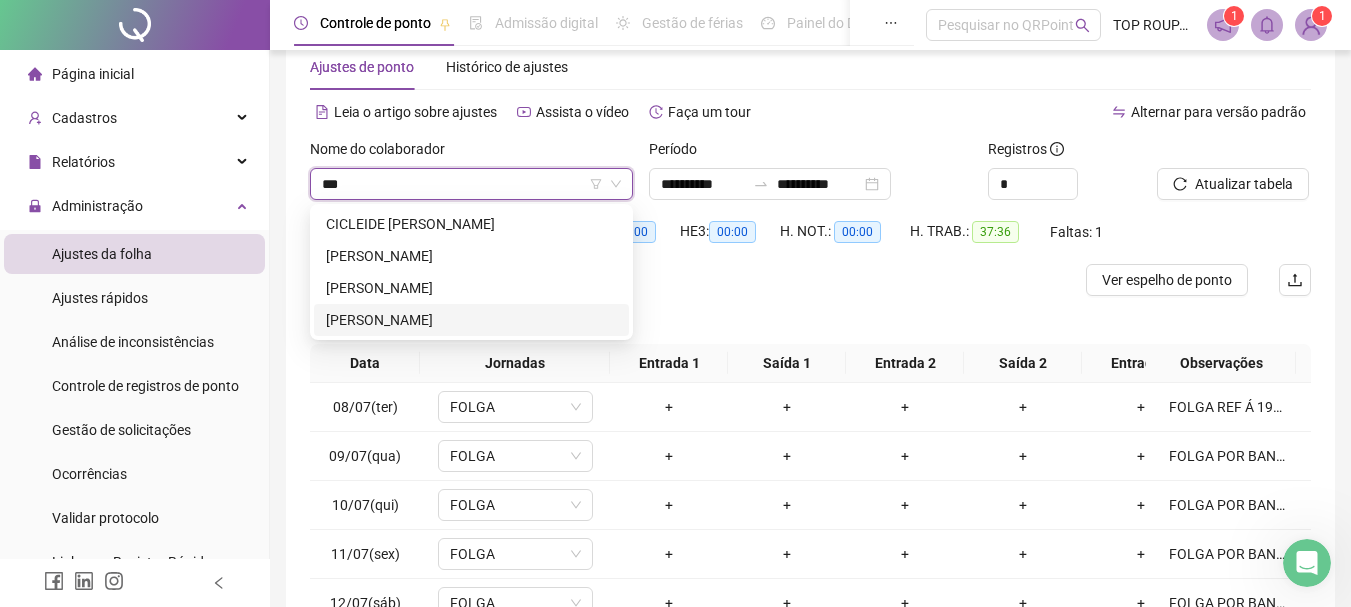 click on "[PERSON_NAME]" at bounding box center (471, 320) 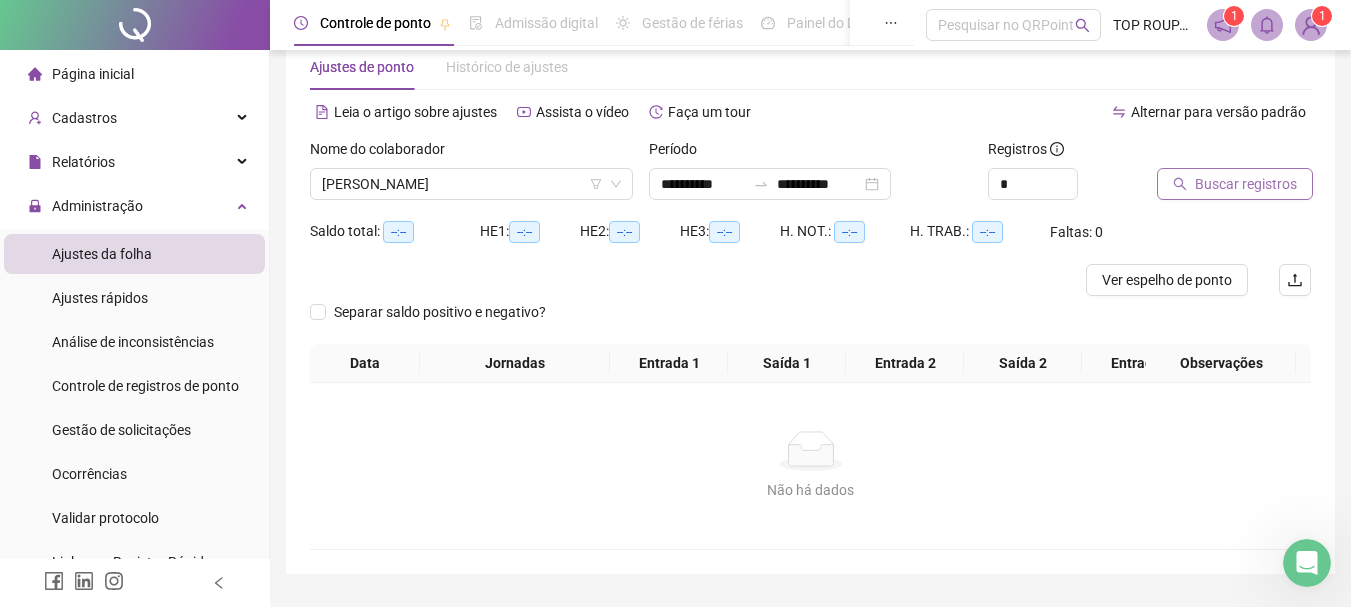 click on "Buscar registros" at bounding box center [1246, 184] 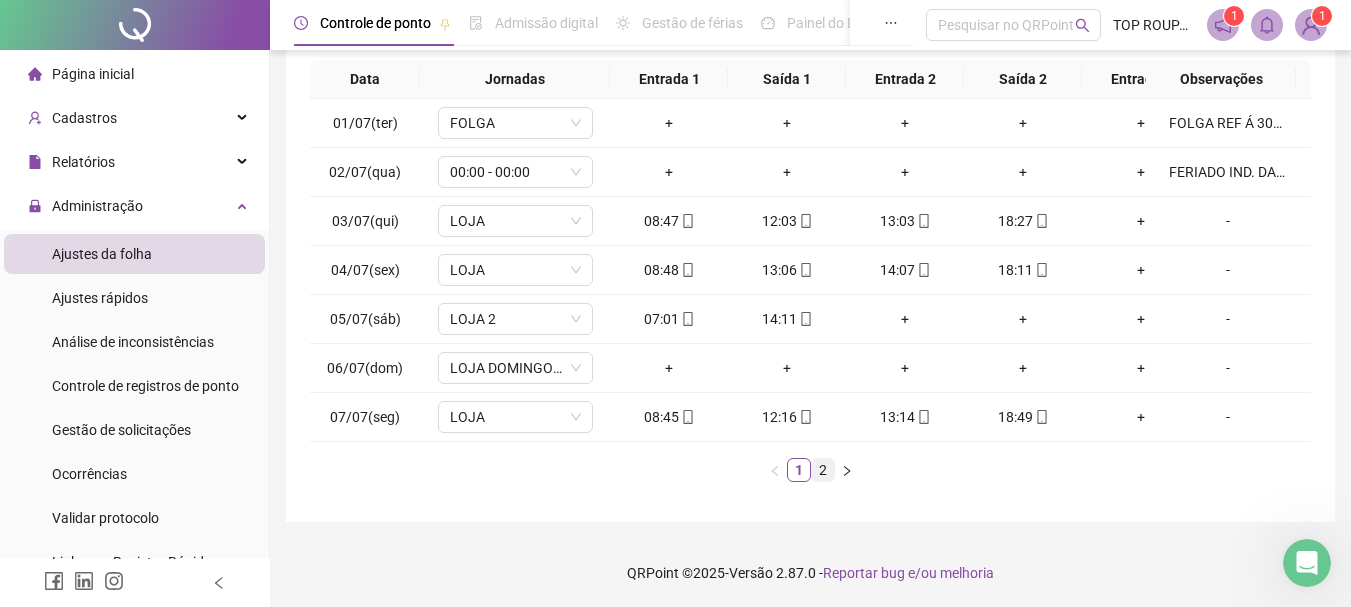 click on "2" at bounding box center [823, 470] 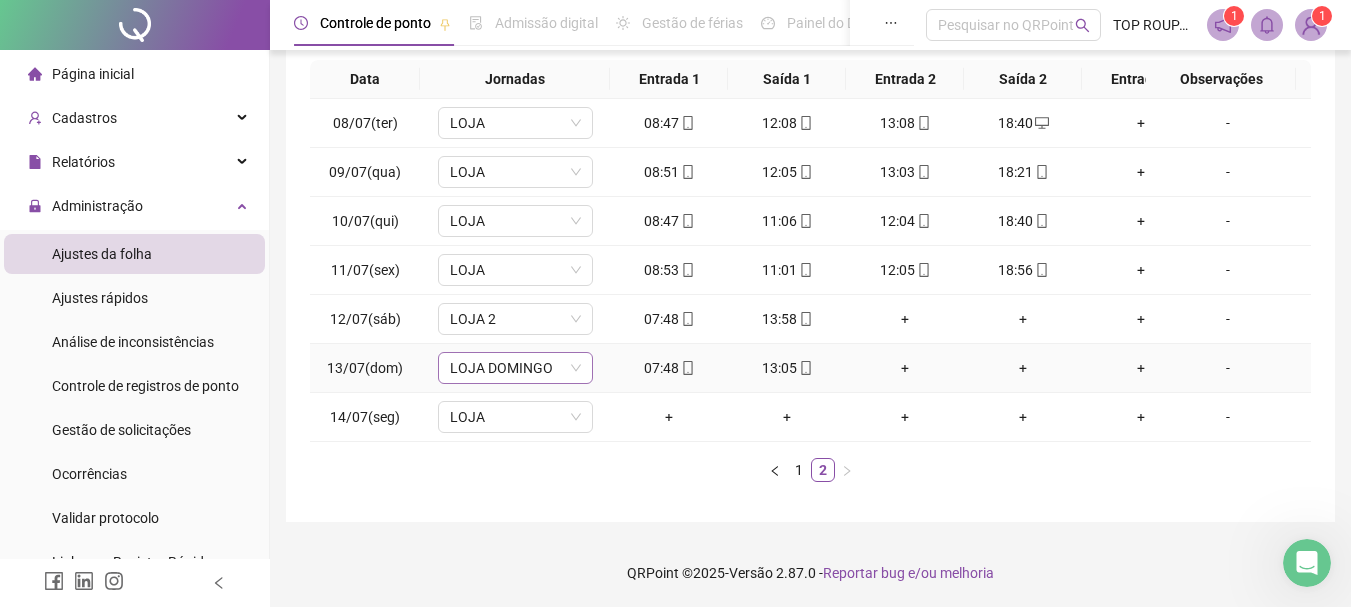 click on "LOJA DOMINGO" at bounding box center (515, 368) 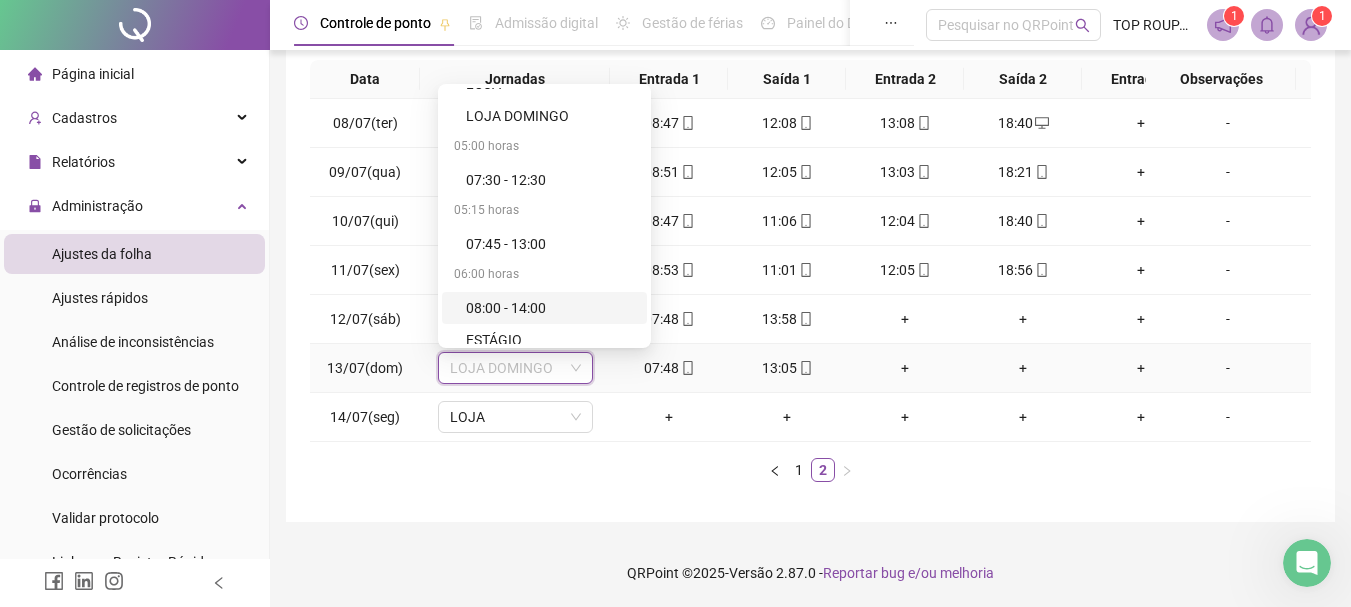click on "08:00 - 14:00" at bounding box center (550, 308) 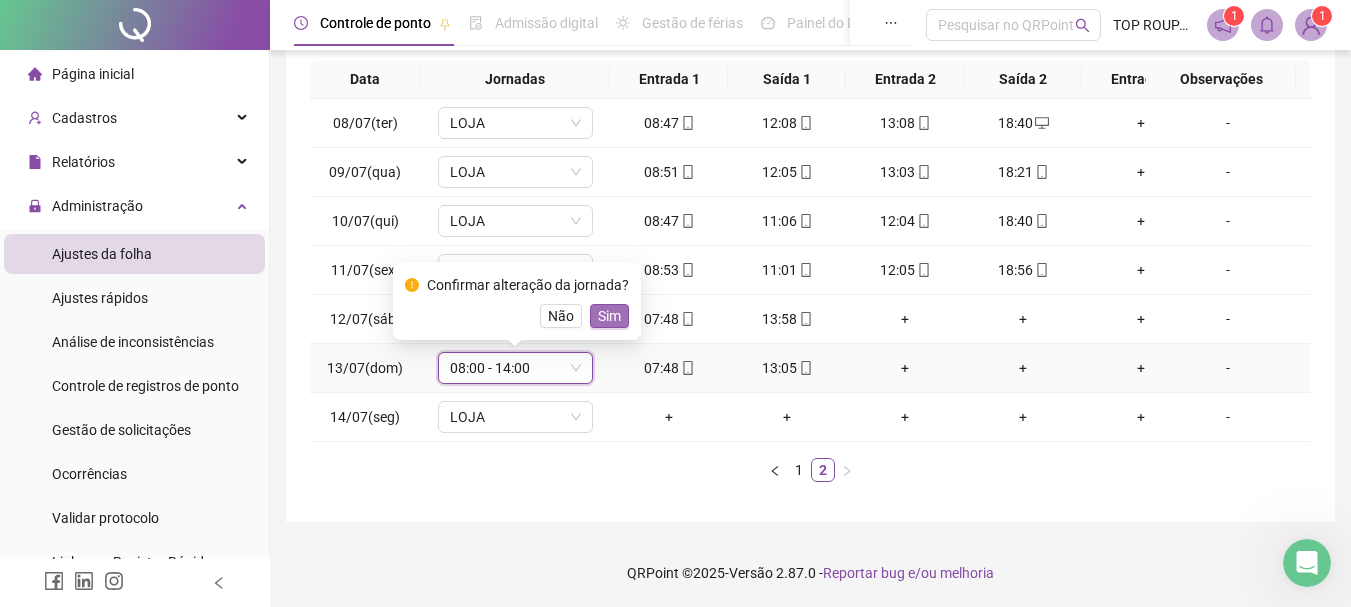 click on "Sim" at bounding box center (609, 316) 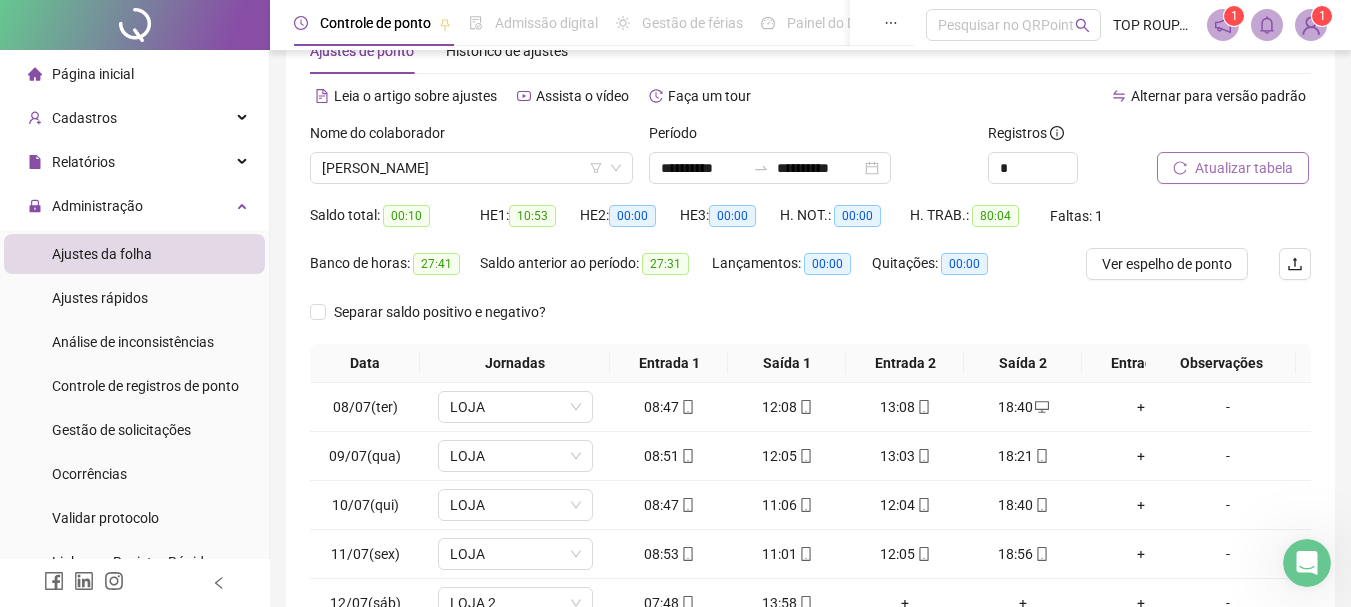 click on "Atualizar tabela" at bounding box center [1244, 168] 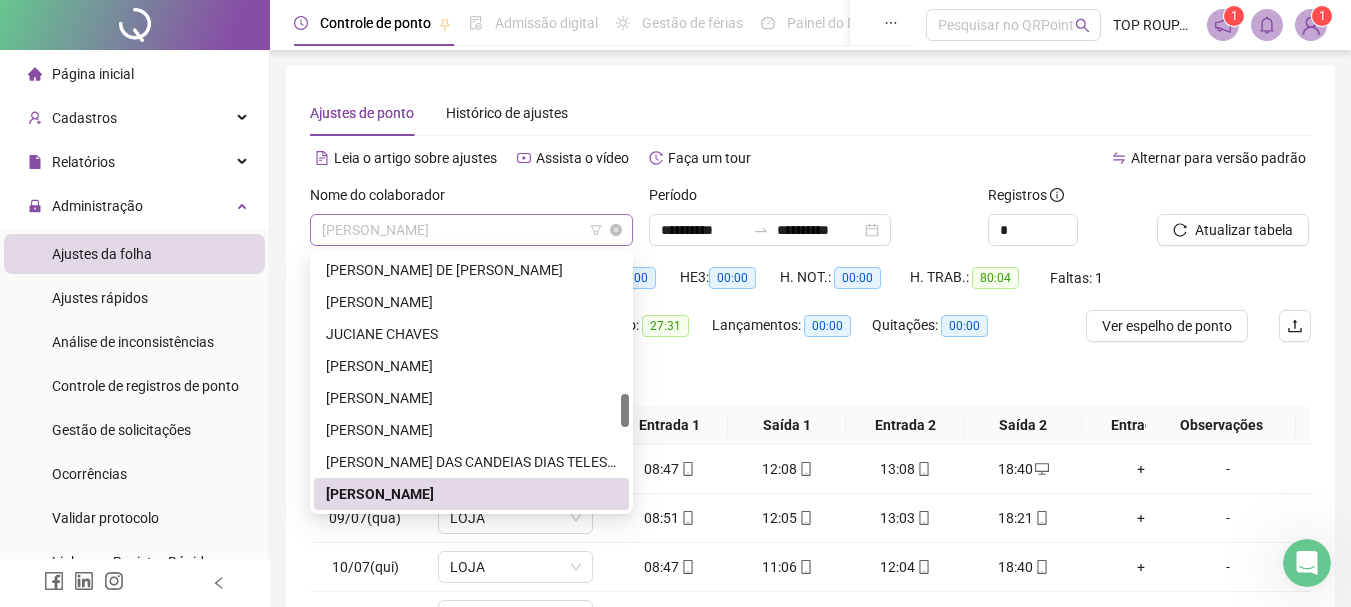 click on "[PERSON_NAME]" at bounding box center (471, 230) 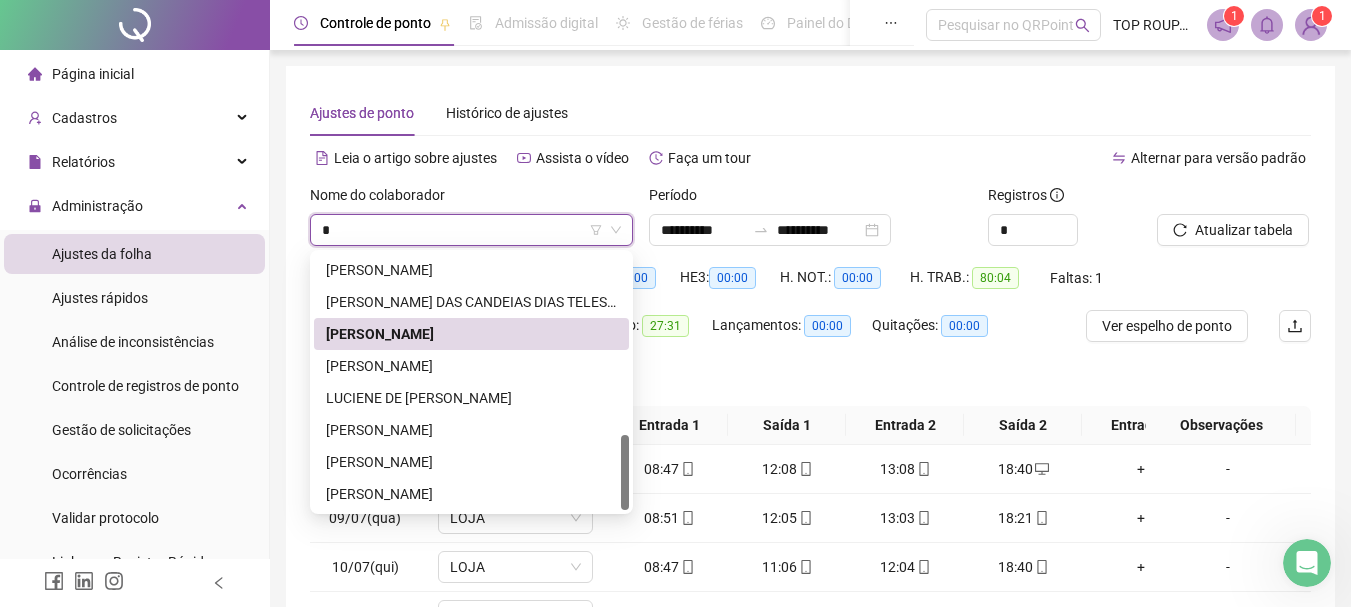 type on "**" 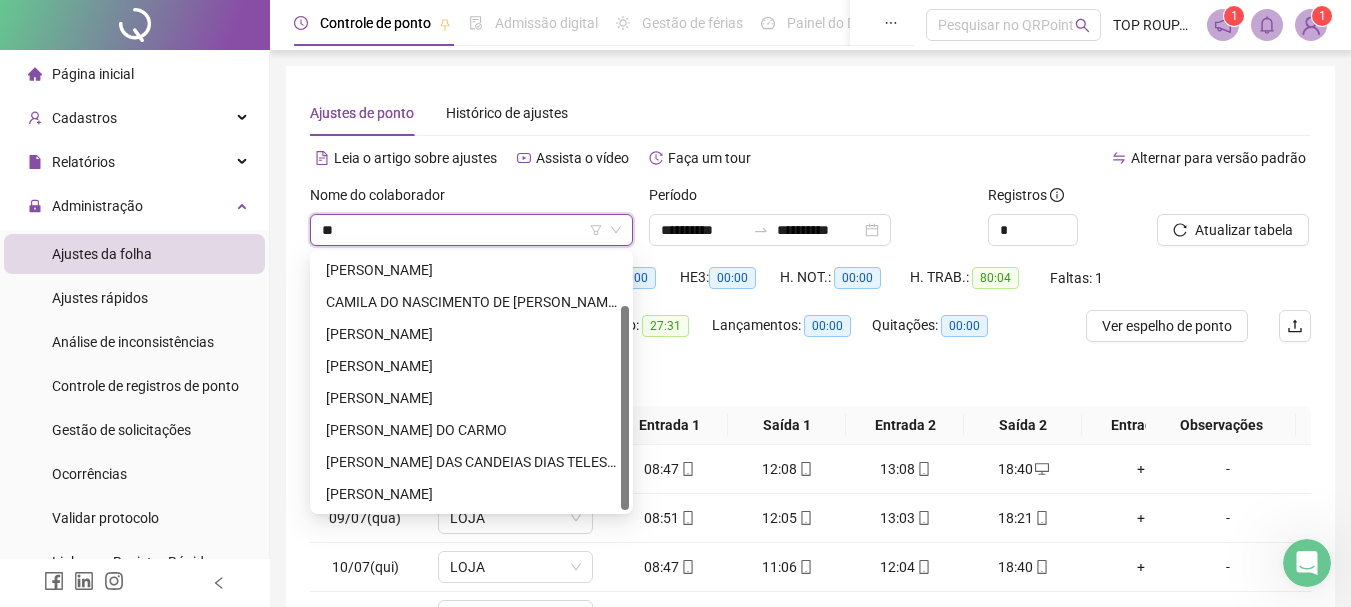 scroll, scrollTop: 64, scrollLeft: 0, axis: vertical 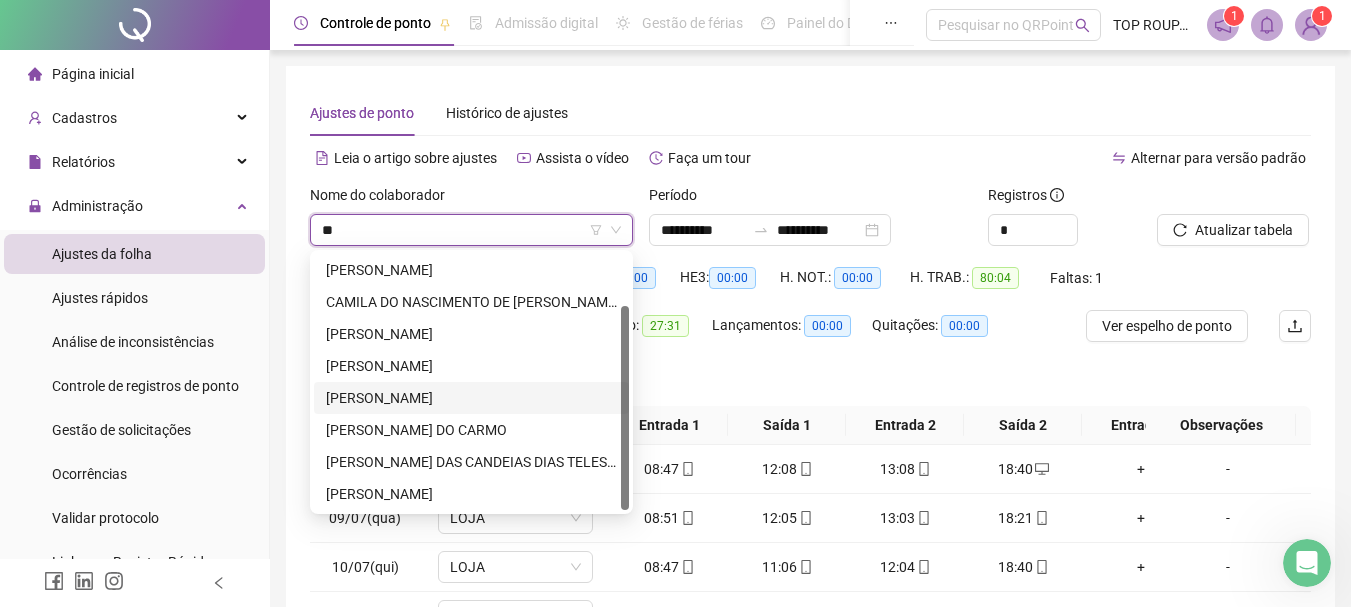 click on "[PERSON_NAME]" at bounding box center (471, 398) 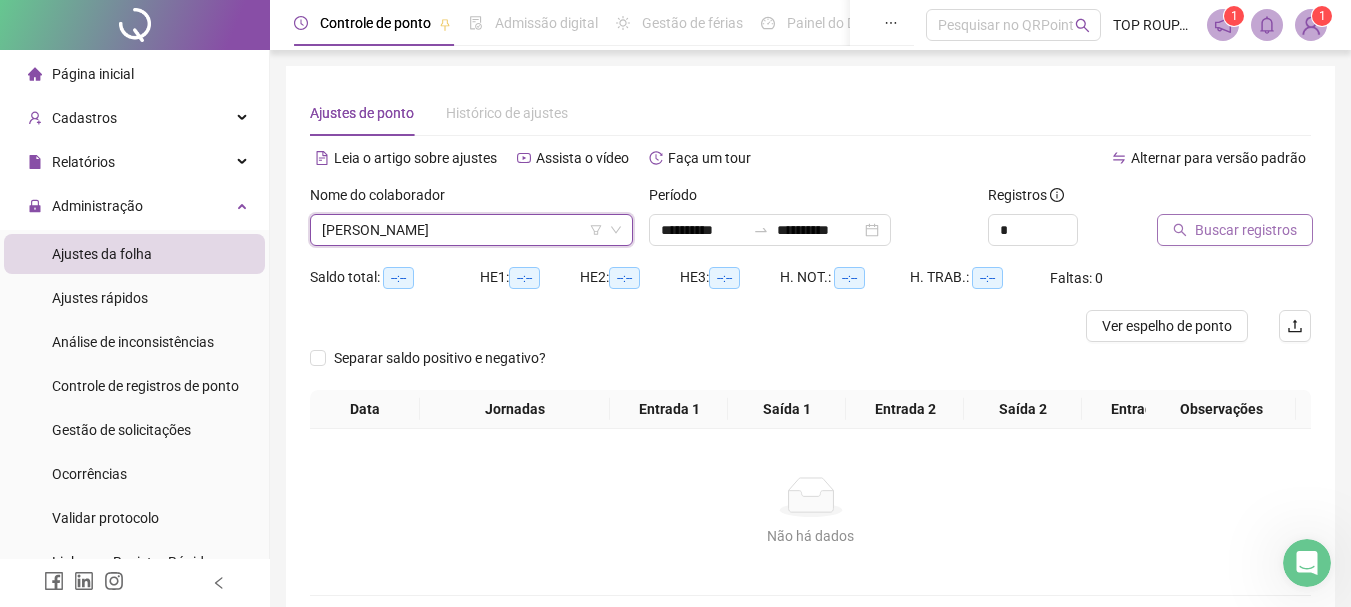 click on "Buscar registros" at bounding box center (1246, 230) 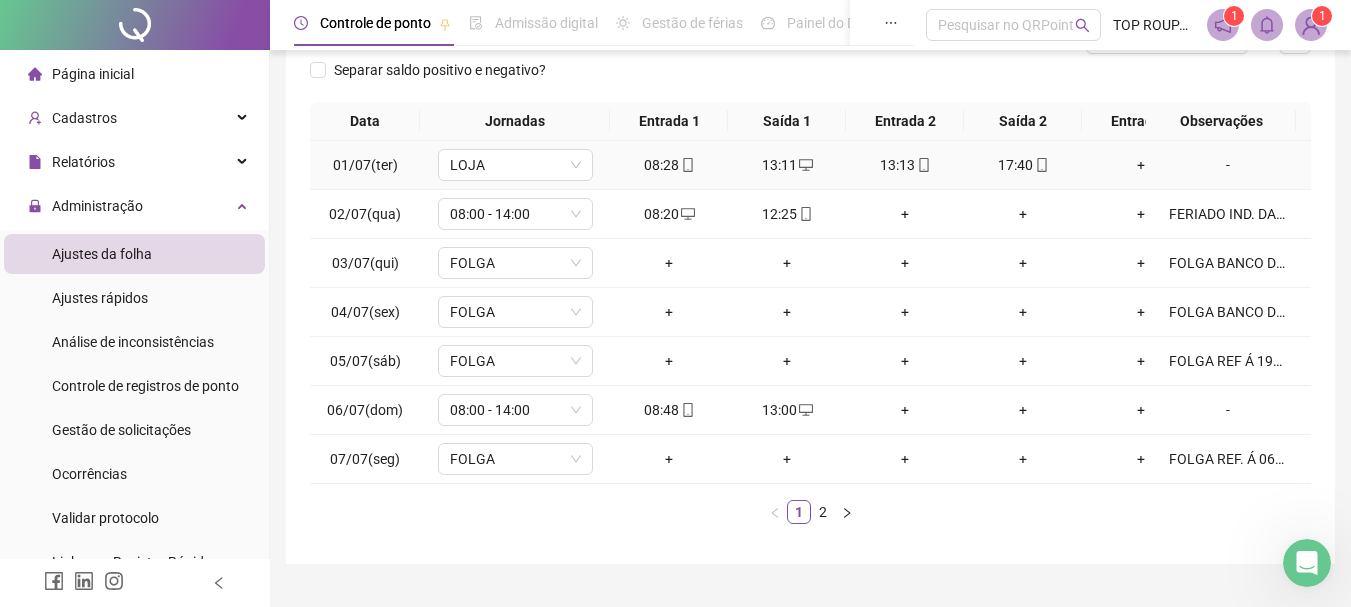 scroll, scrollTop: 300, scrollLeft: 0, axis: vertical 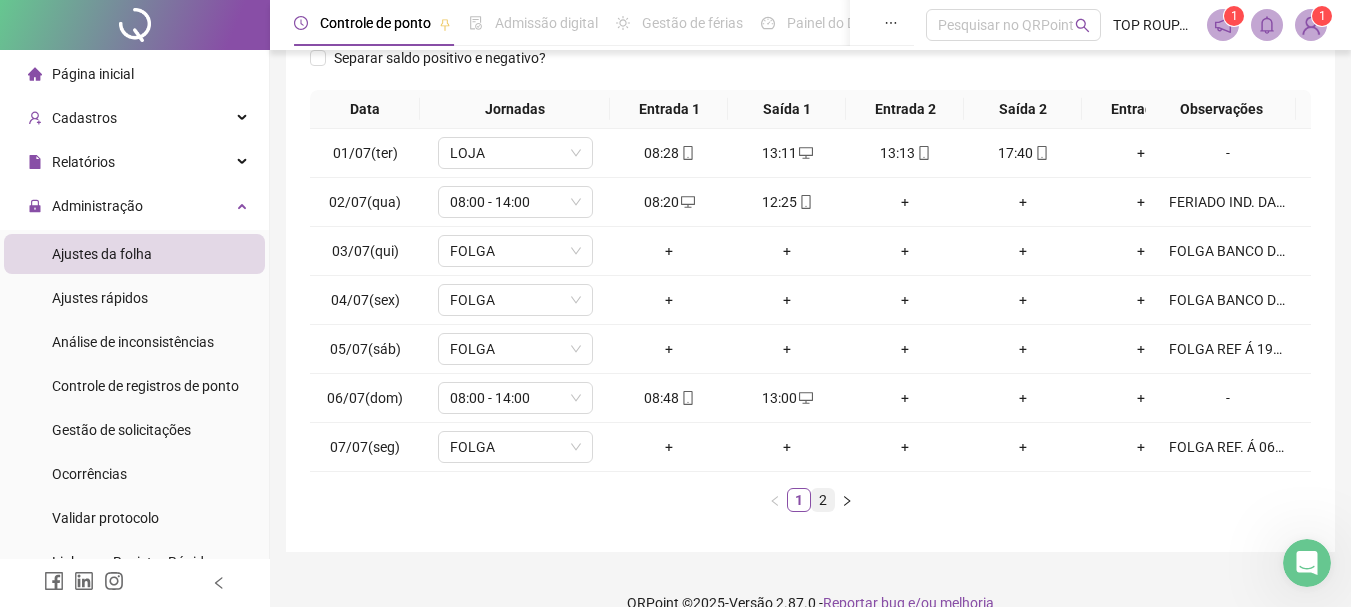 click on "2" at bounding box center [823, 500] 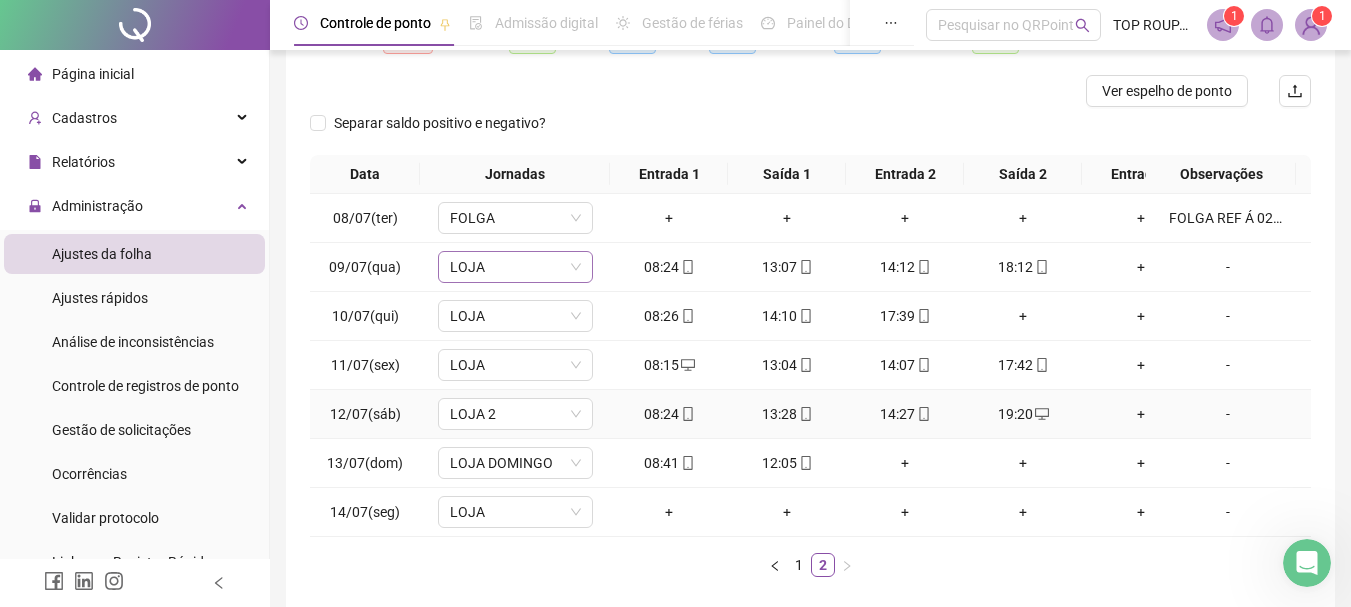 scroll, scrollTop: 100, scrollLeft: 0, axis: vertical 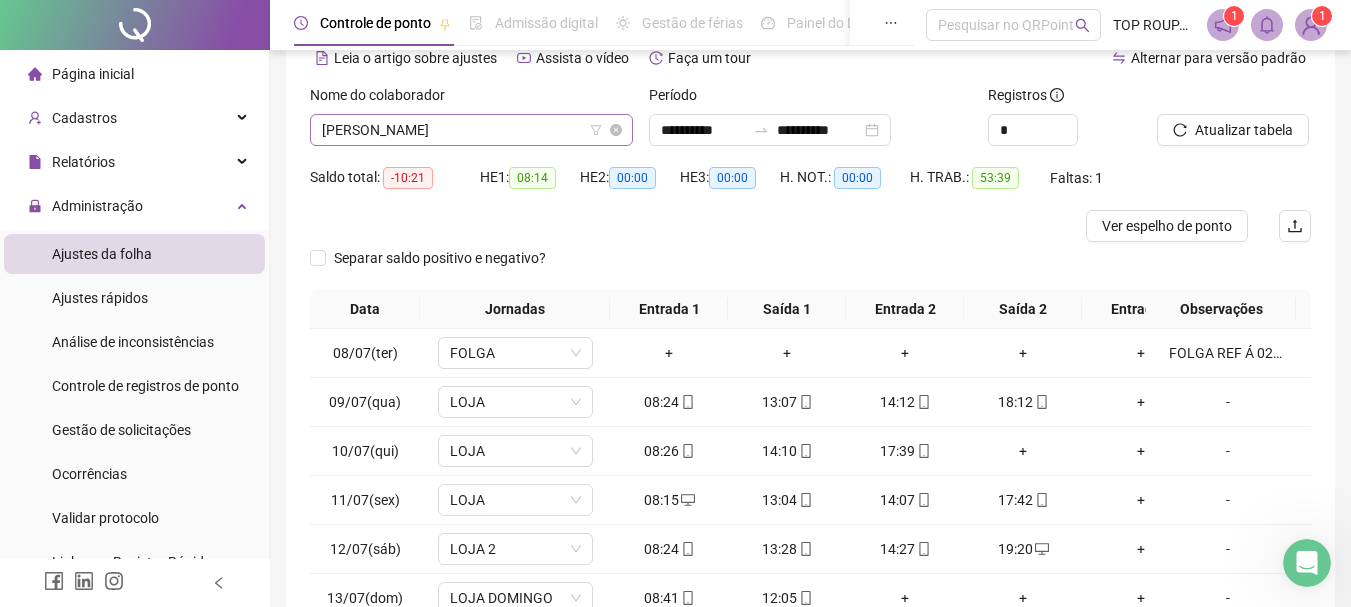 click on "[PERSON_NAME]" at bounding box center [471, 130] 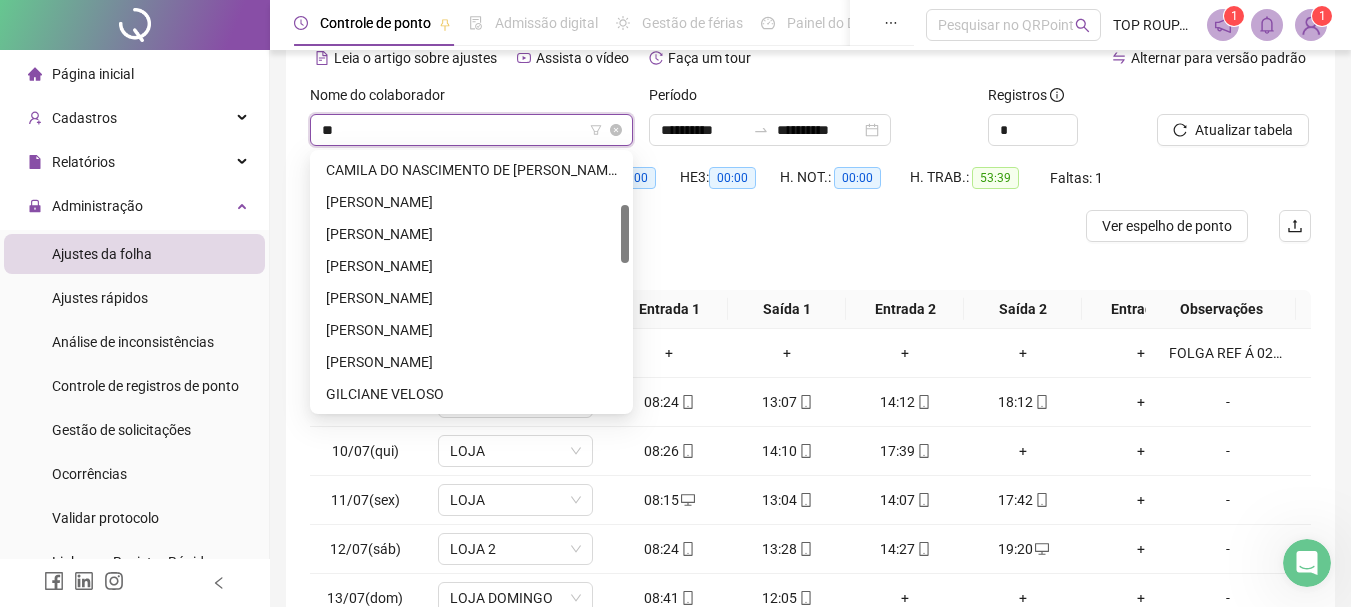 type on "***" 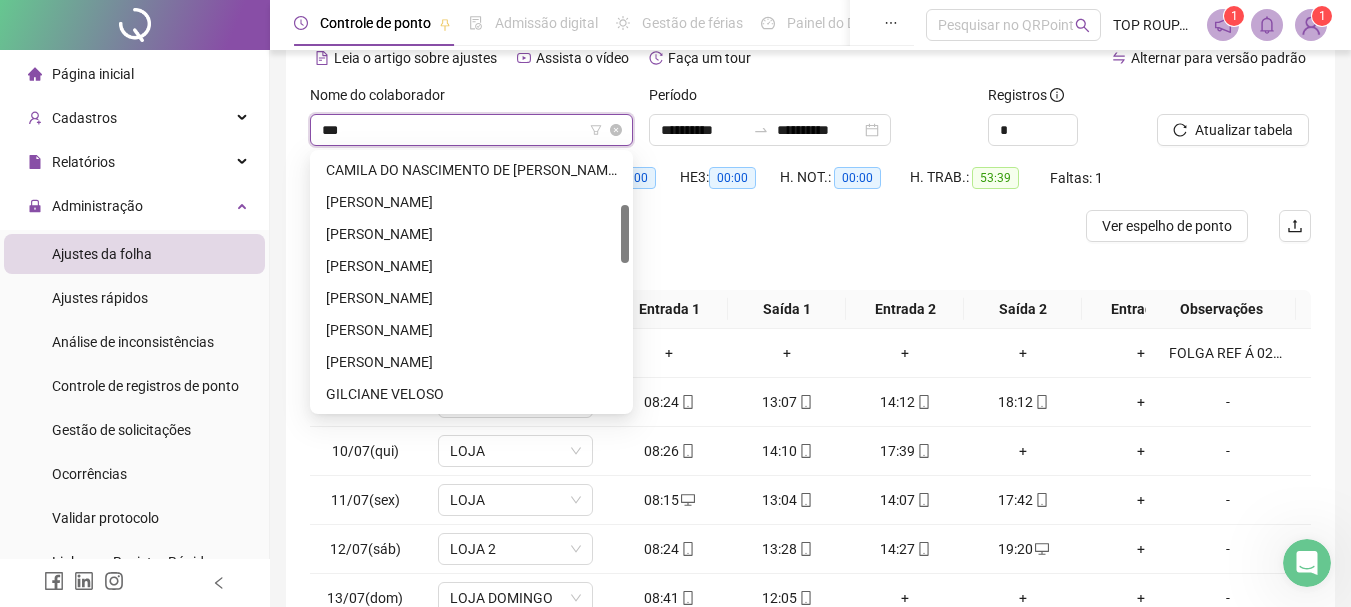 scroll, scrollTop: 0, scrollLeft: 0, axis: both 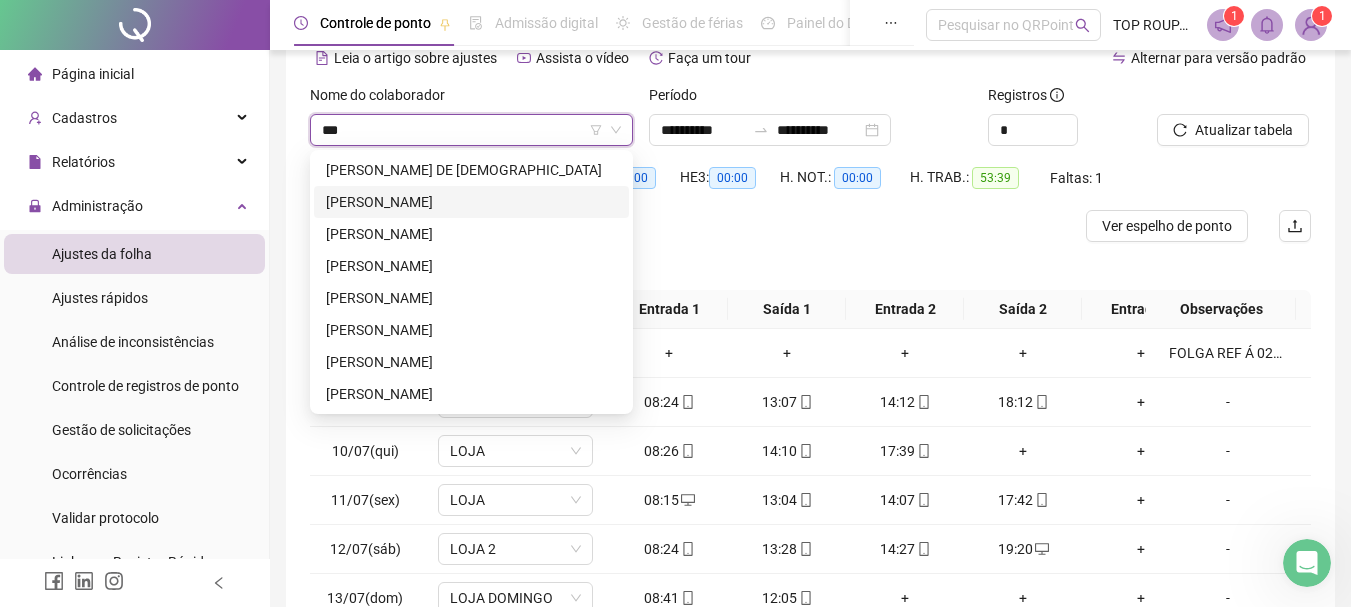 click on "[PERSON_NAME]" at bounding box center (471, 202) 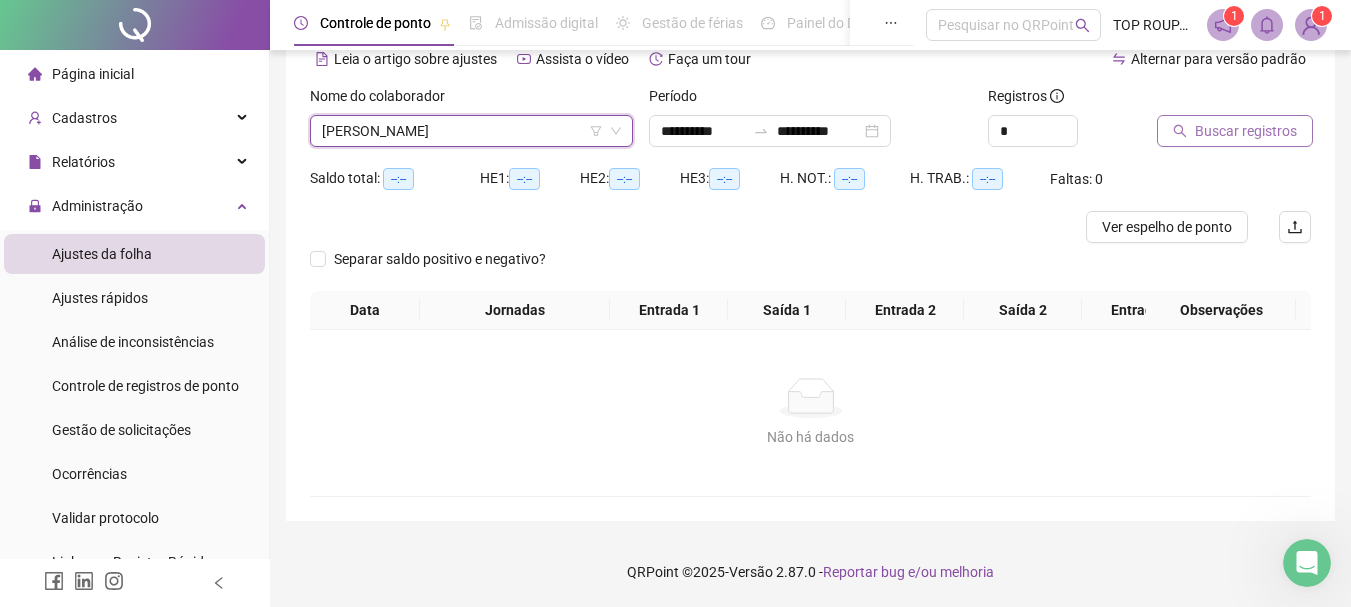 click on "Buscar registros" at bounding box center (1246, 131) 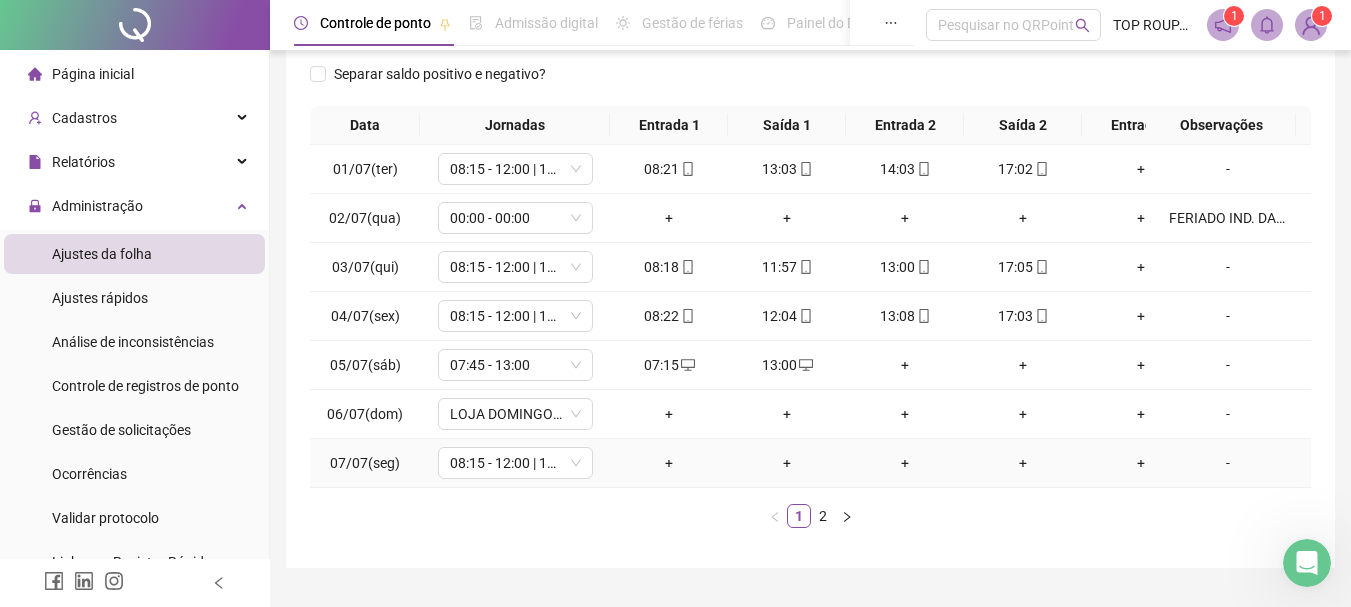 scroll, scrollTop: 362, scrollLeft: 0, axis: vertical 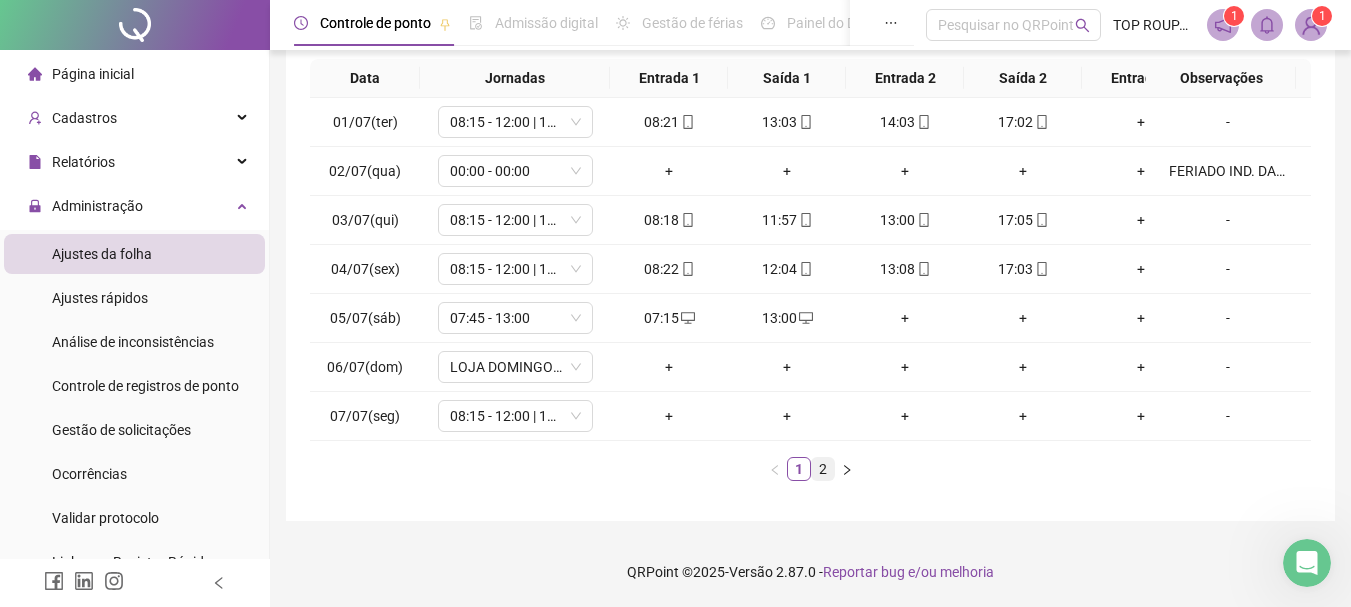 click on "2" at bounding box center (823, 469) 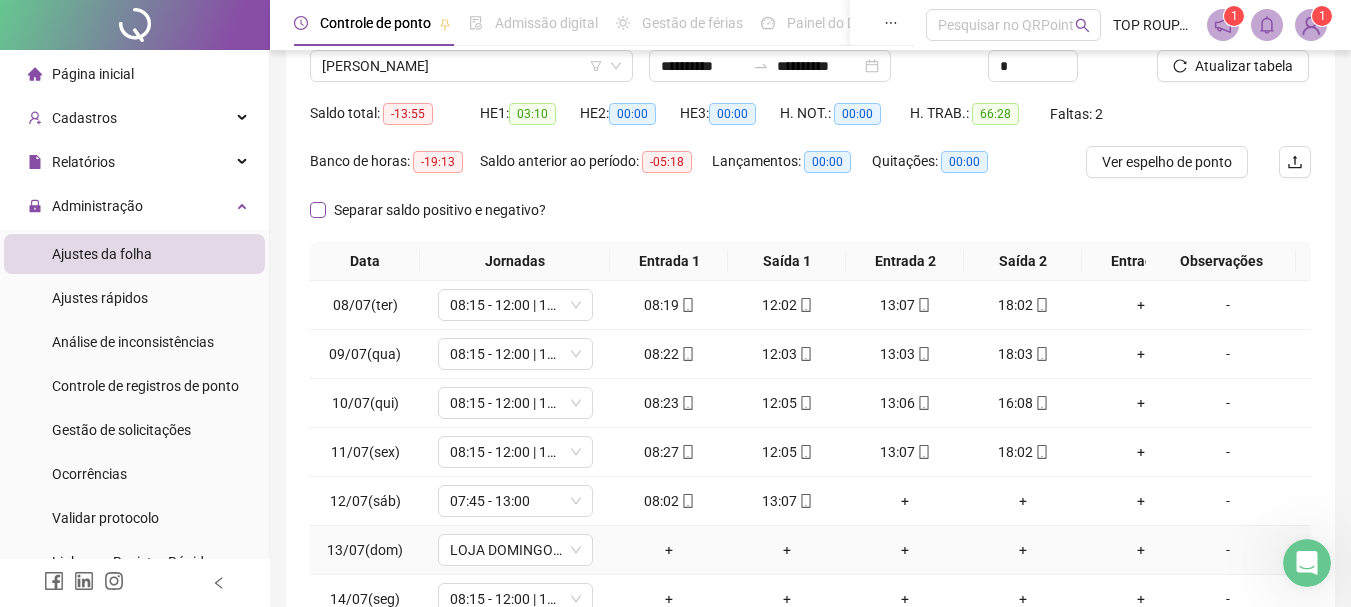 scroll, scrollTop: 162, scrollLeft: 0, axis: vertical 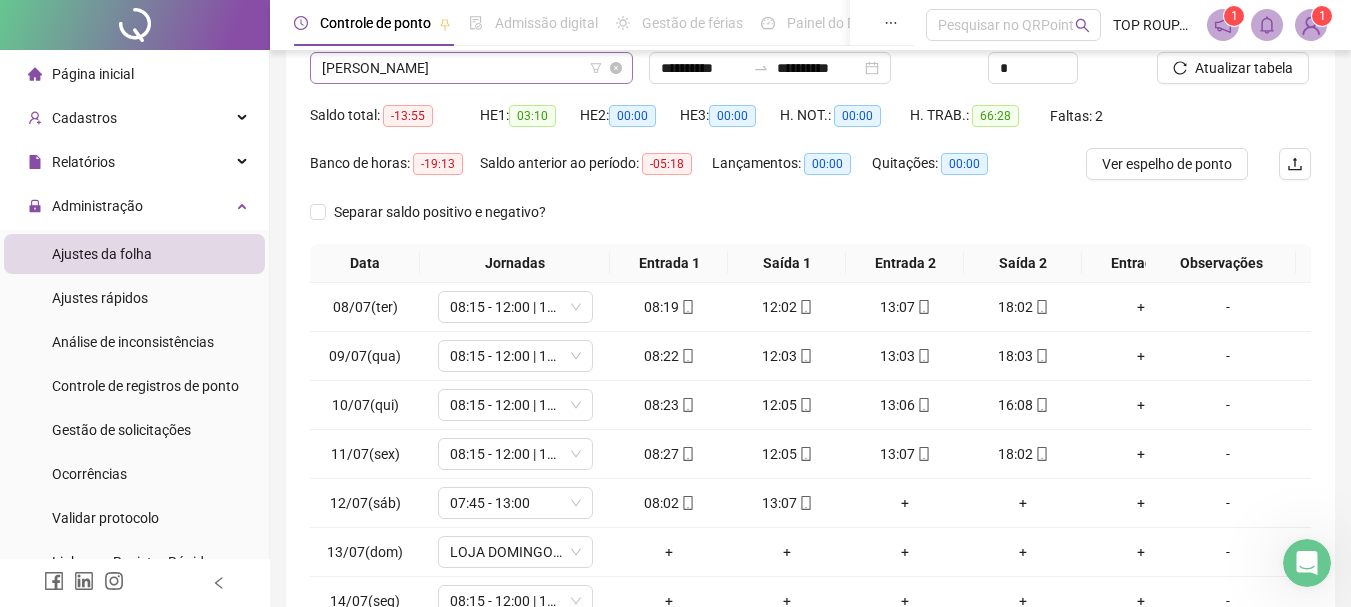click on "[PERSON_NAME]" at bounding box center (471, 68) 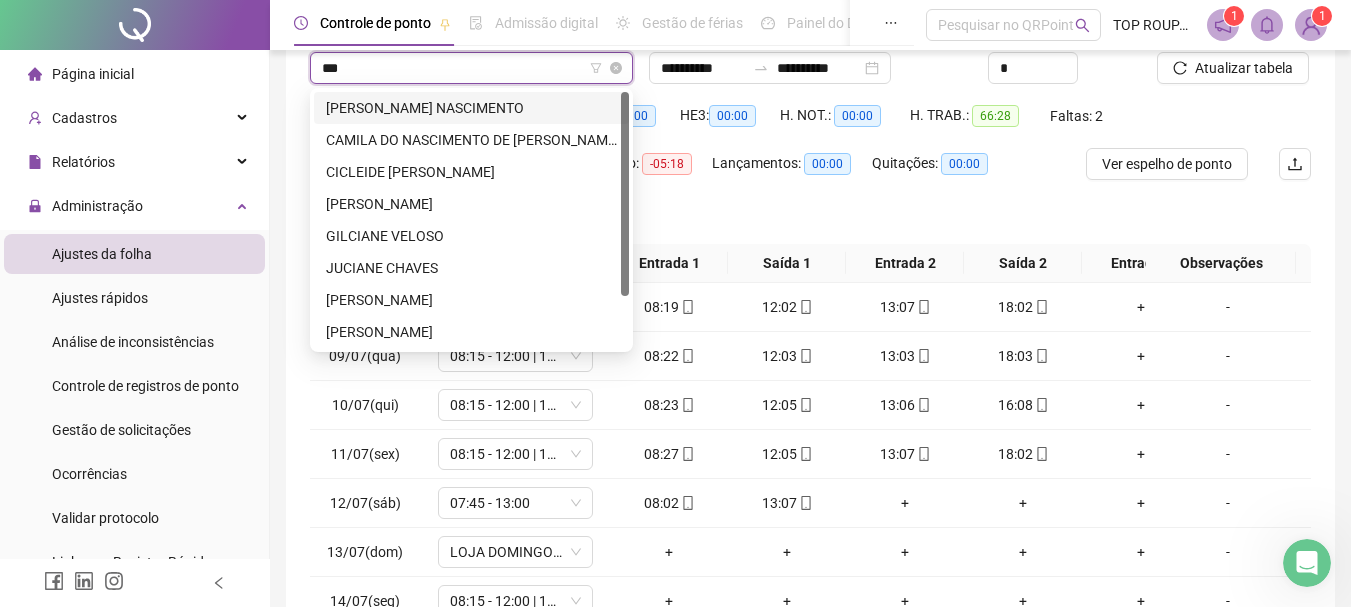 type on "****" 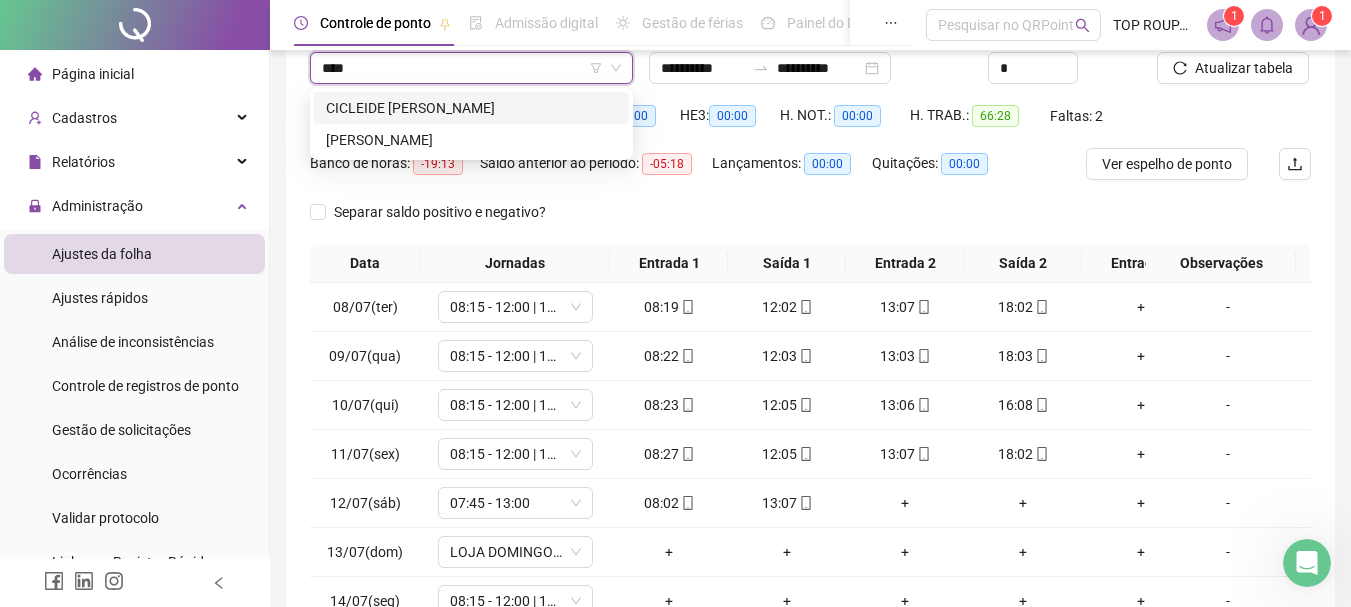 click on "CICLEIDE [PERSON_NAME]" at bounding box center [471, 108] 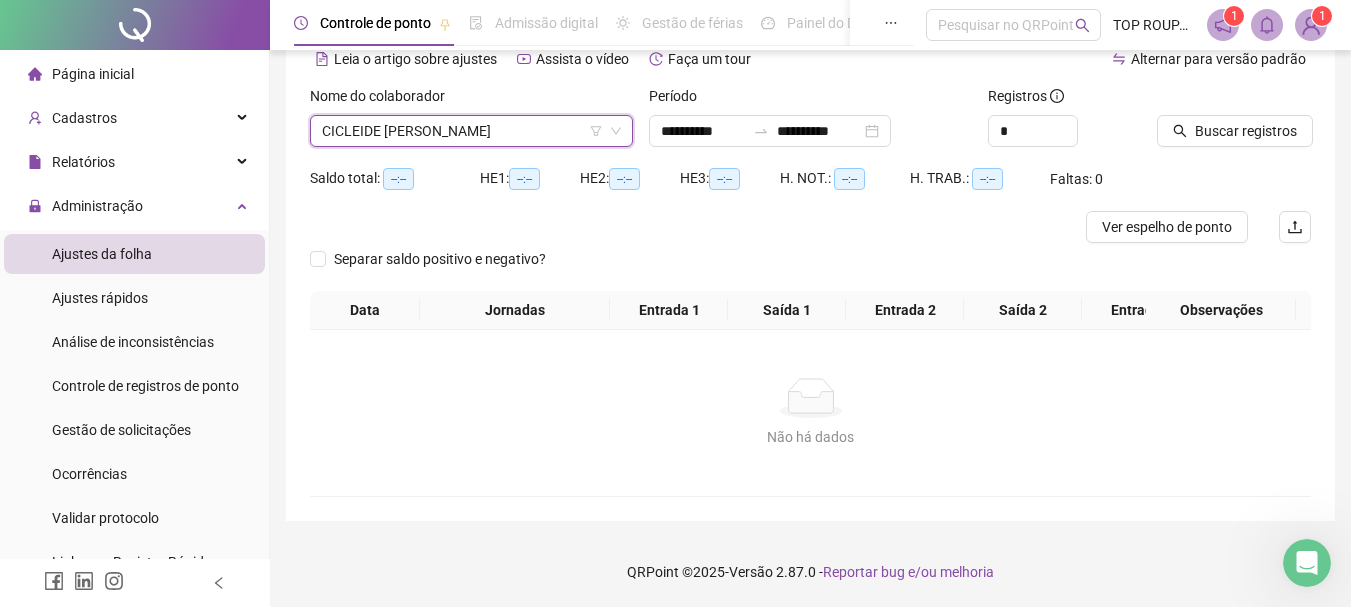 scroll, scrollTop: 114, scrollLeft: 0, axis: vertical 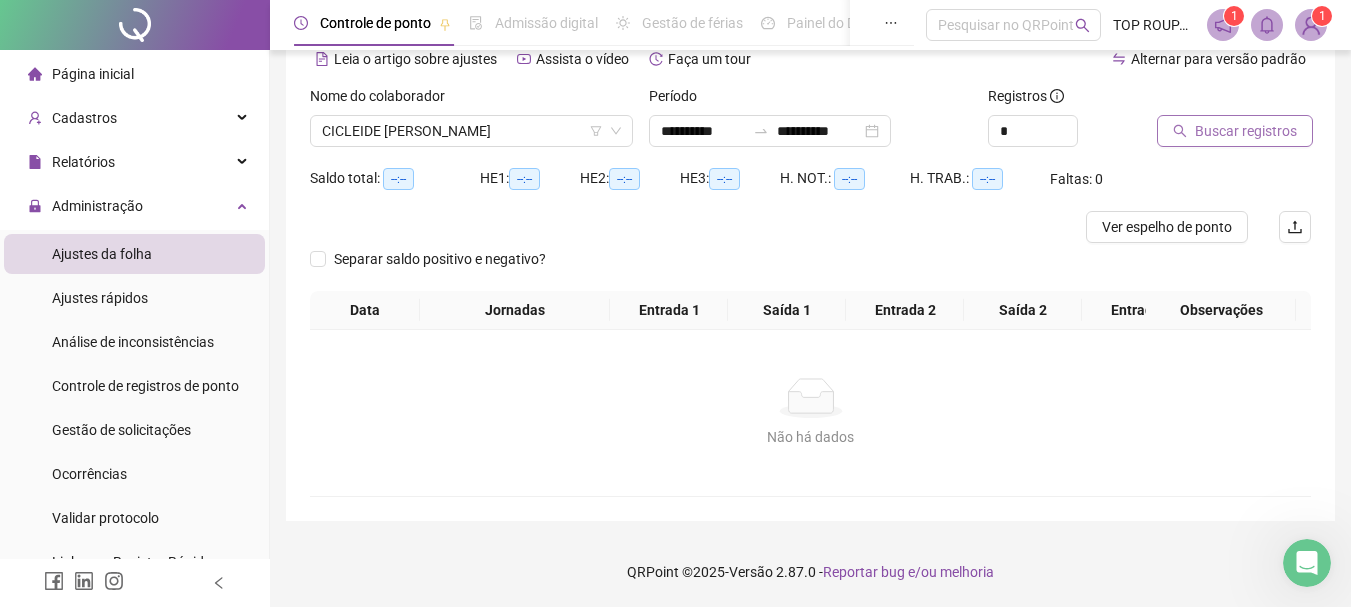 click on "Buscar registros" at bounding box center [1235, 131] 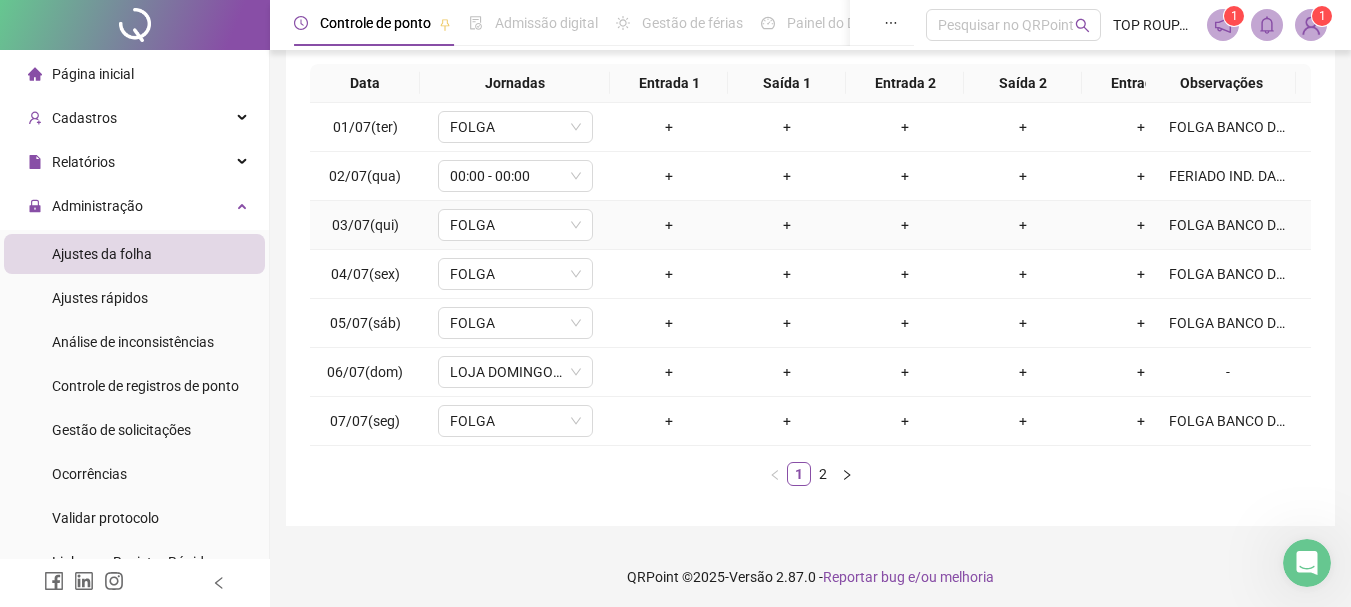 scroll, scrollTop: 362, scrollLeft: 0, axis: vertical 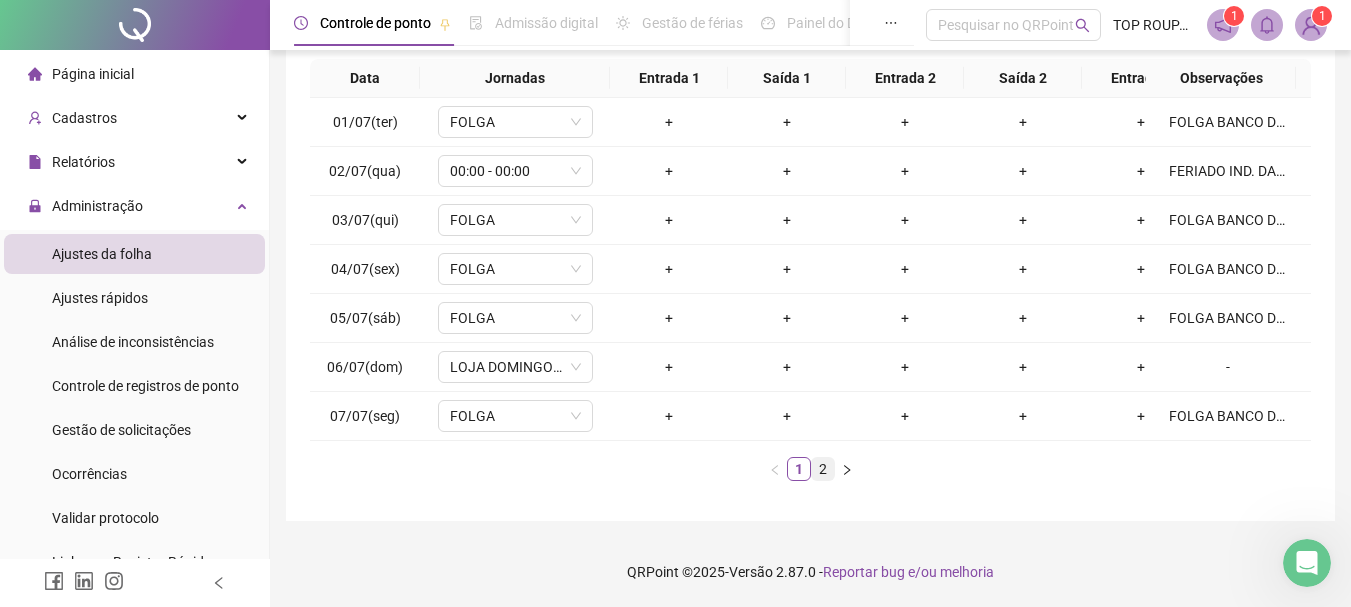 click on "2" at bounding box center (823, 469) 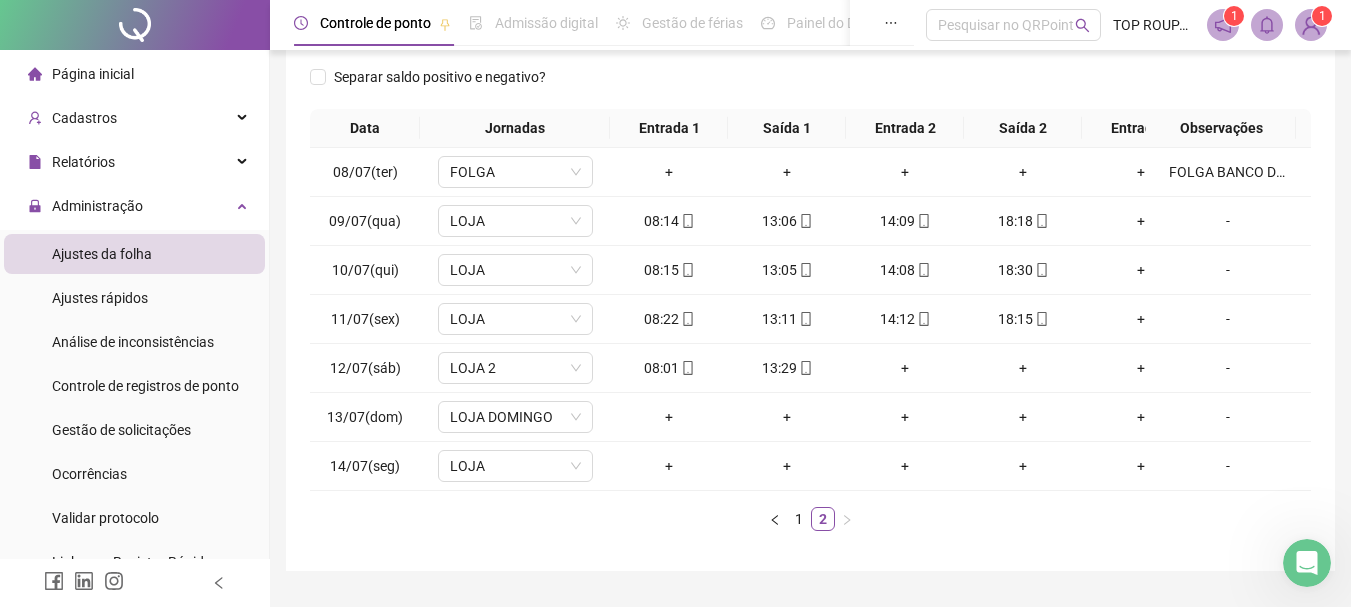 scroll, scrollTop: 262, scrollLeft: 0, axis: vertical 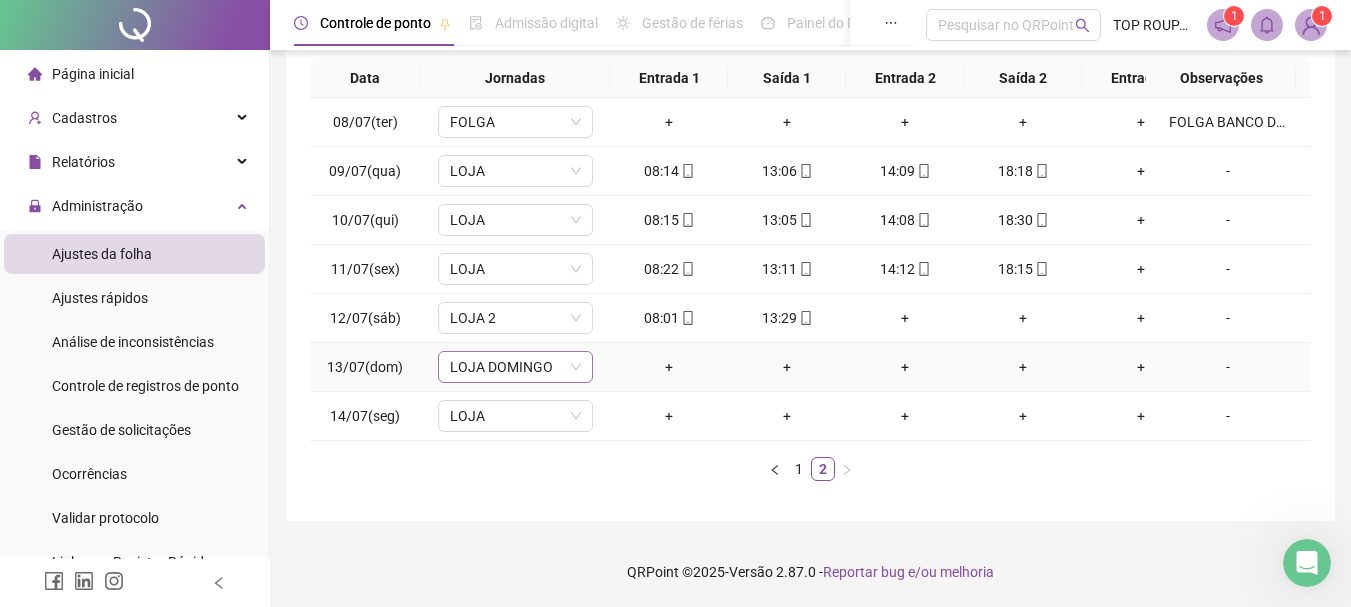 click 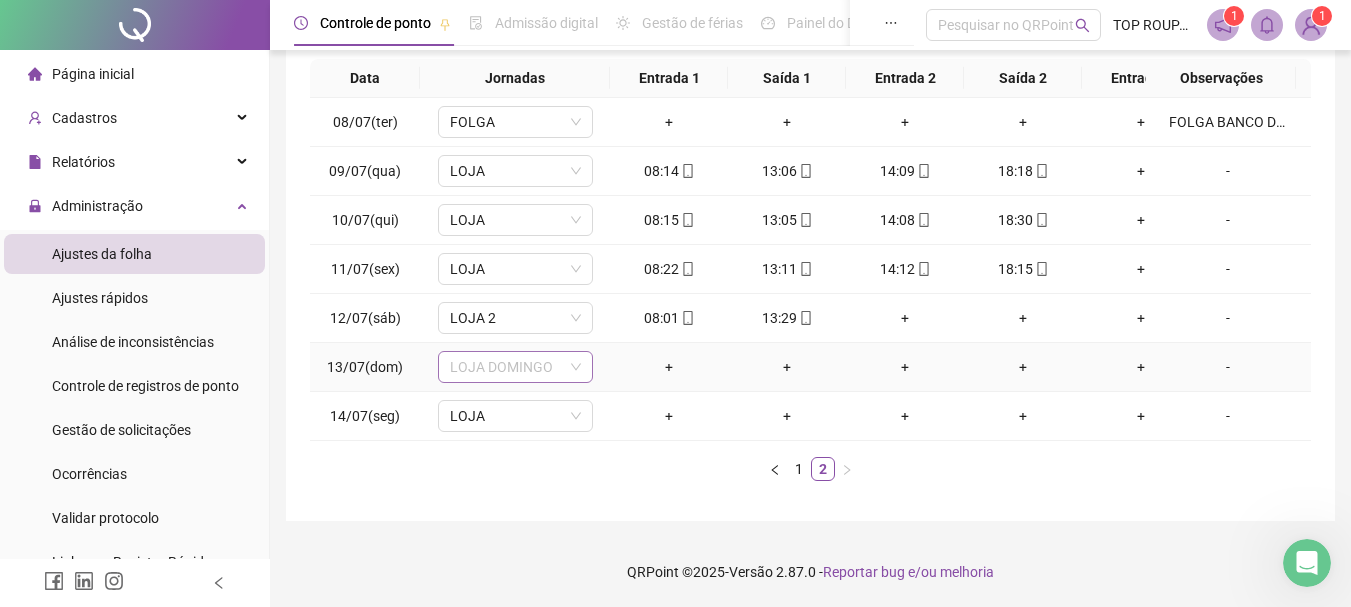 click on "LOJA DOMINGO" at bounding box center (515, 367) 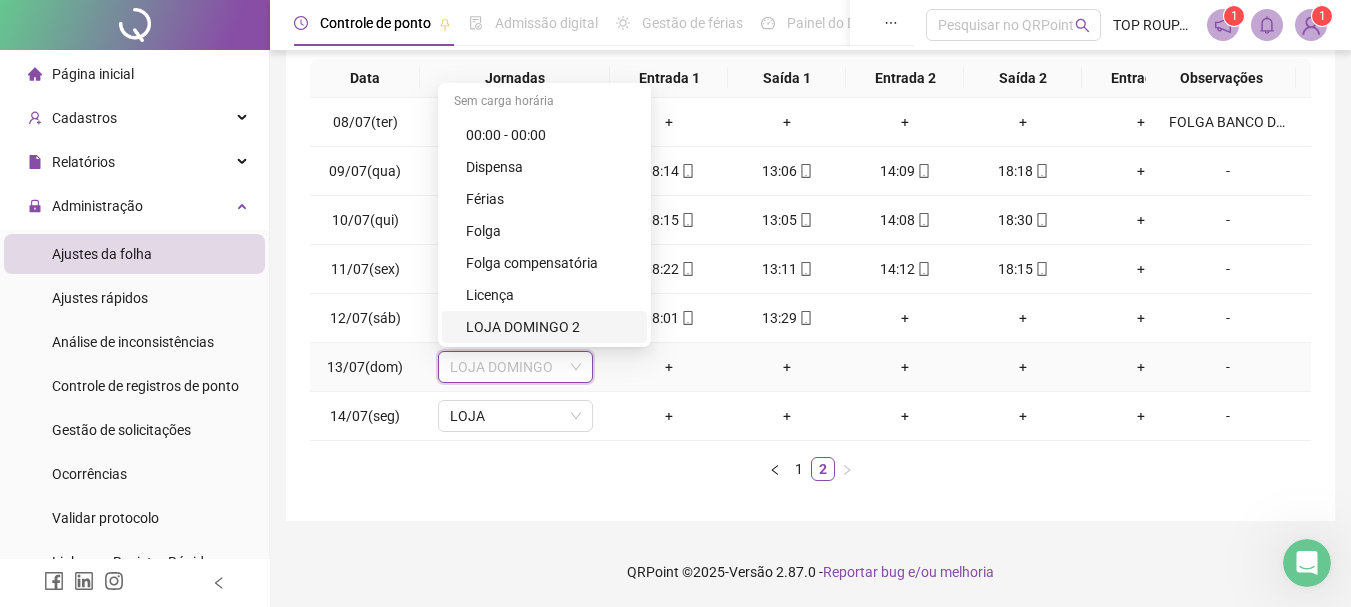 click on "LOJA DOMINGO 2" at bounding box center [550, 327] 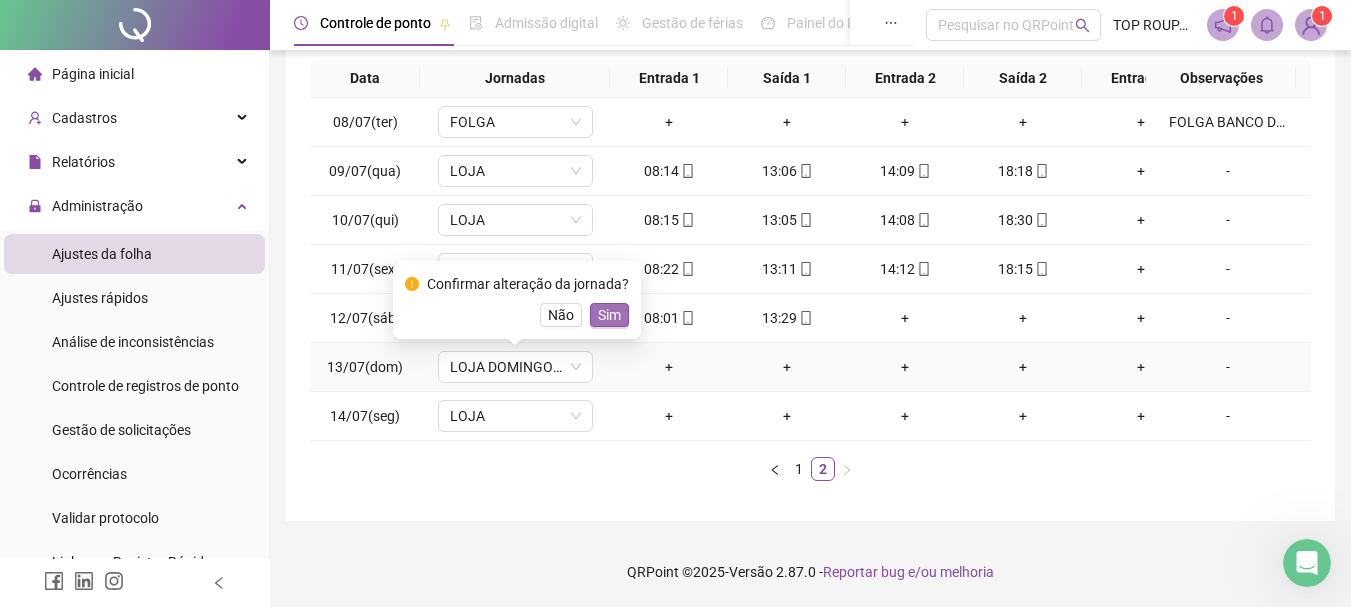 click on "Sim" at bounding box center [609, 315] 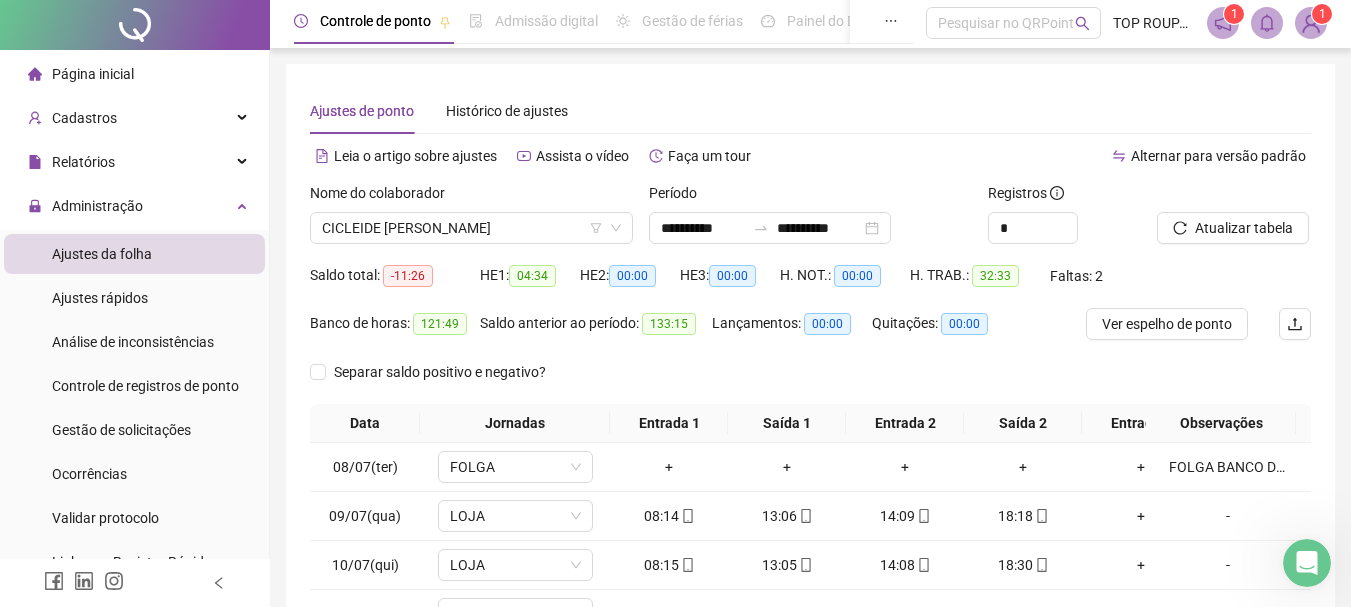 scroll, scrollTop: 0, scrollLeft: 0, axis: both 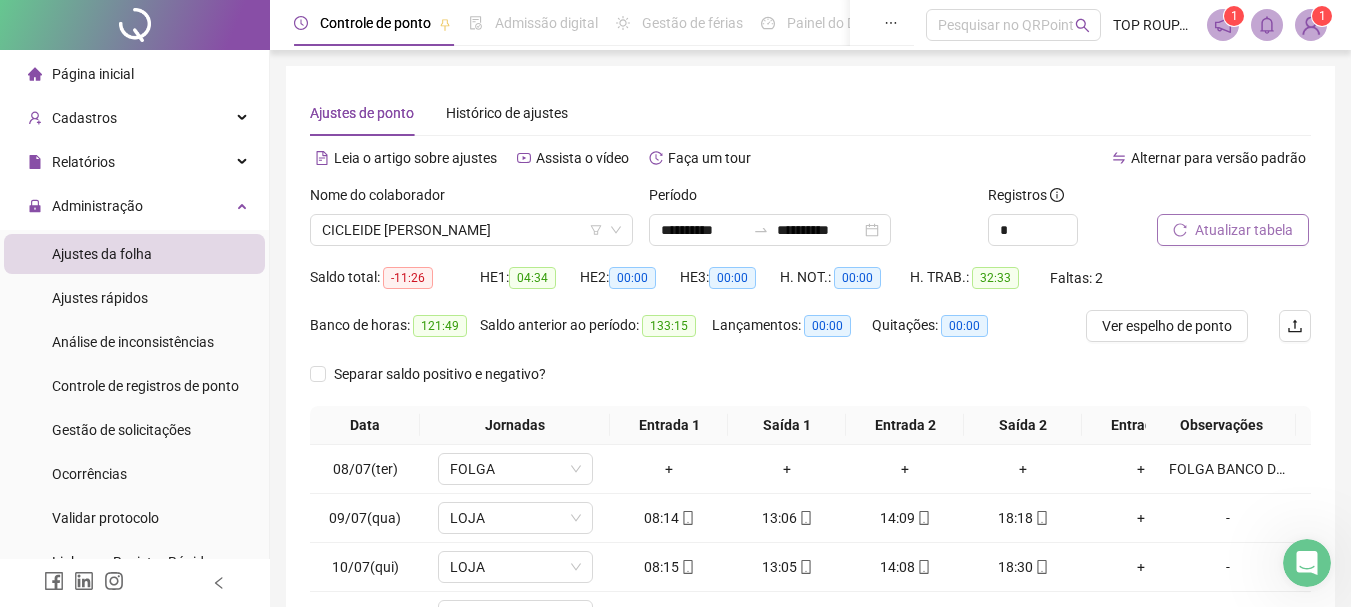 click on "Atualizar tabela" at bounding box center [1244, 230] 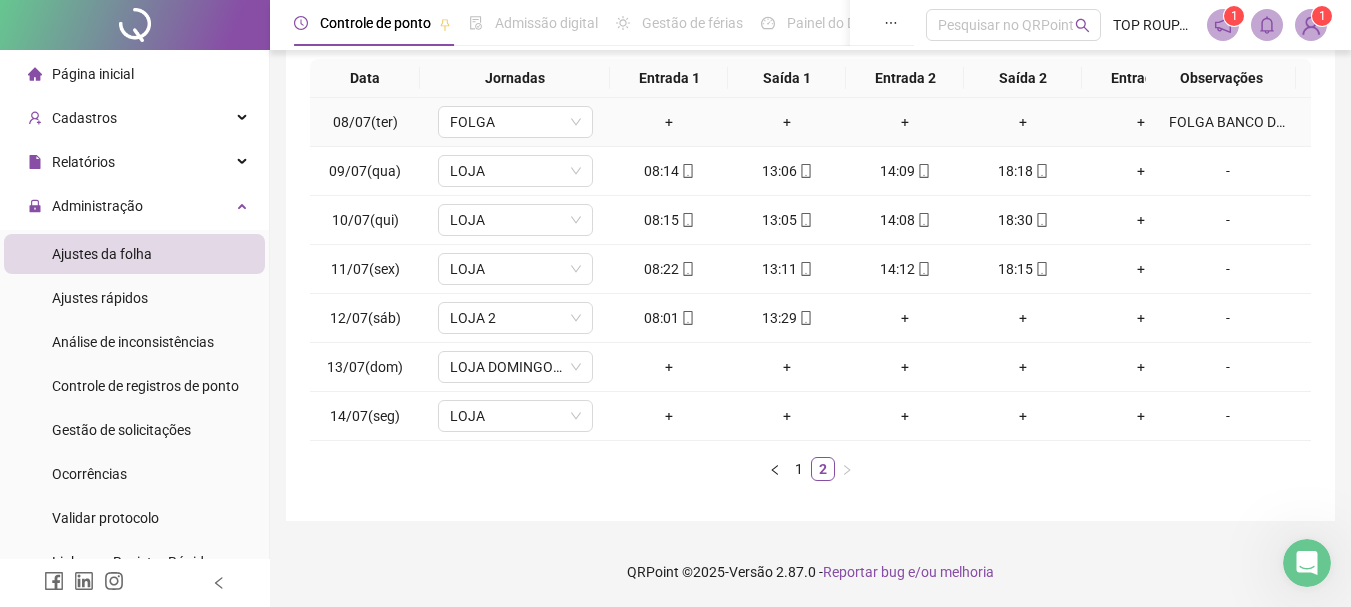 scroll, scrollTop: 362, scrollLeft: 0, axis: vertical 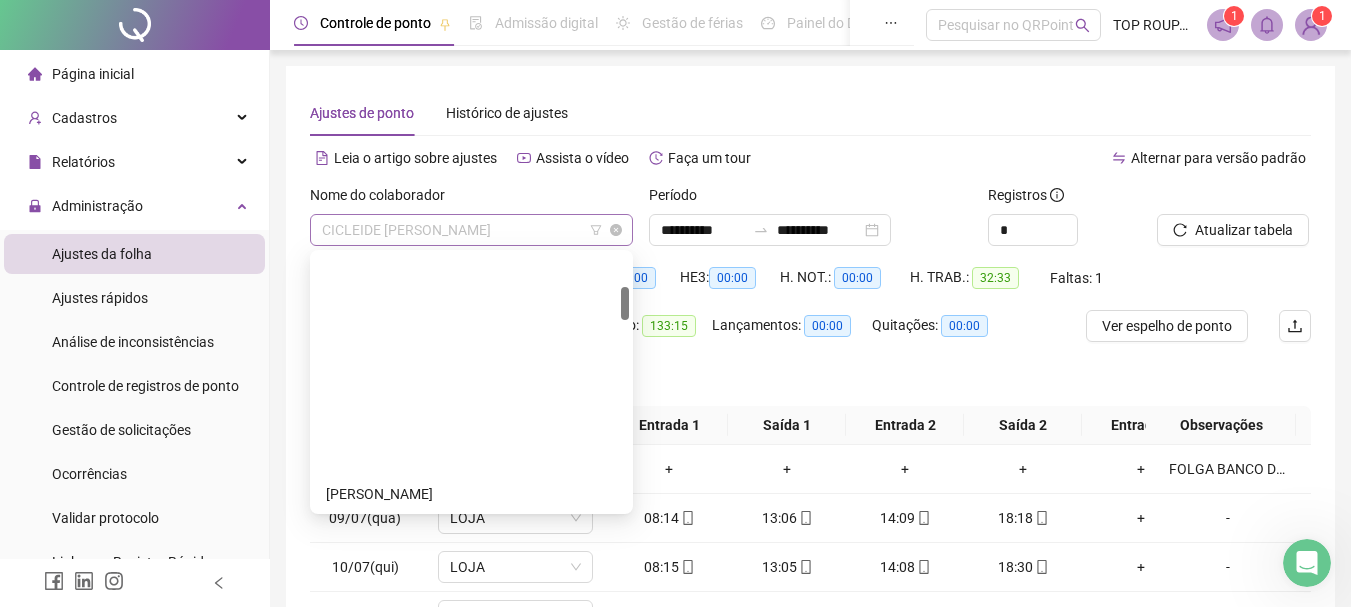 click on "CICLEIDE [PERSON_NAME]" at bounding box center [471, 230] 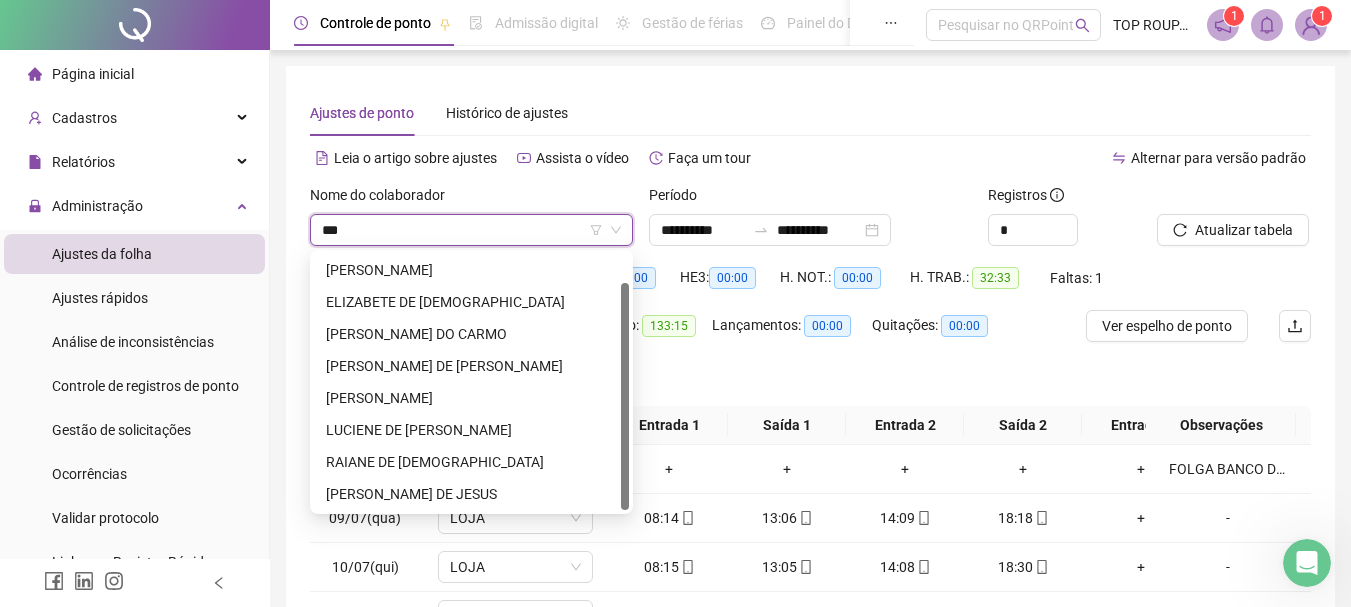 scroll, scrollTop: 32, scrollLeft: 0, axis: vertical 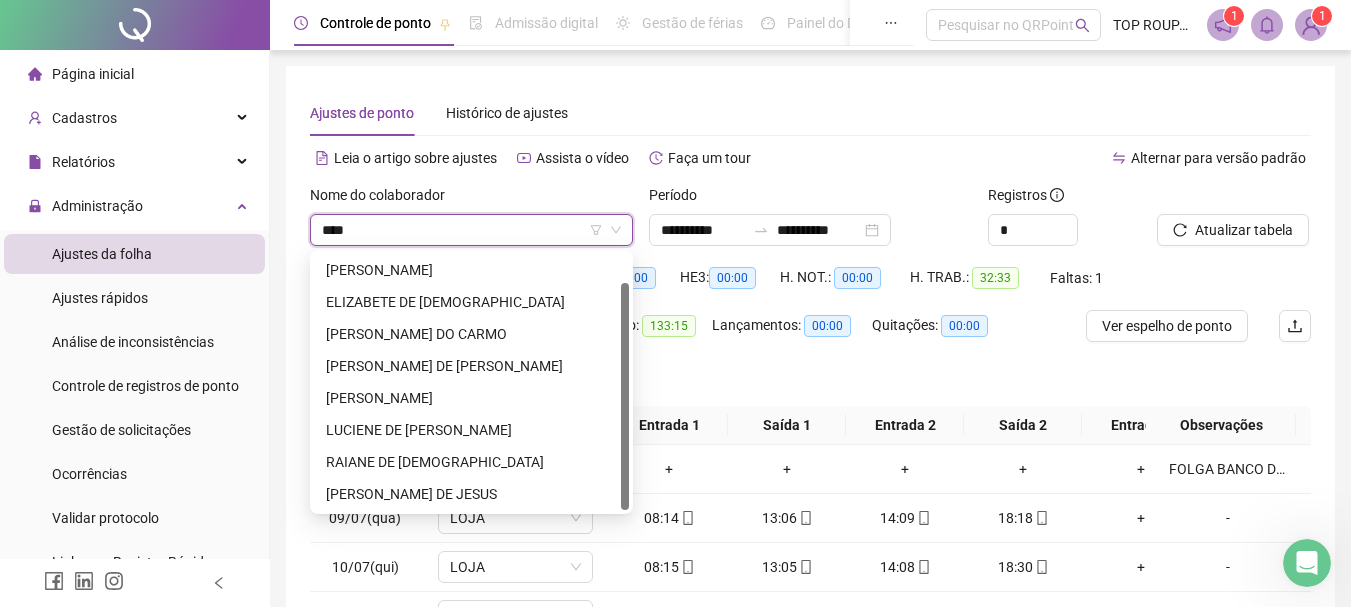 type on "*****" 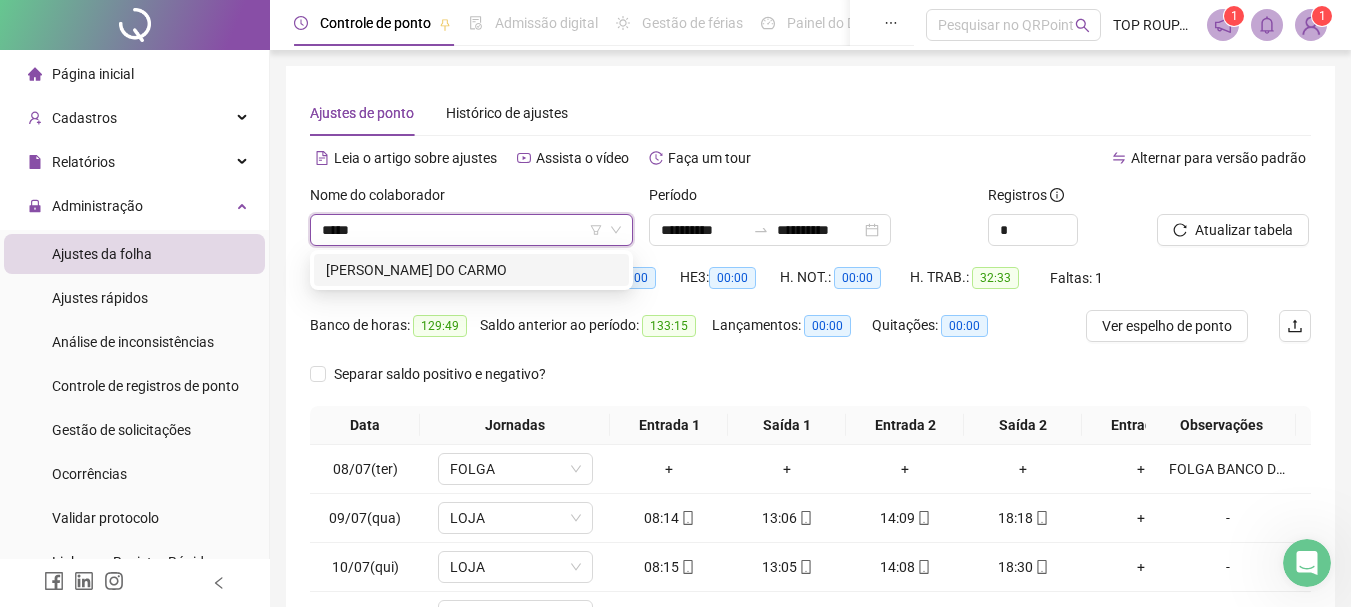 scroll, scrollTop: 0, scrollLeft: 0, axis: both 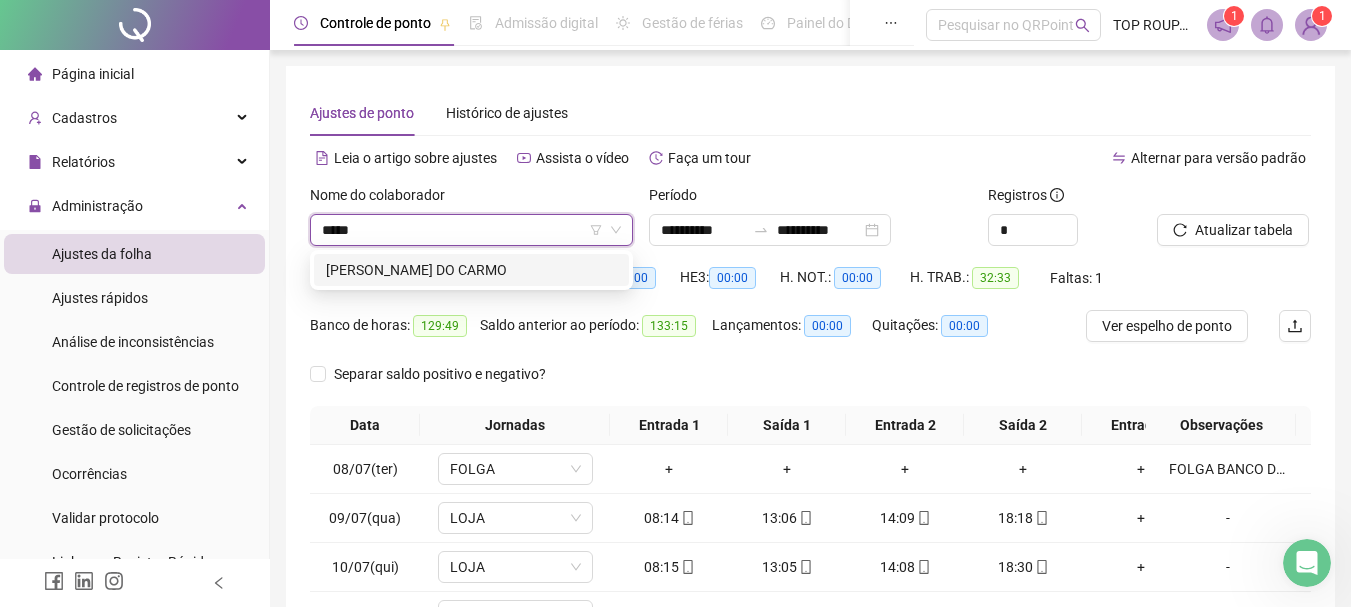 click on "[PERSON_NAME] DO CARMO" at bounding box center (471, 270) 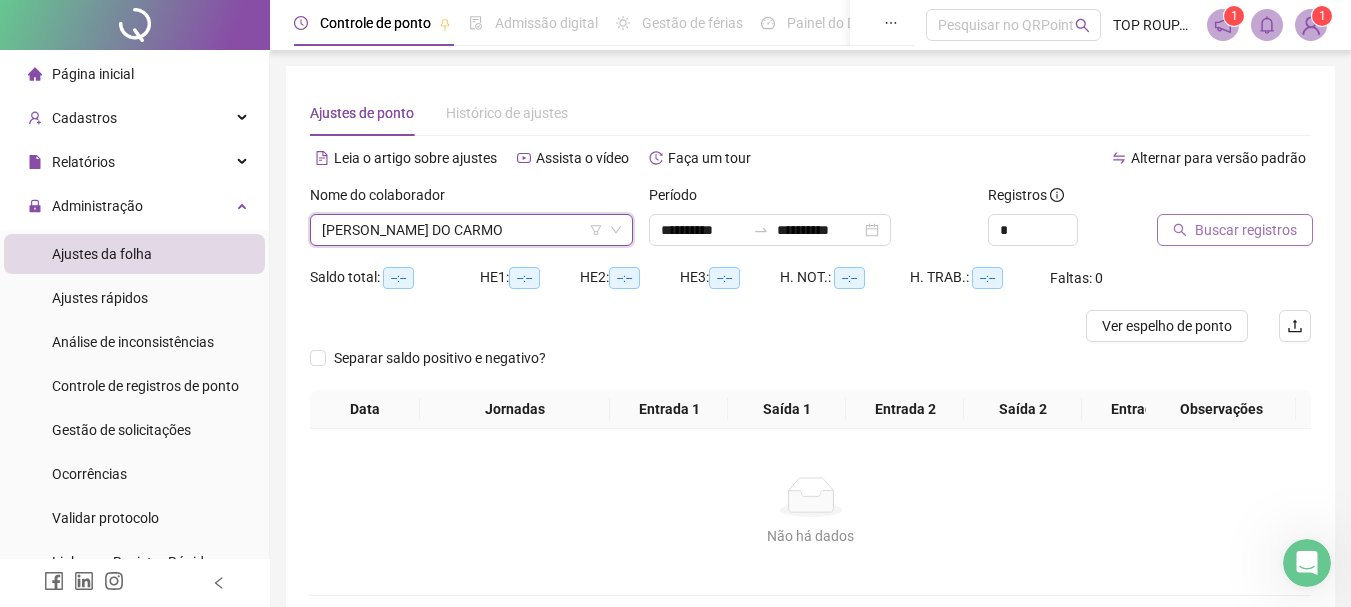 click on "Buscar registros" at bounding box center (1246, 230) 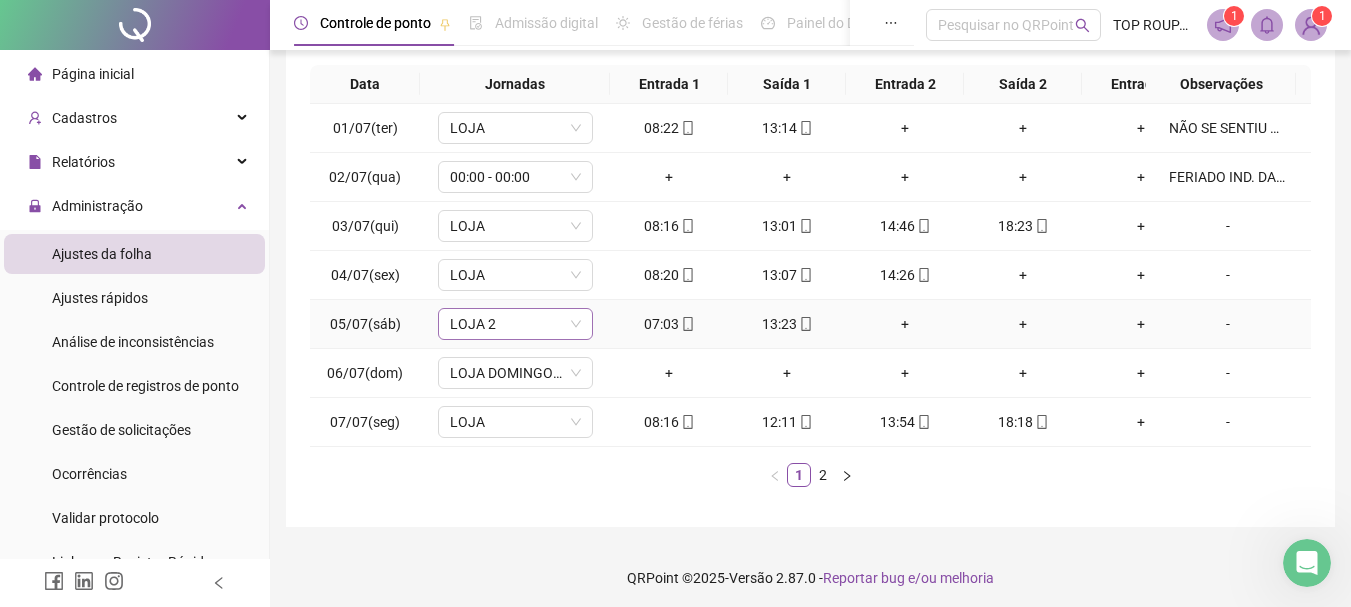 scroll, scrollTop: 346, scrollLeft: 0, axis: vertical 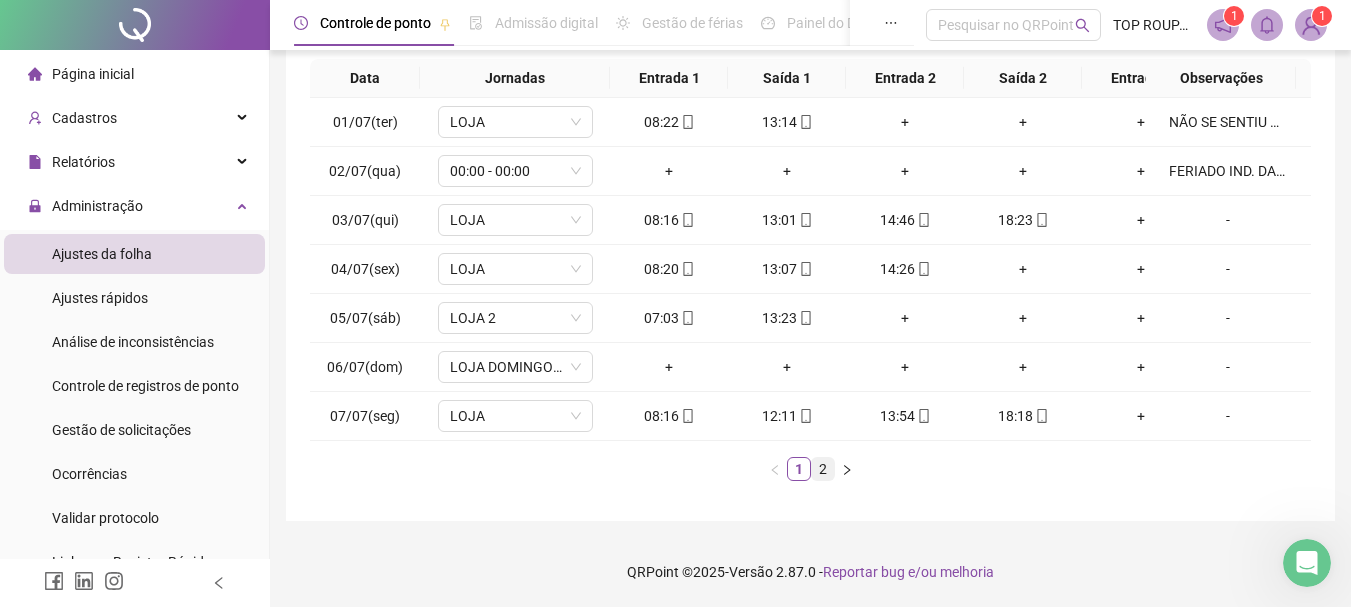 click on "2" at bounding box center [823, 469] 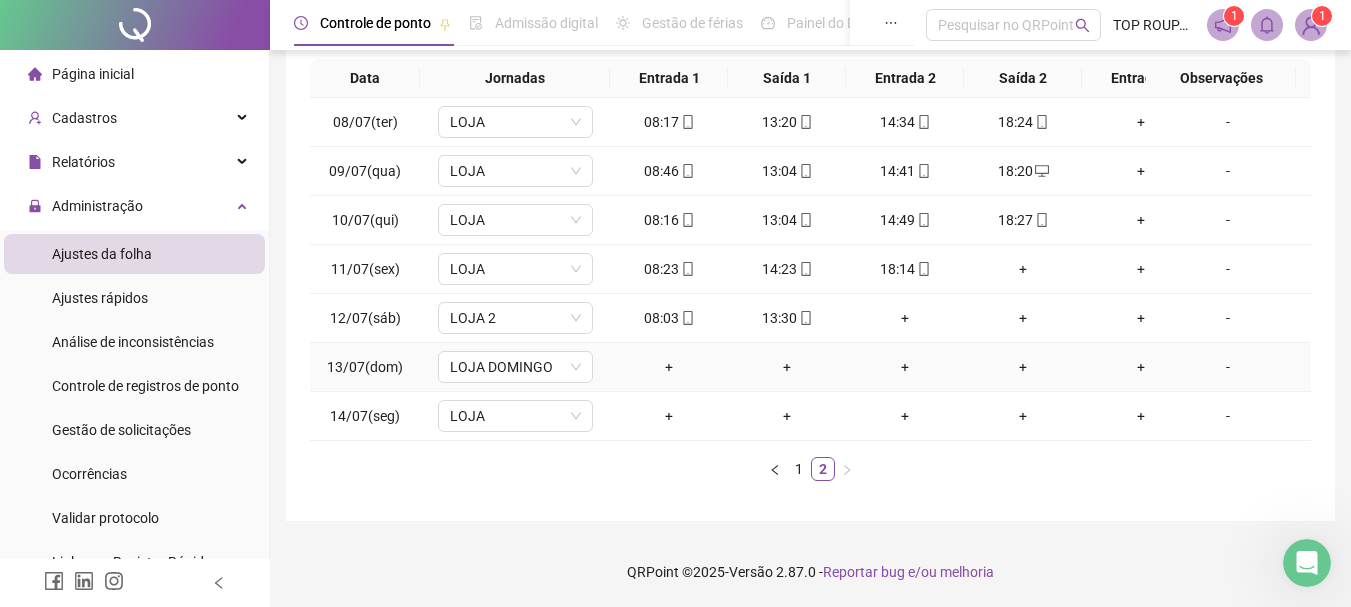 scroll, scrollTop: 346, scrollLeft: 0, axis: vertical 